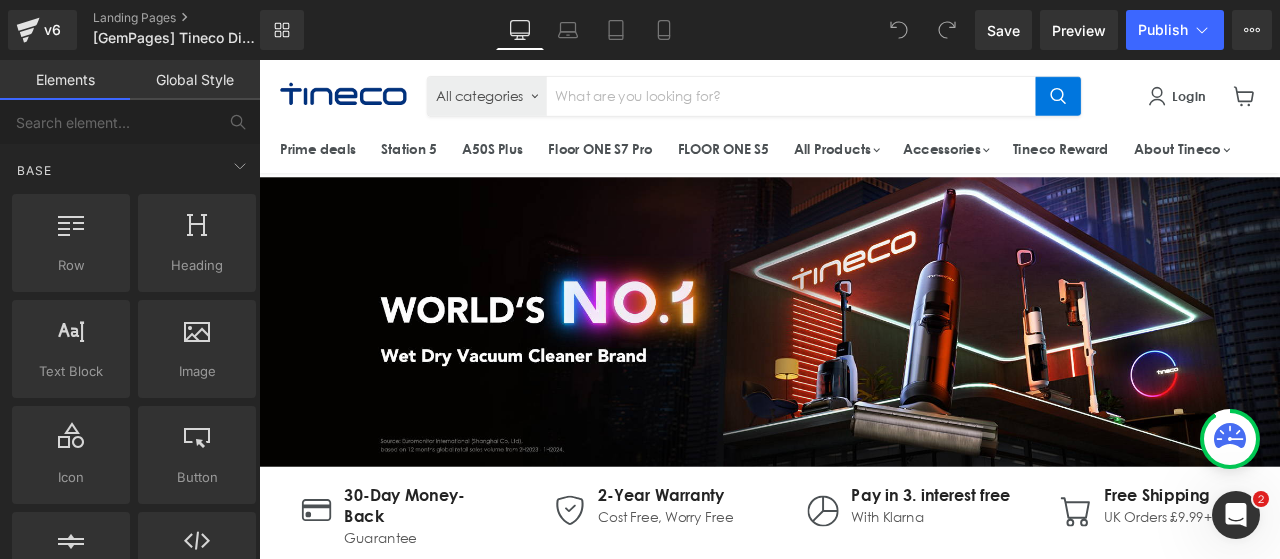 scroll, scrollTop: 0, scrollLeft: 0, axis: both 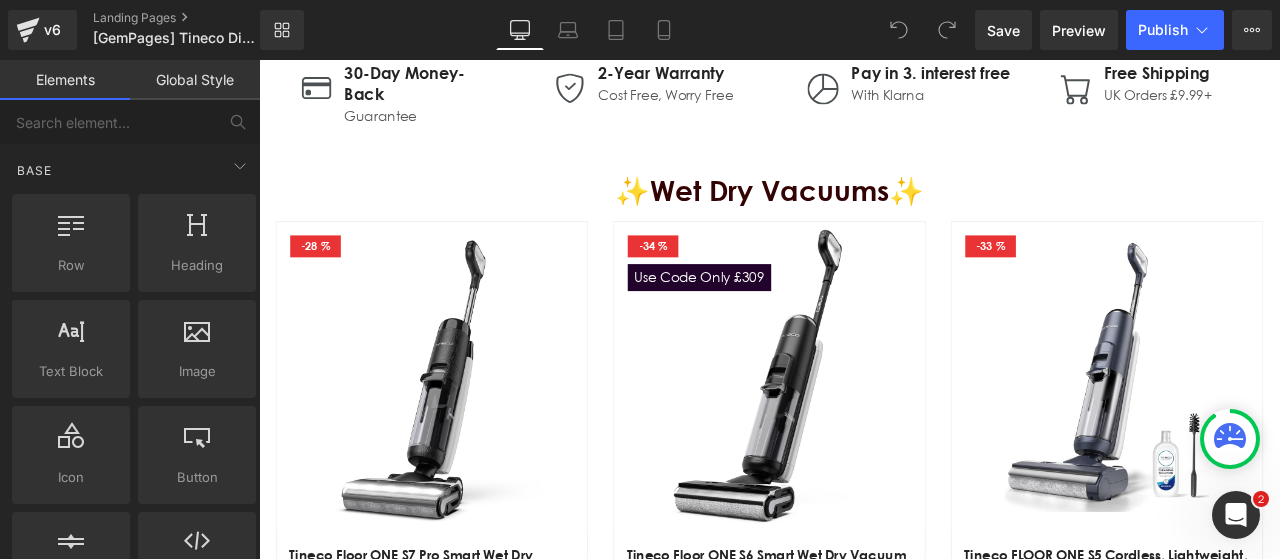 drag, startPoint x: 792, startPoint y: 360, endPoint x: 838, endPoint y: 375, distance: 48.38388 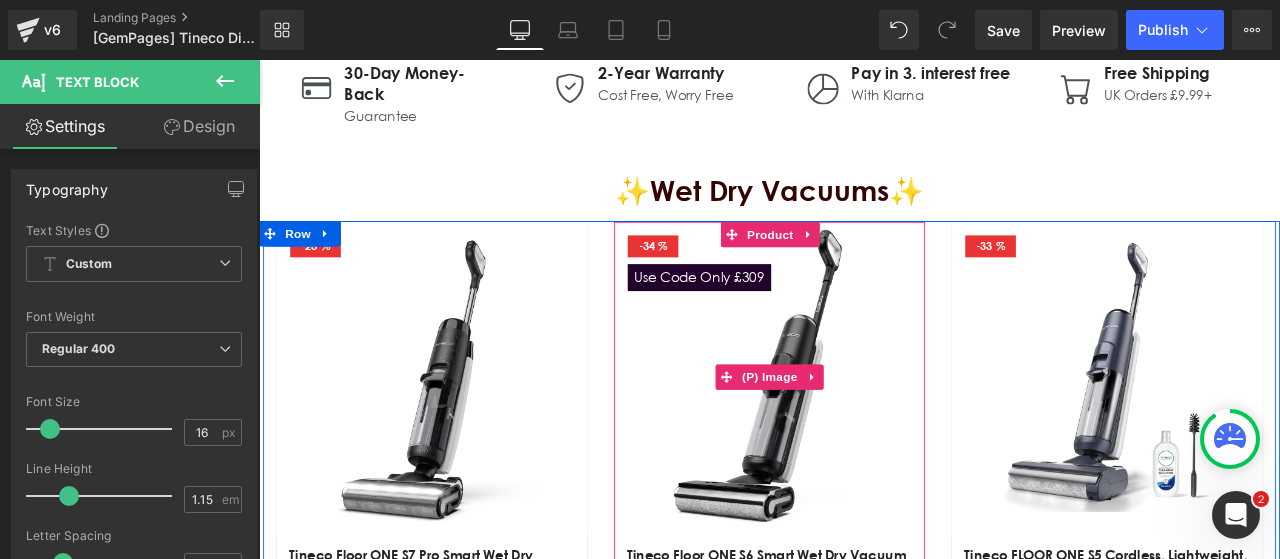 click at bounding box center (864, 436) 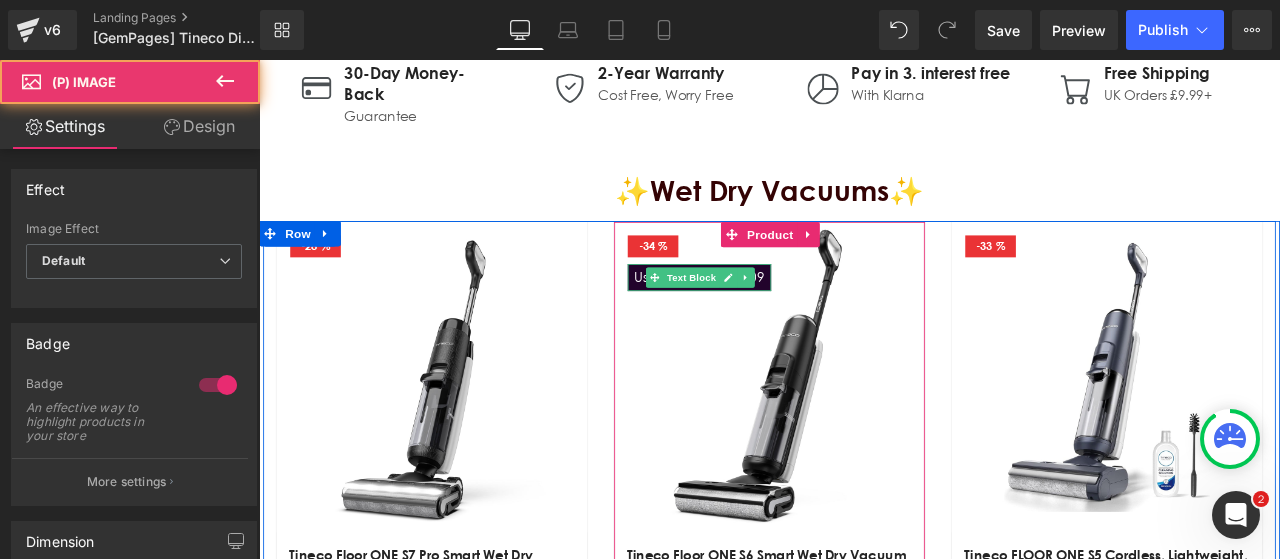 click at bounding box center [864, 436] 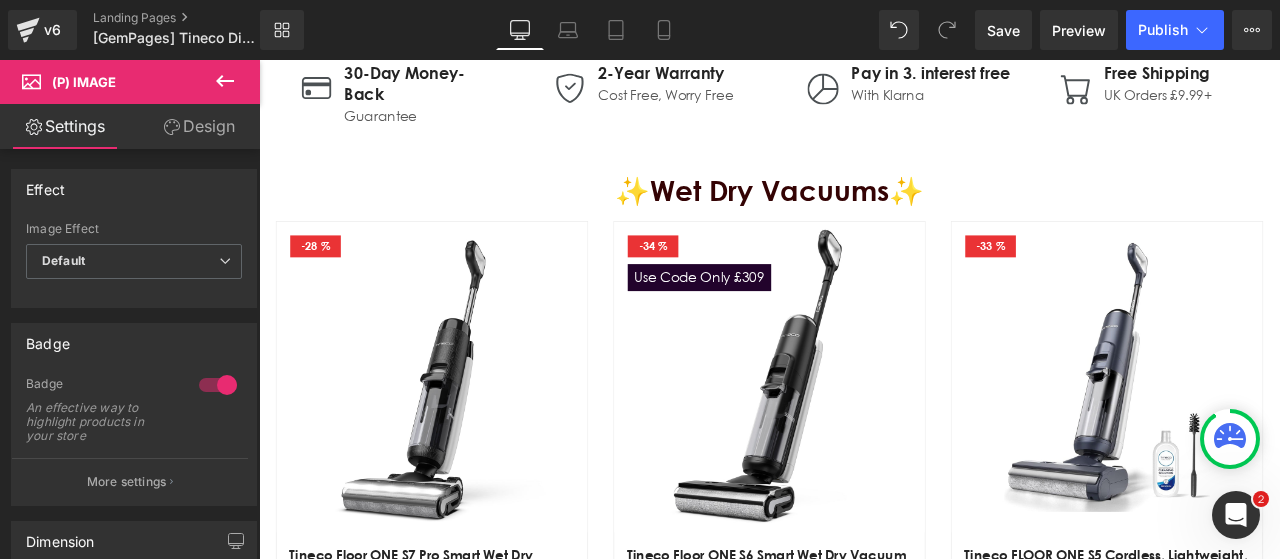 click 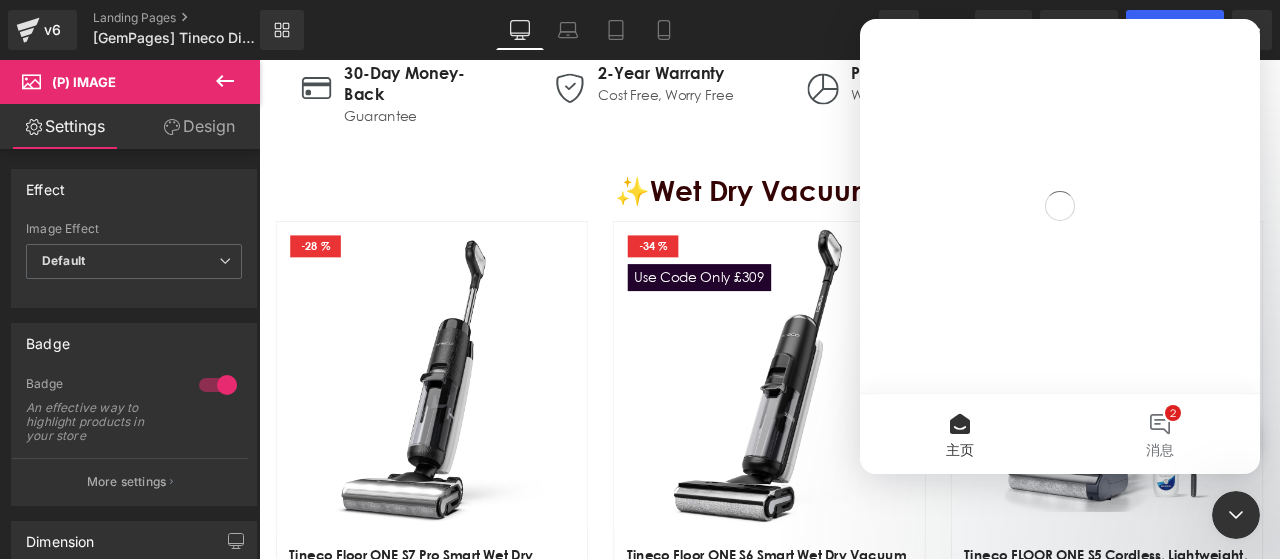 scroll, scrollTop: 0, scrollLeft: 0, axis: both 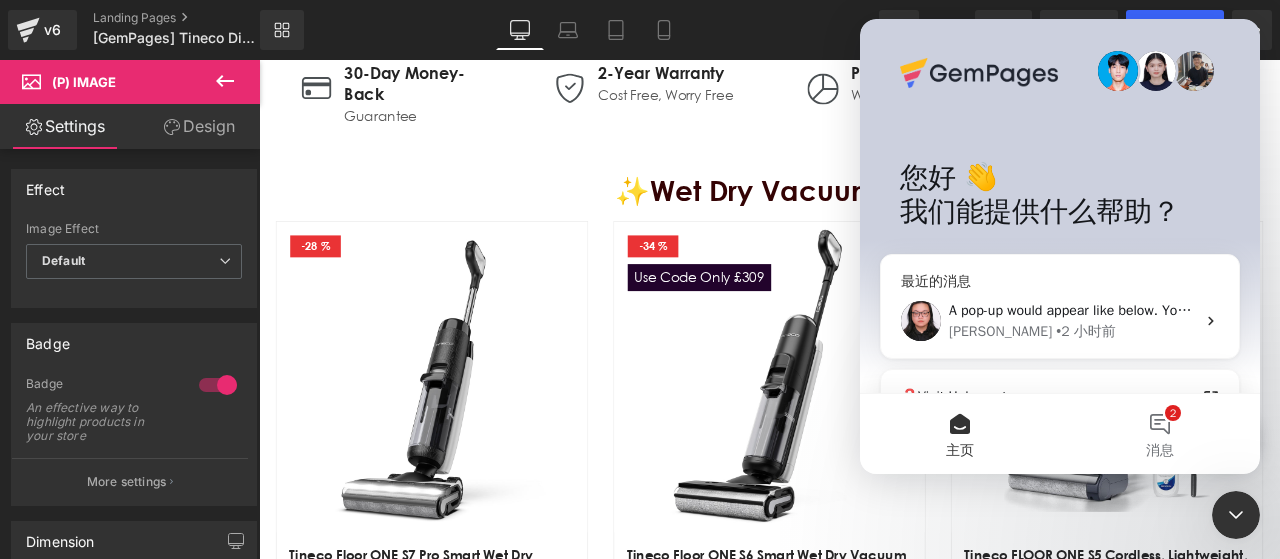 click on "Nathan •  2 小时前" at bounding box center [1072, 331] 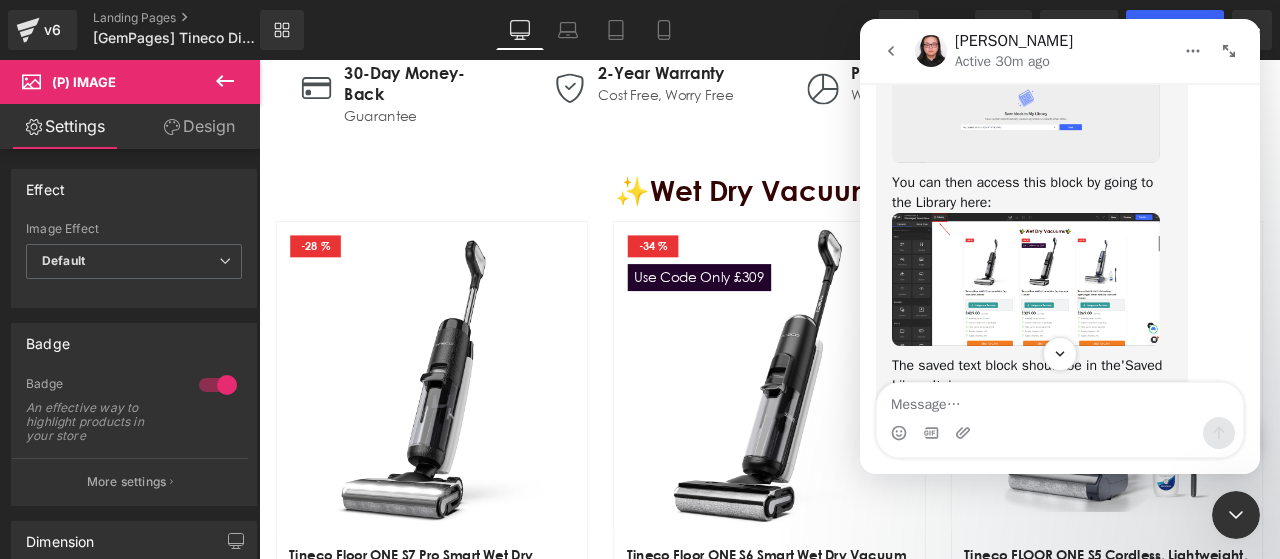 scroll, scrollTop: 7537, scrollLeft: 0, axis: vertical 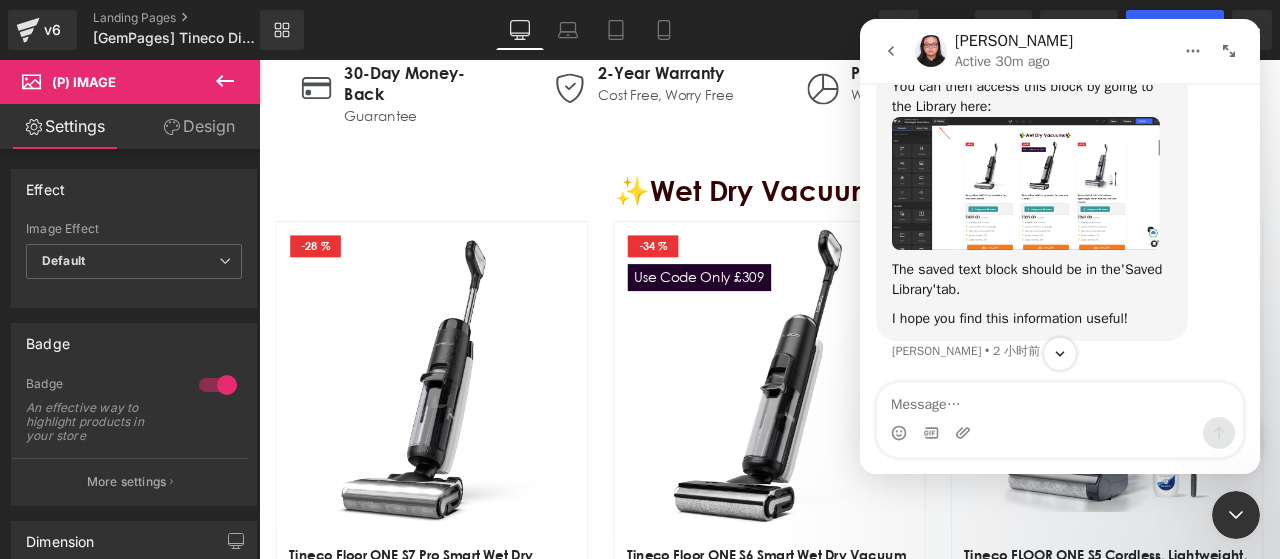click at bounding box center (1026, 10) 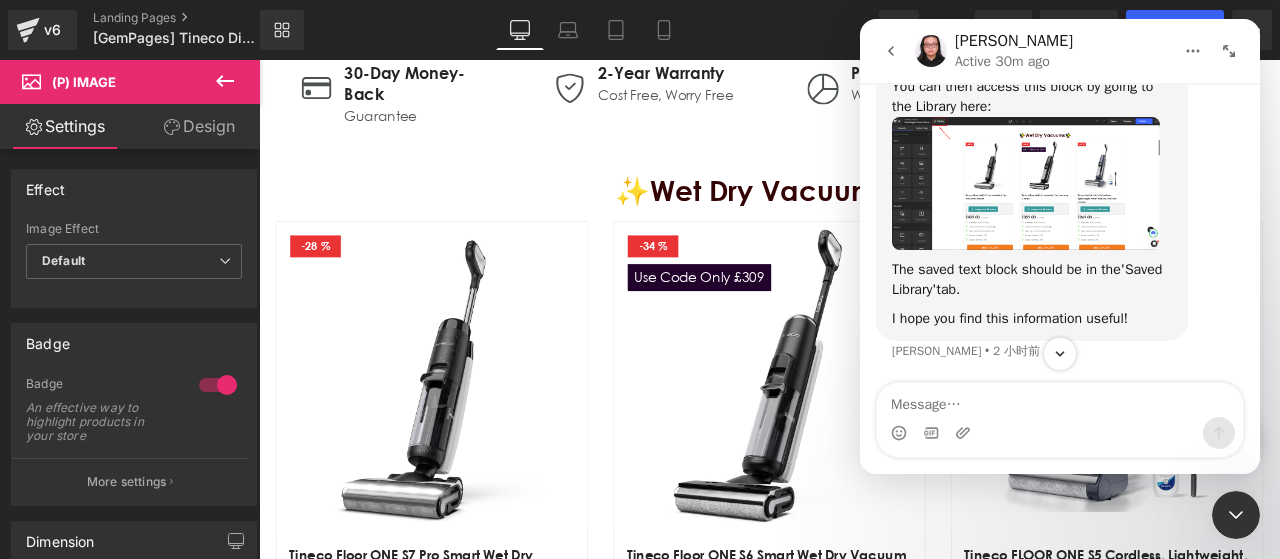 scroll, scrollTop: 0, scrollLeft: 0, axis: both 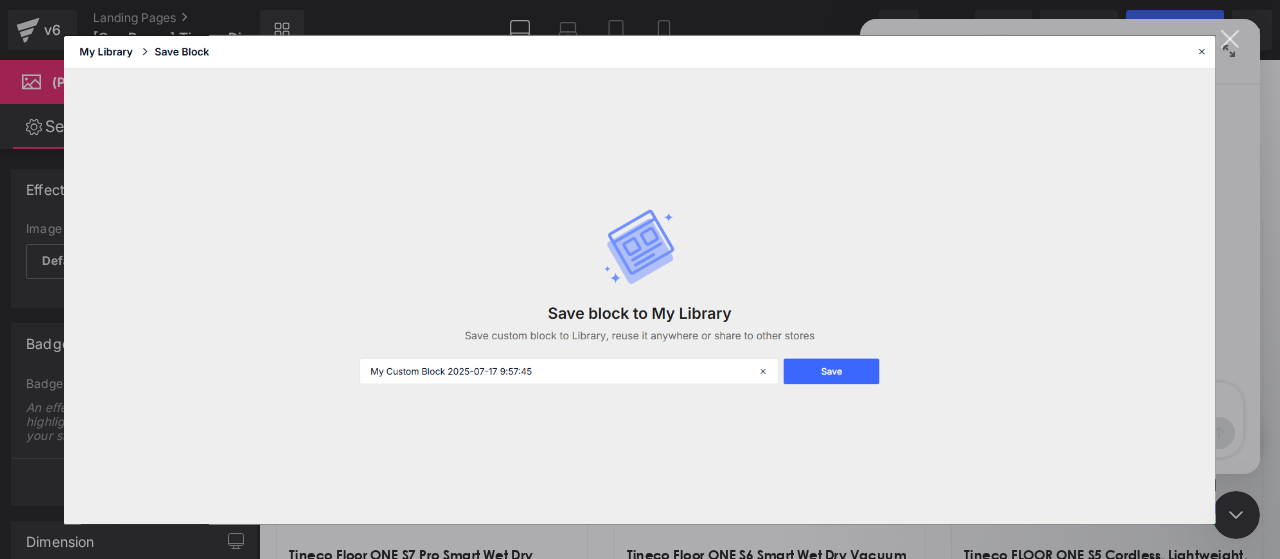 click at bounding box center (1230, 39) 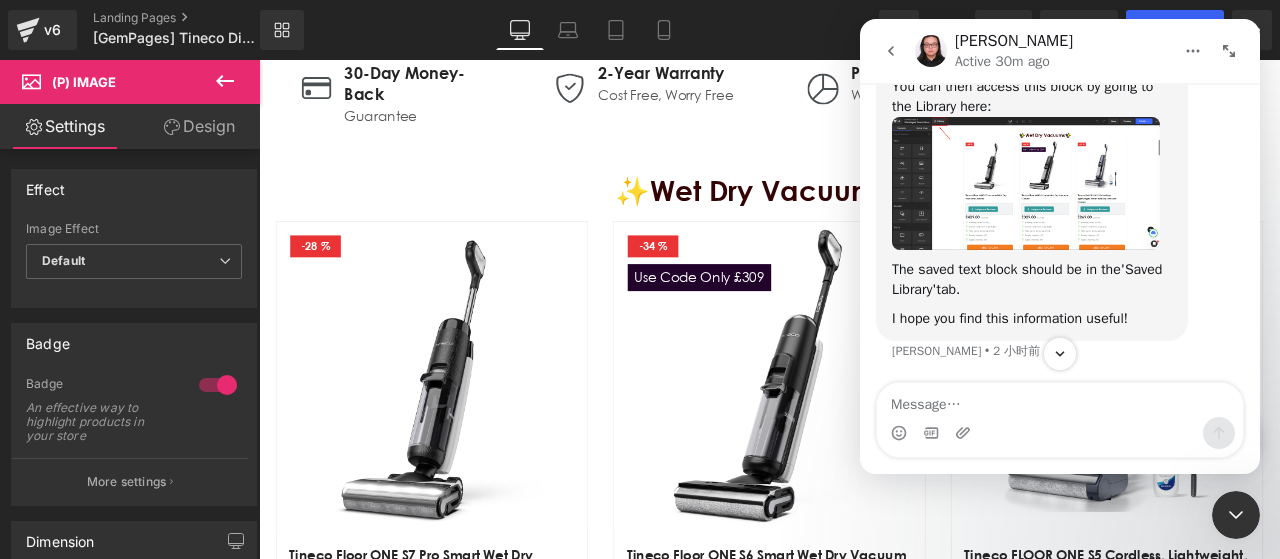 click 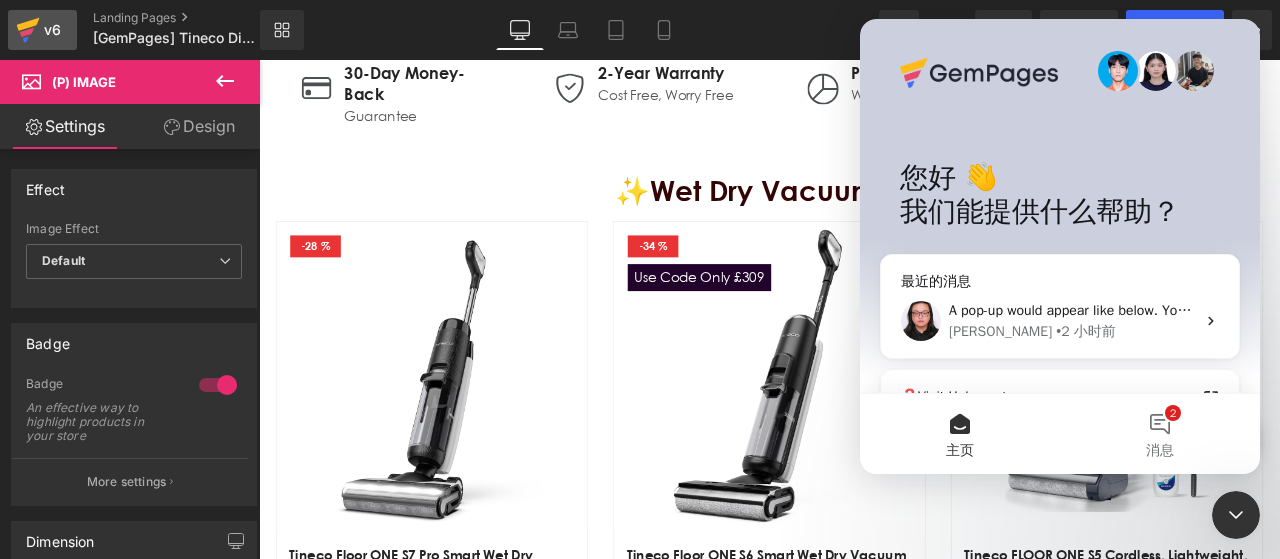 click at bounding box center (640, 249) 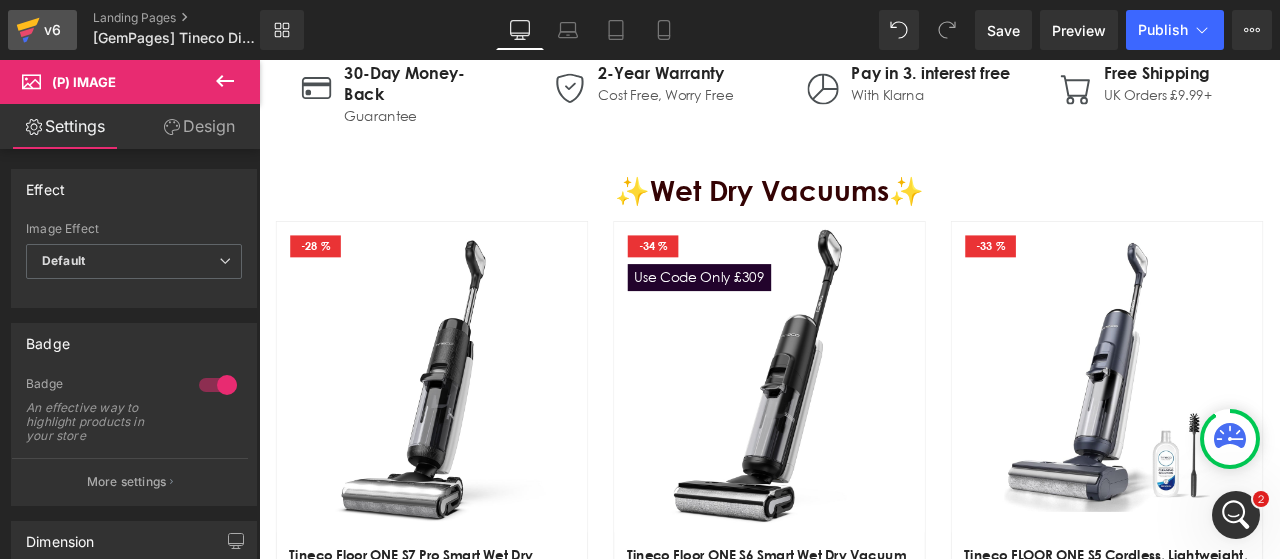 scroll, scrollTop: 0, scrollLeft: 0, axis: both 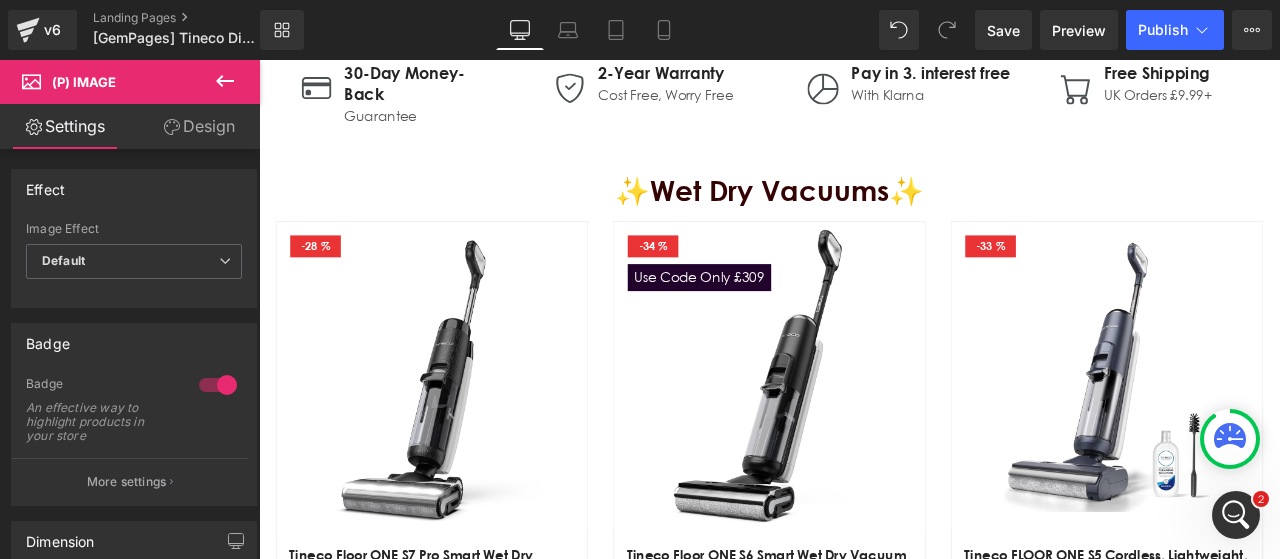 click 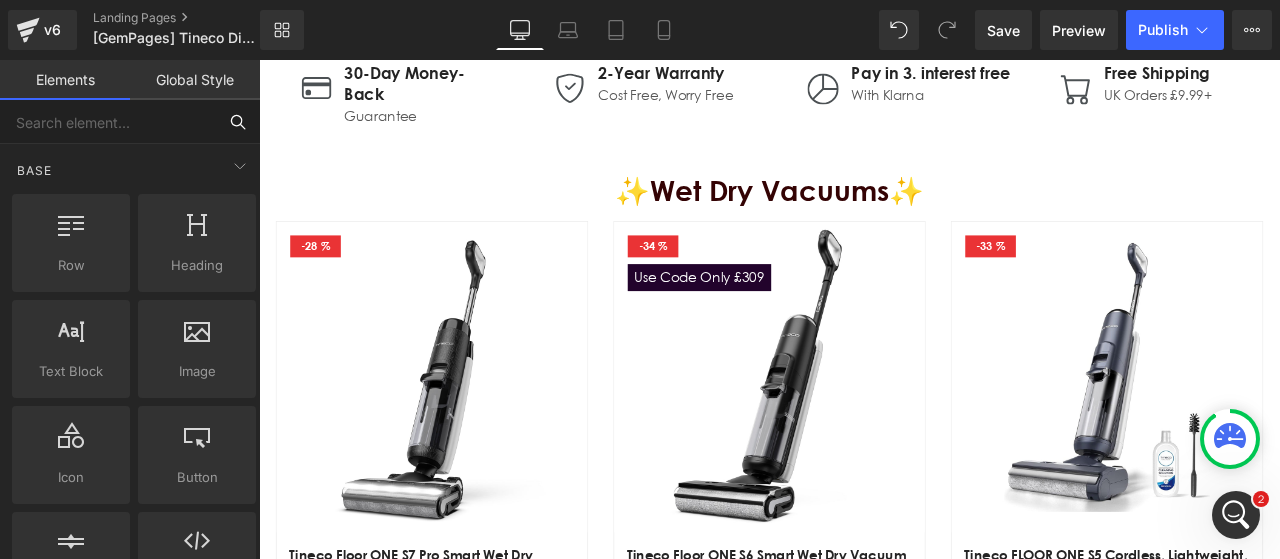 click at bounding box center (108, 122) 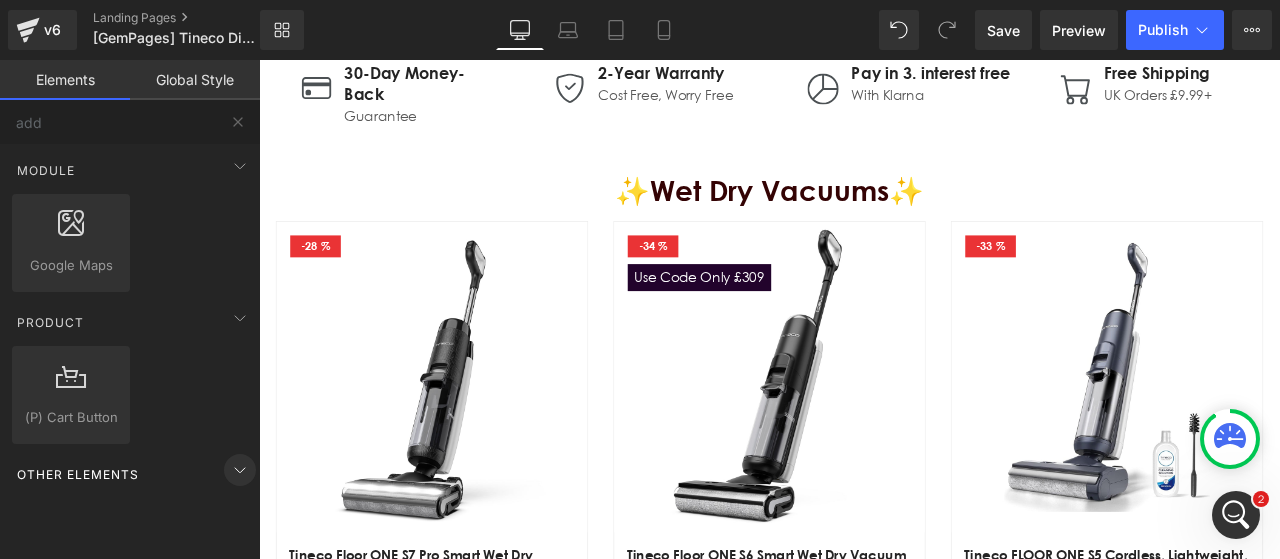 click 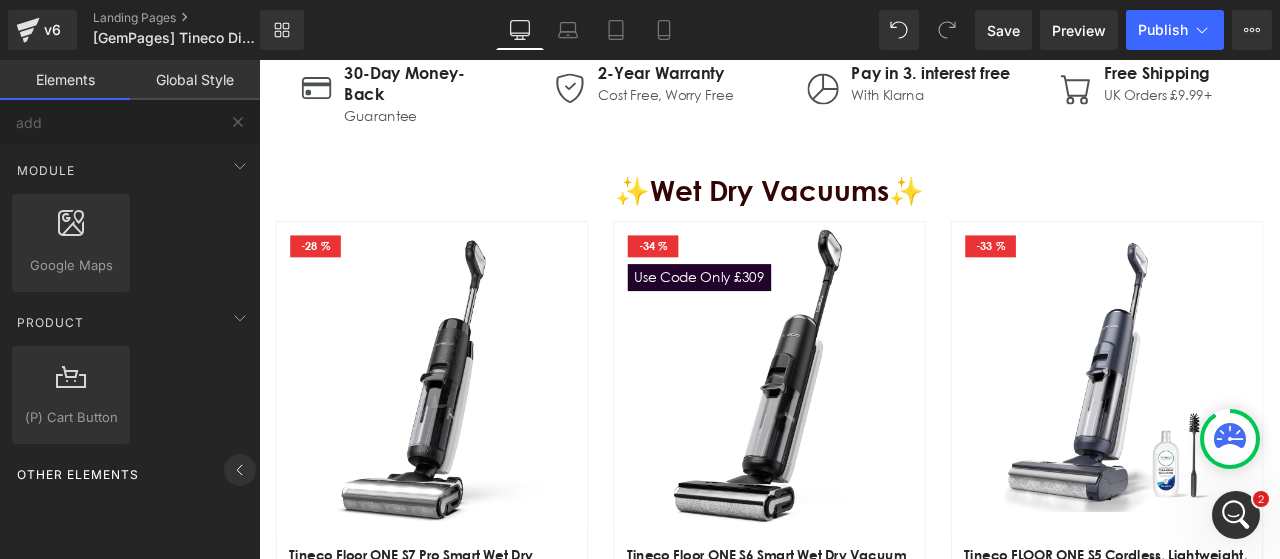 click 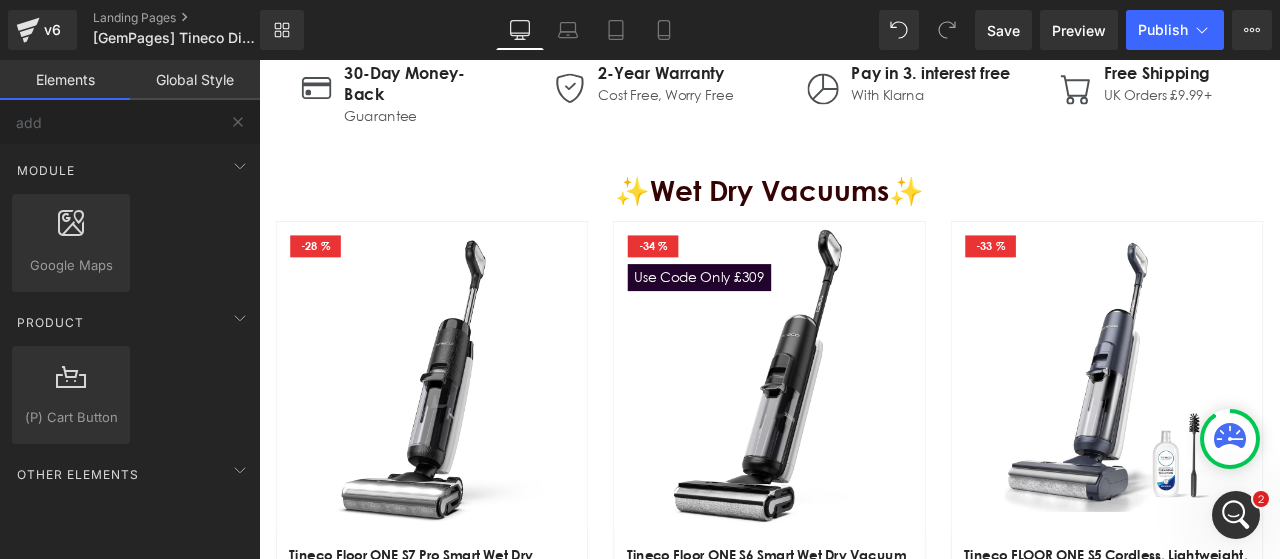 click on "Base Row  rows, columns, layouts, div Heading  headings, titles, h1,h2,h3,h4,h5,h6 Text Block  texts, paragraphs, contents, blocks Image  images, photos, alts, uploads Icon  icons, symbols Button  button, call to action, cta Separator  separators, dividers, horizontal lines Liquid  liquid, custom code, html, javascript, css, reviews, apps, applications, embeded, iframe Banner Parallax  banner, slideshow, hero, image, cover, parallax, effect Hero Banner  banners, slideshows, heros, images, covers, parallaxes, backgrounds Stack Tabs  tabs, vertical, horizontal, accordions Carousel  carousels, slideshows, sliders, slides Pricing  pricing, plan, subscription, table Accordion  accordions, menus, tabs List Icon List Hoz  horizontal, icons, symbols, listss, stars, ratings Icon List  vertical, icons, symbols, lists, stars, ratings Module Before and After Images  image,before,after,compare Breadcrumbs  app Google Maps  google, maps, locations, positions, addresses, directions Popup Video Popup  videos, players, popups" at bounding box center [134, 369] 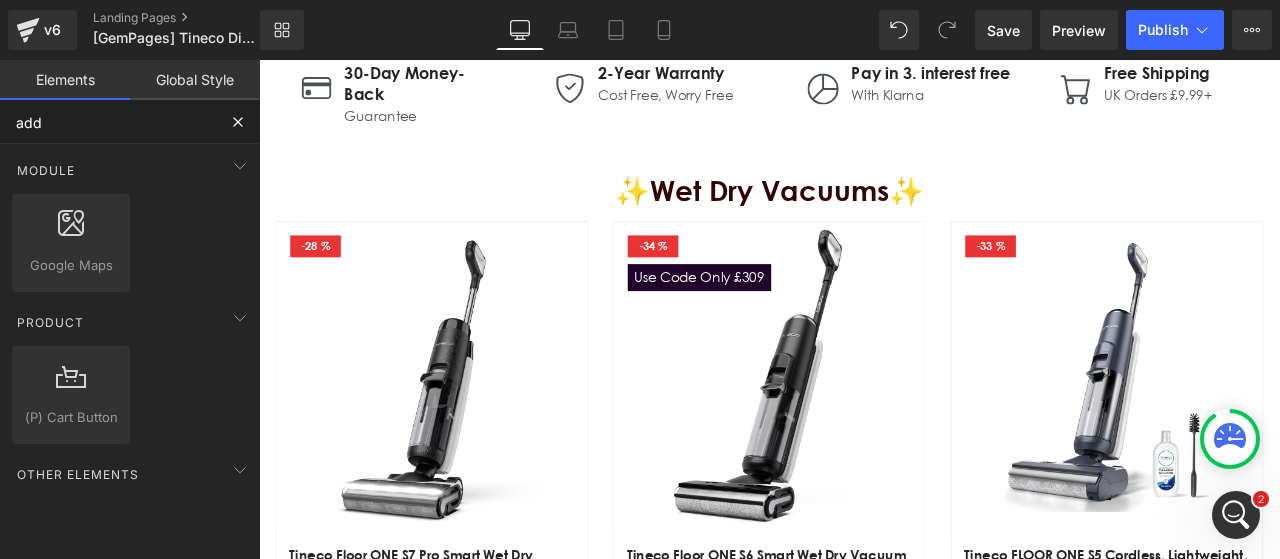 click on "add" at bounding box center [108, 122] 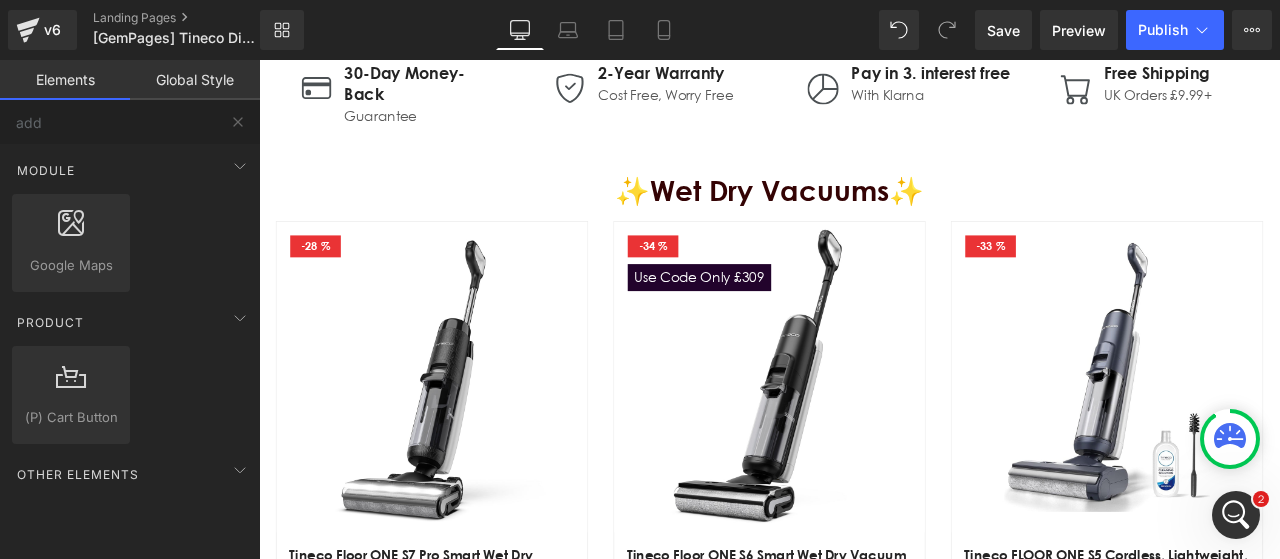 click on "Base Row  rows, columns, layouts, div Heading  headings, titles, h1,h2,h3,h4,h5,h6 Text Block  texts, paragraphs, contents, blocks Image  images, photos, alts, uploads Icon  icons, symbols Button  button, call to action, cta Separator  separators, dividers, horizontal lines Liquid  liquid, custom code, html, javascript, css, reviews, apps, applications, embeded, iframe Banner Parallax  banner, slideshow, hero, image, cover, parallax, effect Hero Banner  banners, slideshows, heros, images, covers, parallaxes, backgrounds Stack Tabs  tabs, vertical, horizontal, accordions Carousel  carousels, slideshows, sliders, slides Pricing  pricing, plan, subscription, table Accordion  accordions, menus, tabs List Icon List Hoz  horizontal, icons, symbols, listss, stars, ratings Icon List  vertical, icons, symbols, lists, stars, ratings Module Before and After Images  image,before,after,compare Breadcrumbs  app Google Maps  google, maps, locations, positions, addresses, directions Popup Video Popup  videos, players, popups" at bounding box center (134, 369) 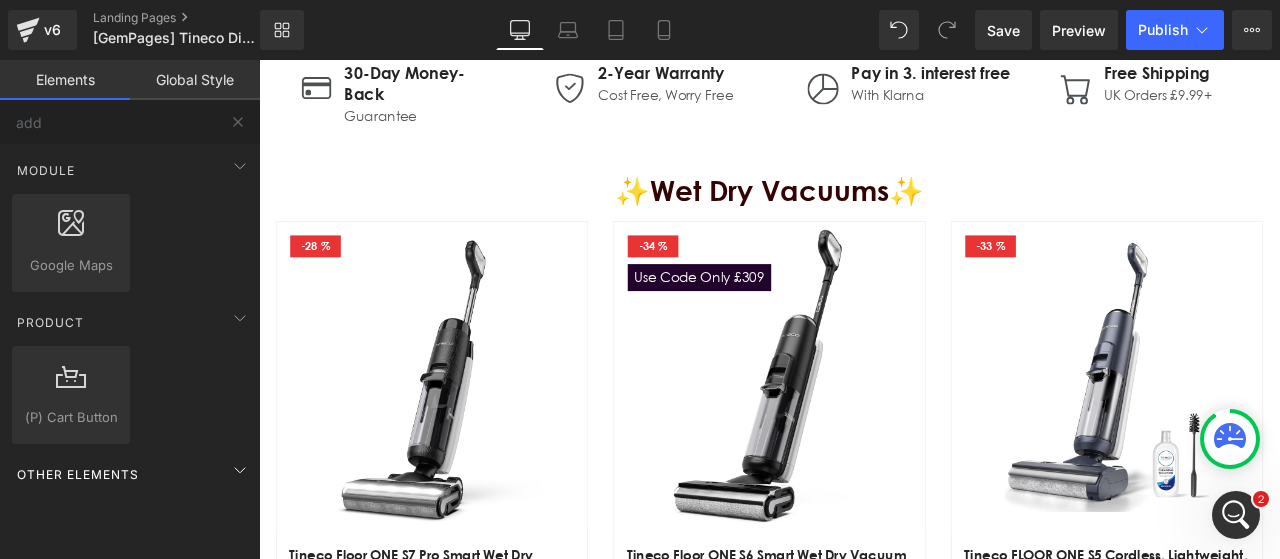 click on "Other Elements" at bounding box center [134, 474] 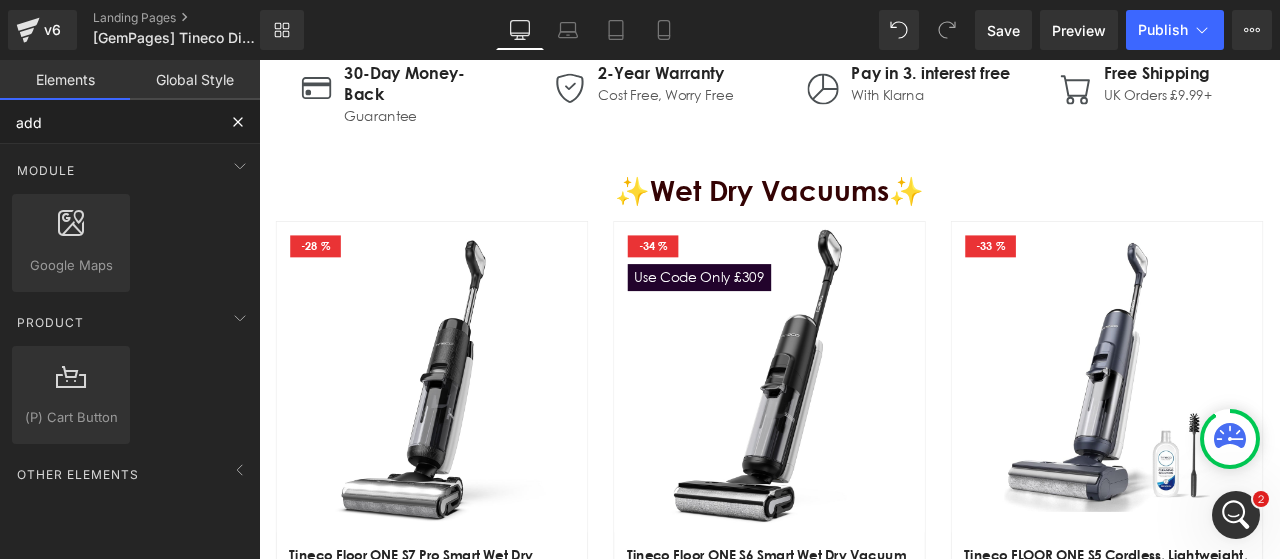 click on "add" at bounding box center [108, 122] 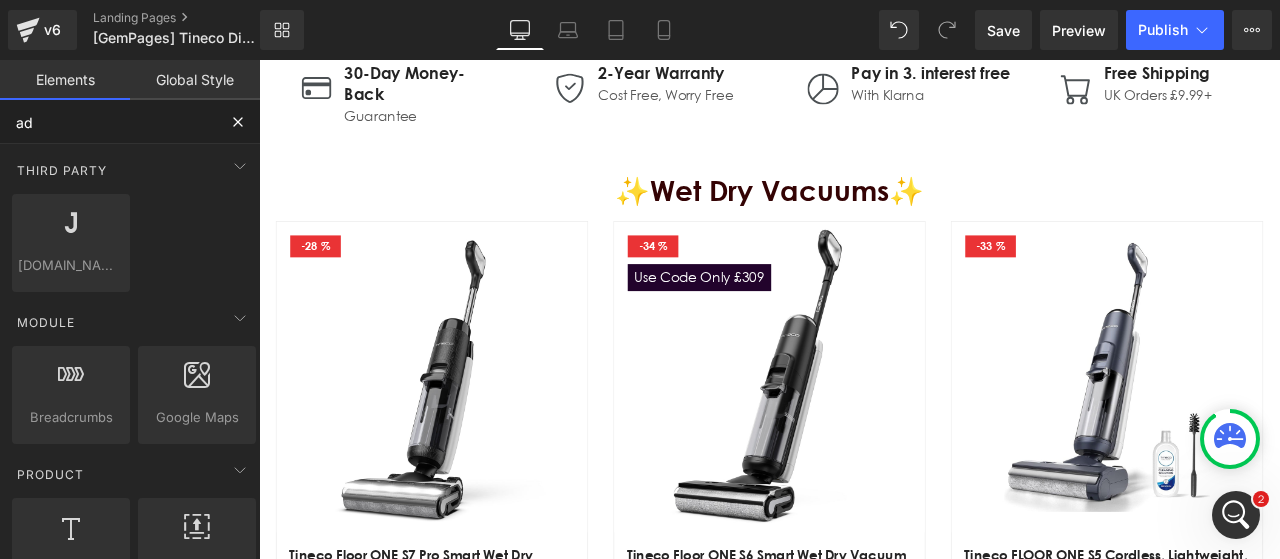 type on "a" 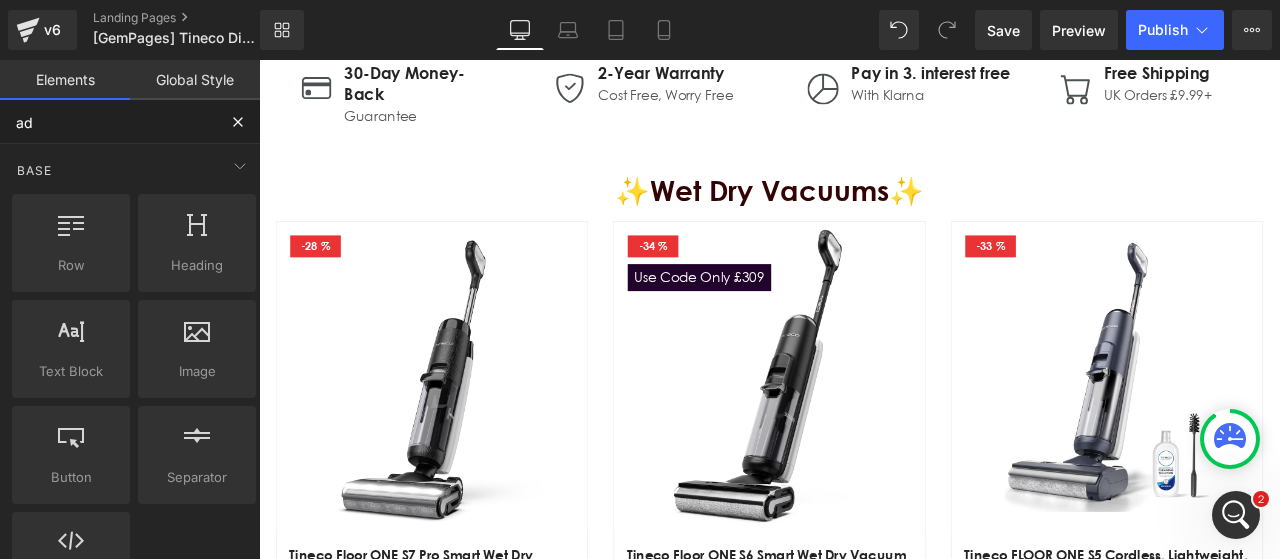 type on "add" 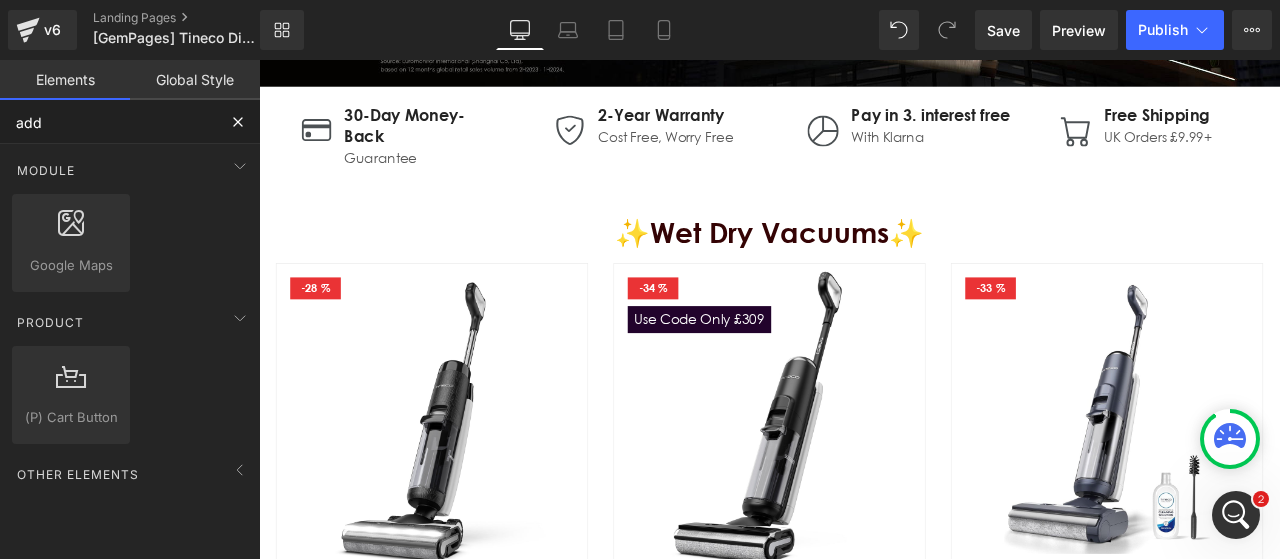scroll, scrollTop: 200, scrollLeft: 0, axis: vertical 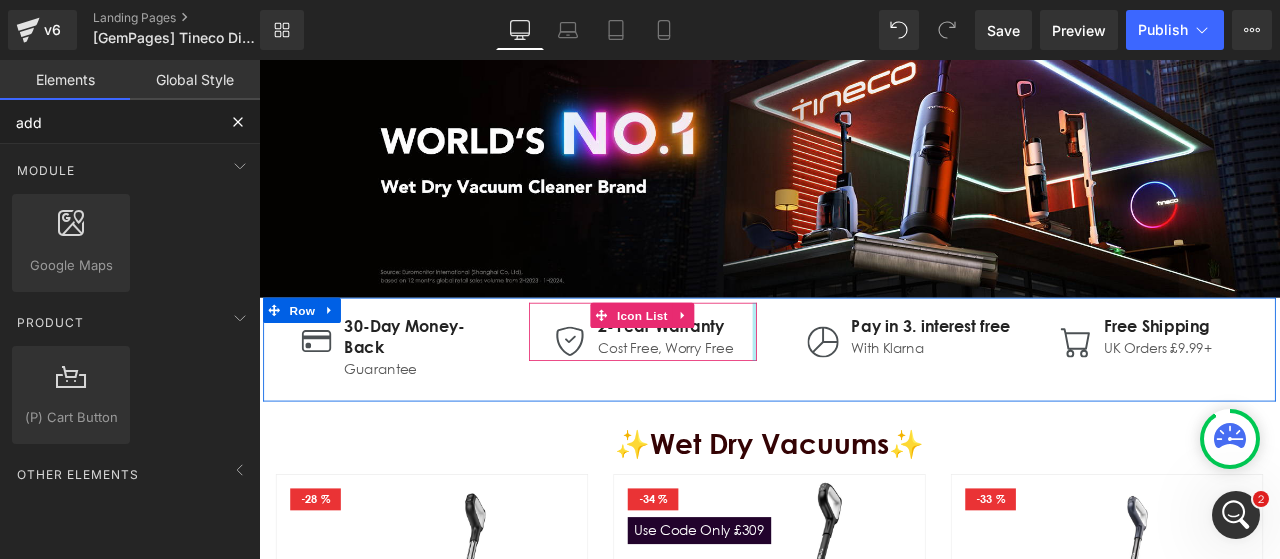 click at bounding box center [846, 382] 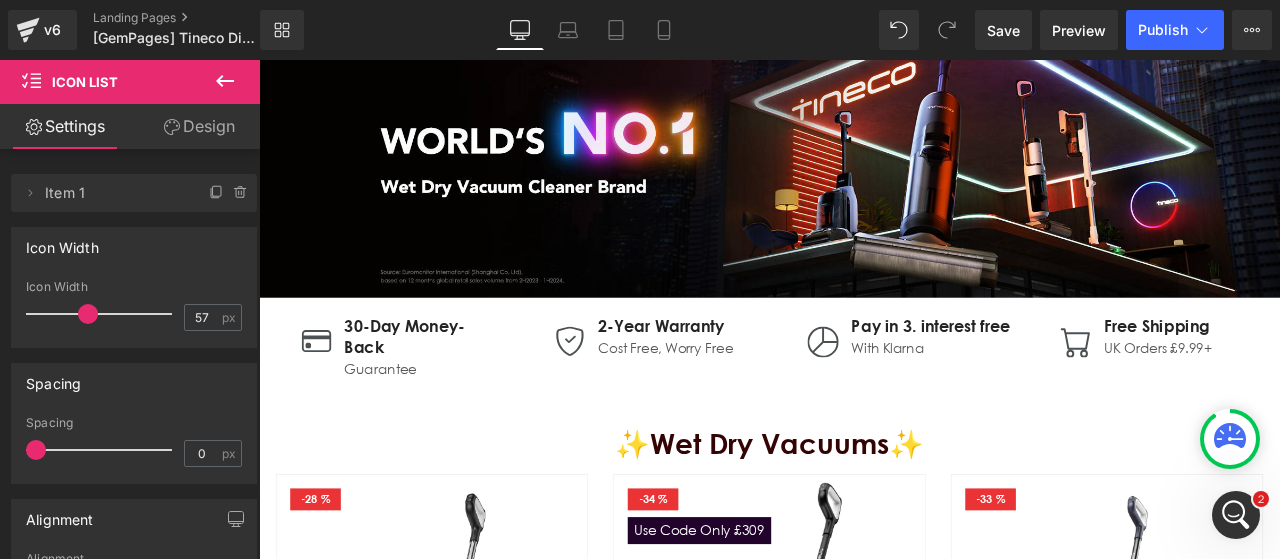 click 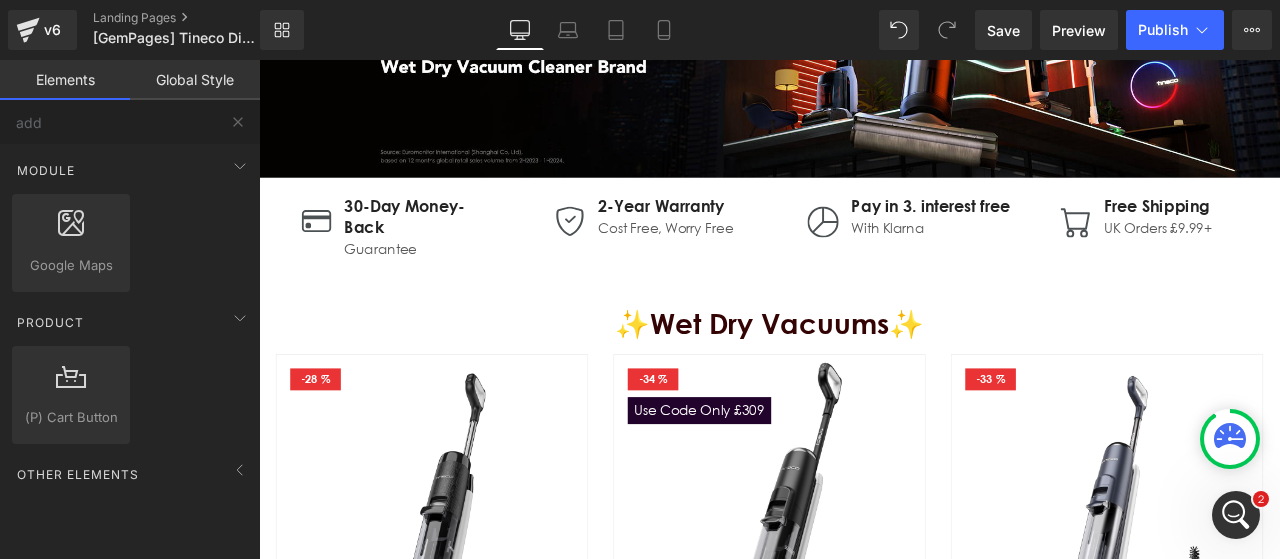 scroll, scrollTop: 500, scrollLeft: 0, axis: vertical 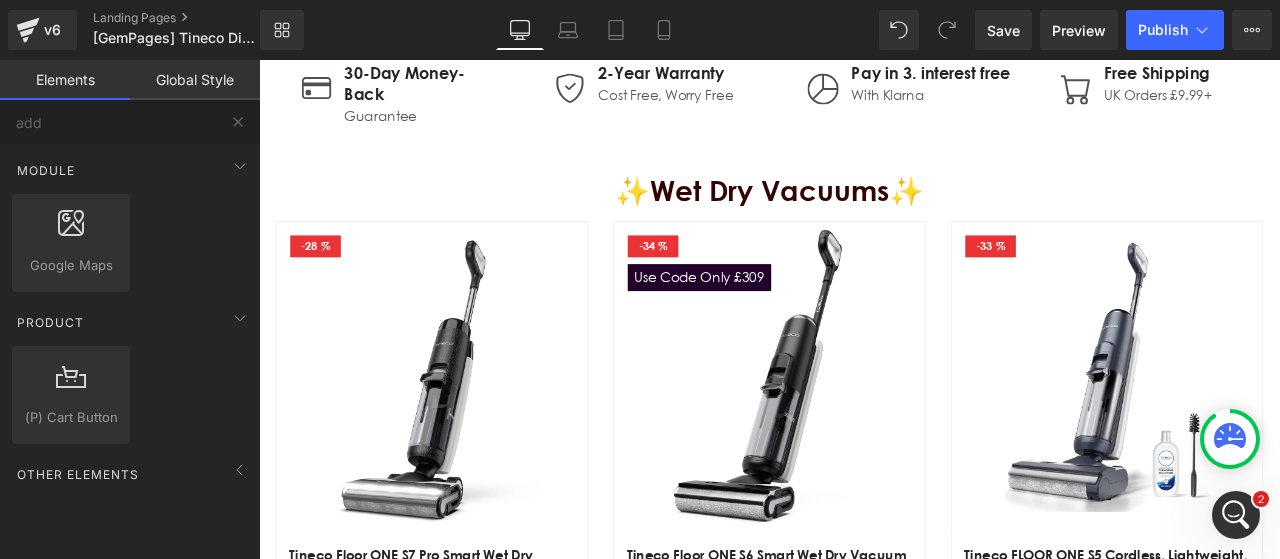 click on "Base Row  rows, columns, layouts, div Heading  headings, titles, h1,h2,h3,h4,h5,h6 Text Block  texts, paragraphs, contents, blocks Image  images, photos, alts, uploads Icon  icons, symbols Button  button, call to action, cta Separator  separators, dividers, horizontal lines Liquid  liquid, custom code, html, javascript, css, reviews, apps, applications, embeded, iframe Banner Parallax  banner, slideshow, hero, image, cover, parallax, effect Hero Banner  banners, slideshows, heros, images, covers, parallaxes, backgrounds Stack Tabs  tabs, vertical, horizontal, accordions Carousel  carousels, slideshows, sliders, slides Pricing  pricing, plan, subscription, table Accordion  accordions, menus, tabs List Icon List Hoz  horizontal, icons, symbols, listss, stars, ratings Icon List  vertical, icons, symbols, lists, stars, ratings Module Before and After Images  image,before,after,compare Breadcrumbs  app Google Maps  google, maps, locations, positions, addresses, directions Popup Video Popup  videos, players, popups" at bounding box center [134, 369] 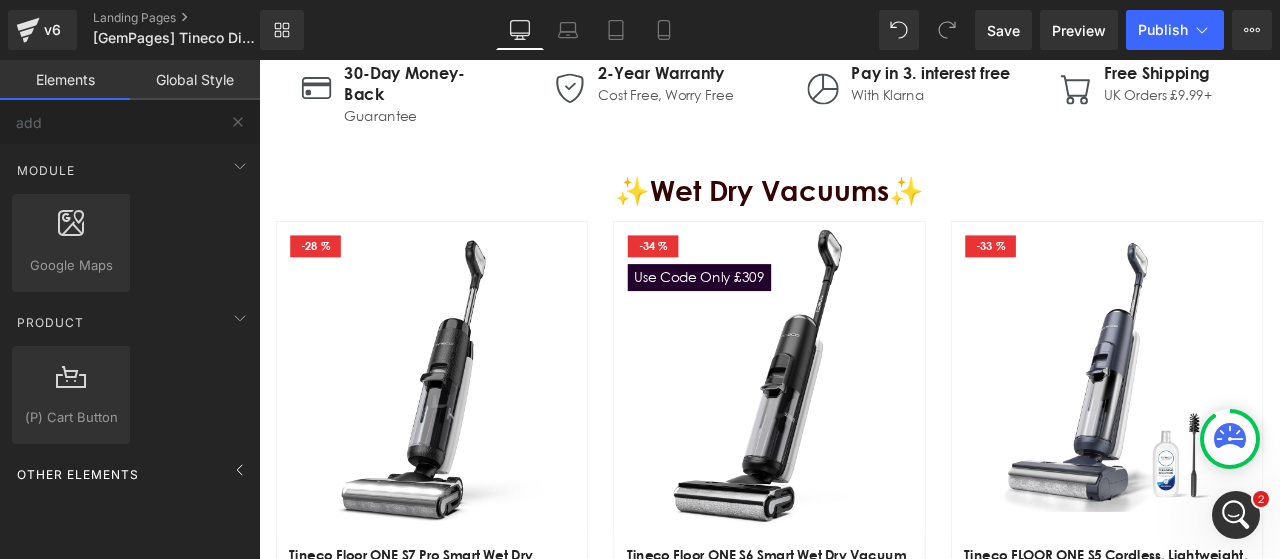 drag, startPoint x: 232, startPoint y: 463, endPoint x: 202, endPoint y: 473, distance: 31.622776 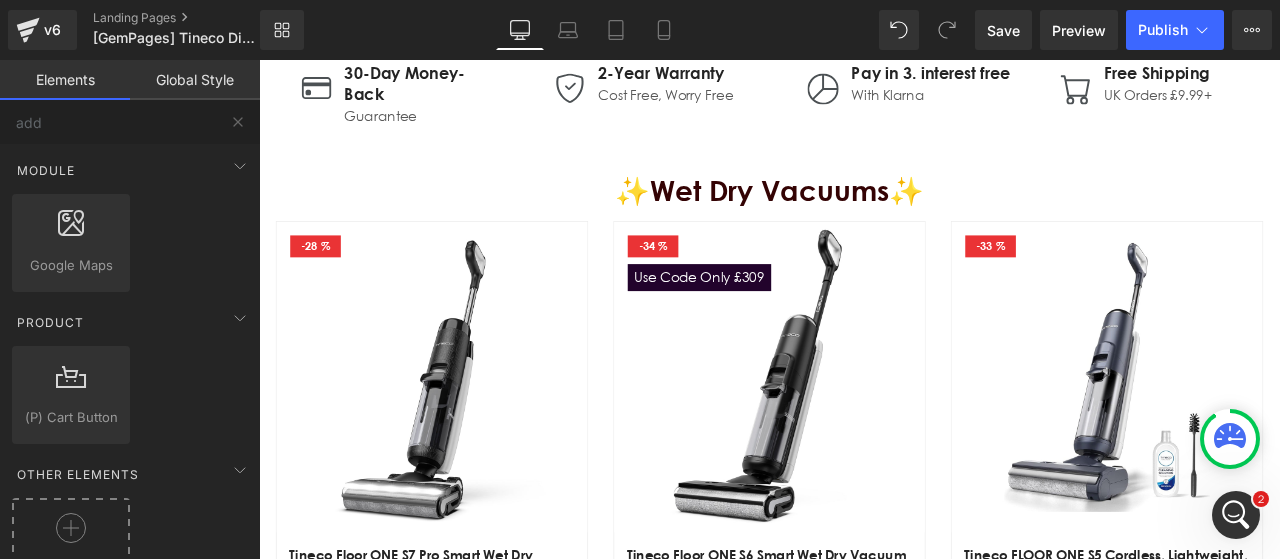 click 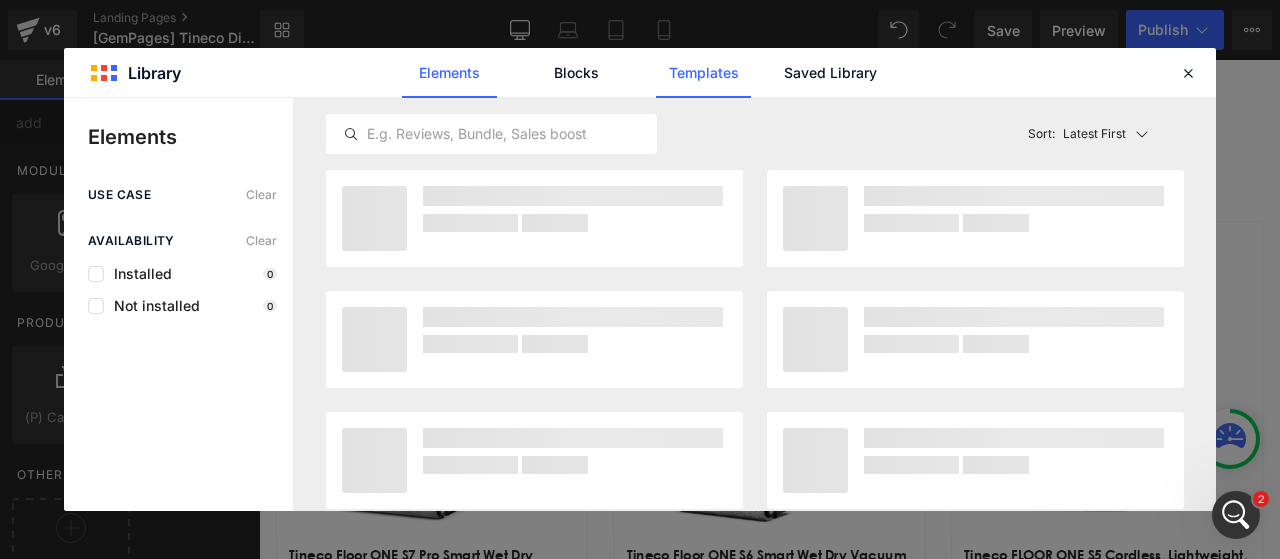 click on "Templates" 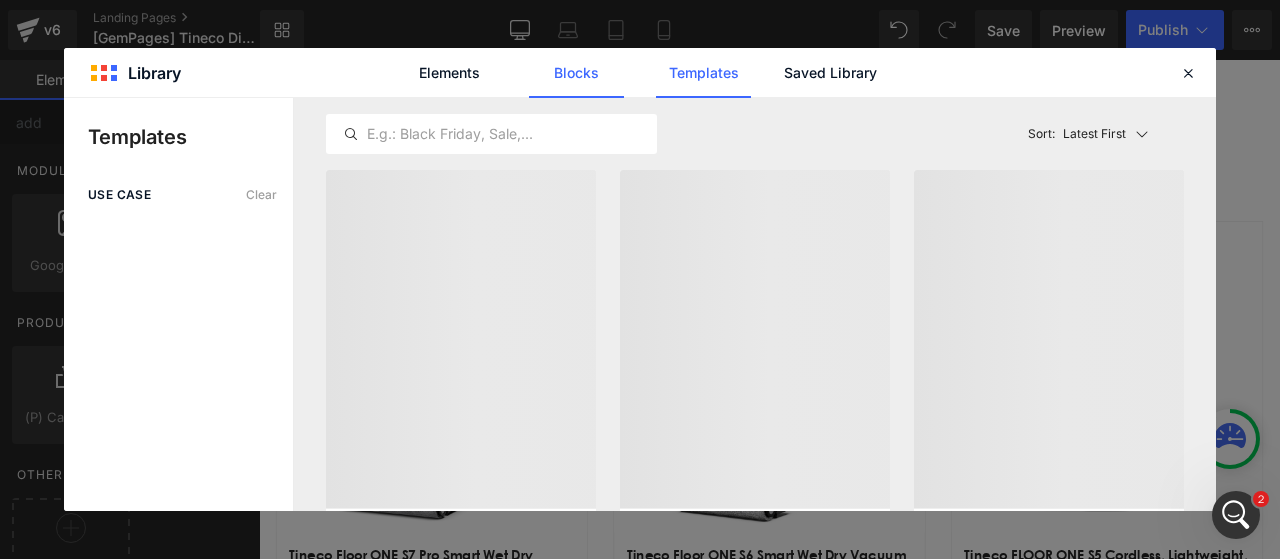 click on "Blocks" 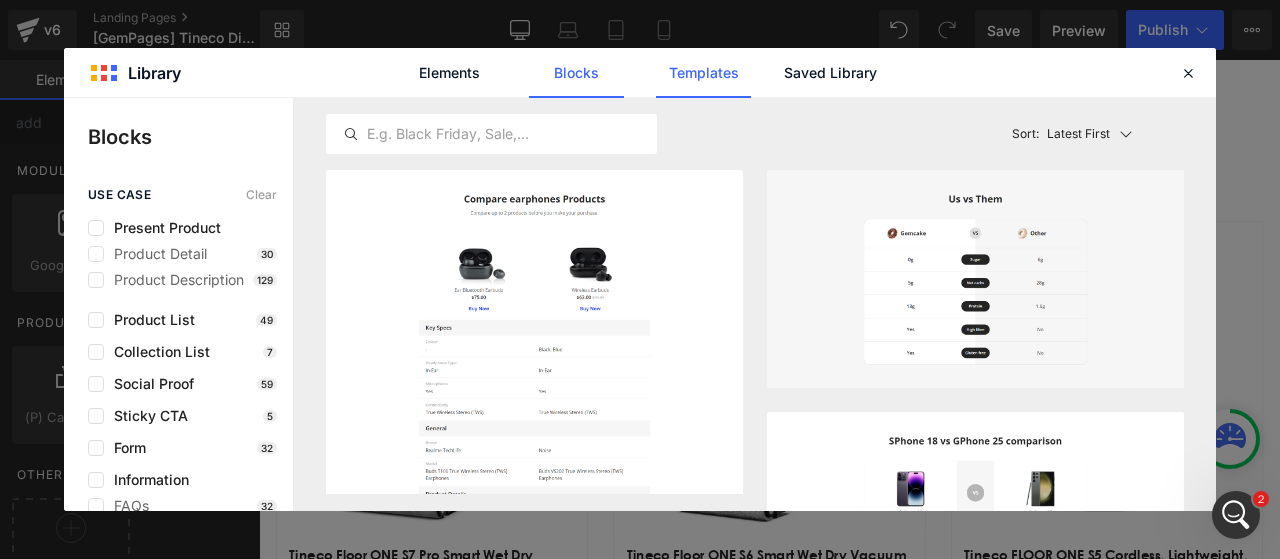 click on "Templates" 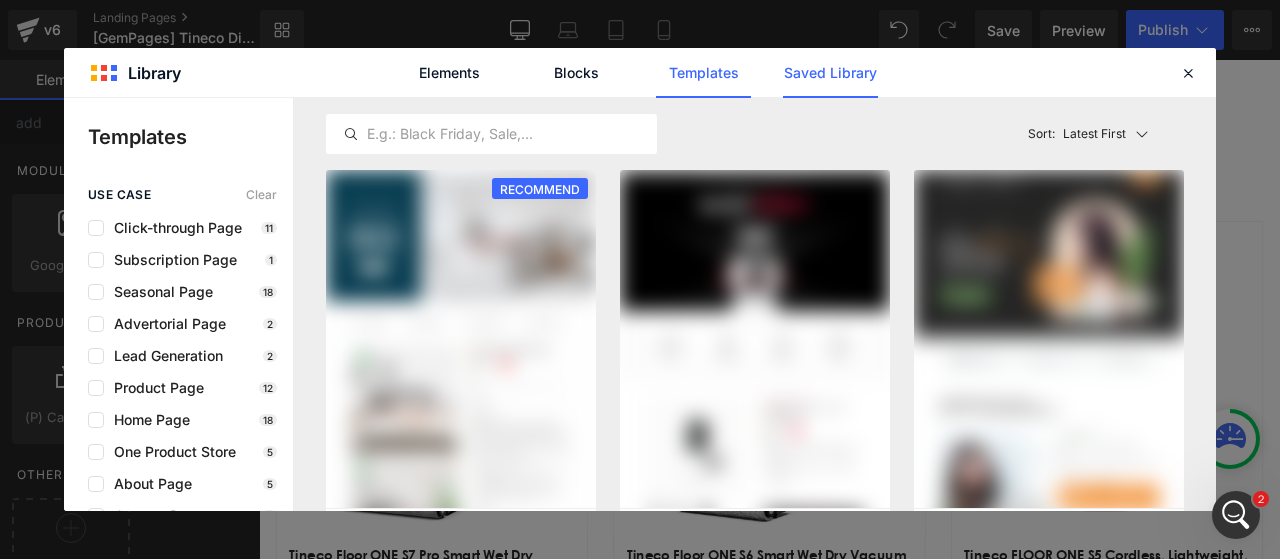 click on "Saved Library" 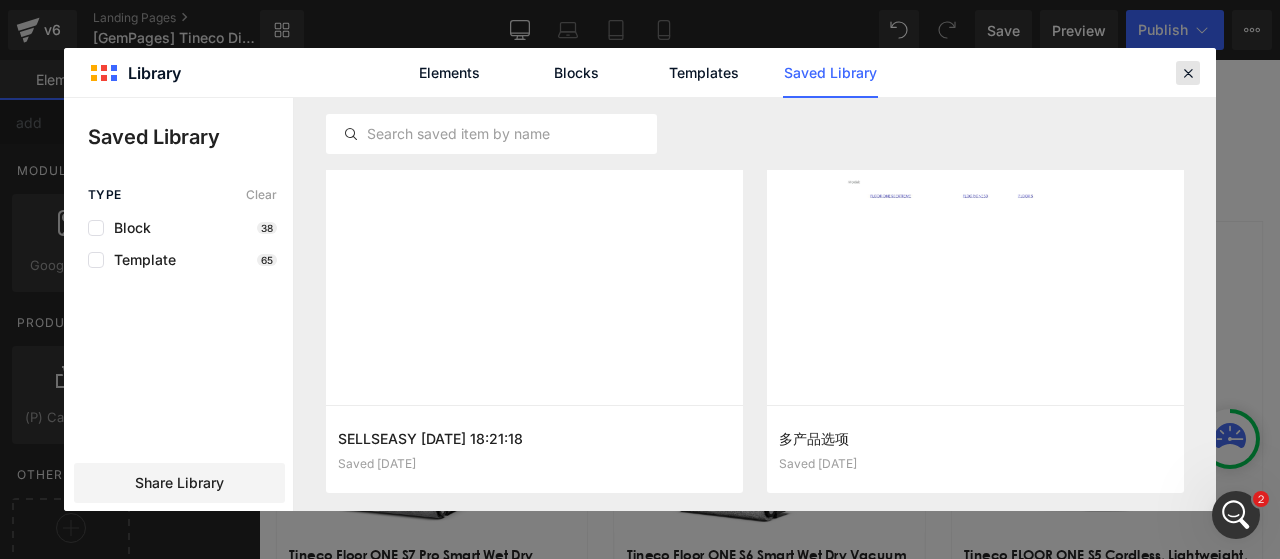 click at bounding box center [1188, 73] 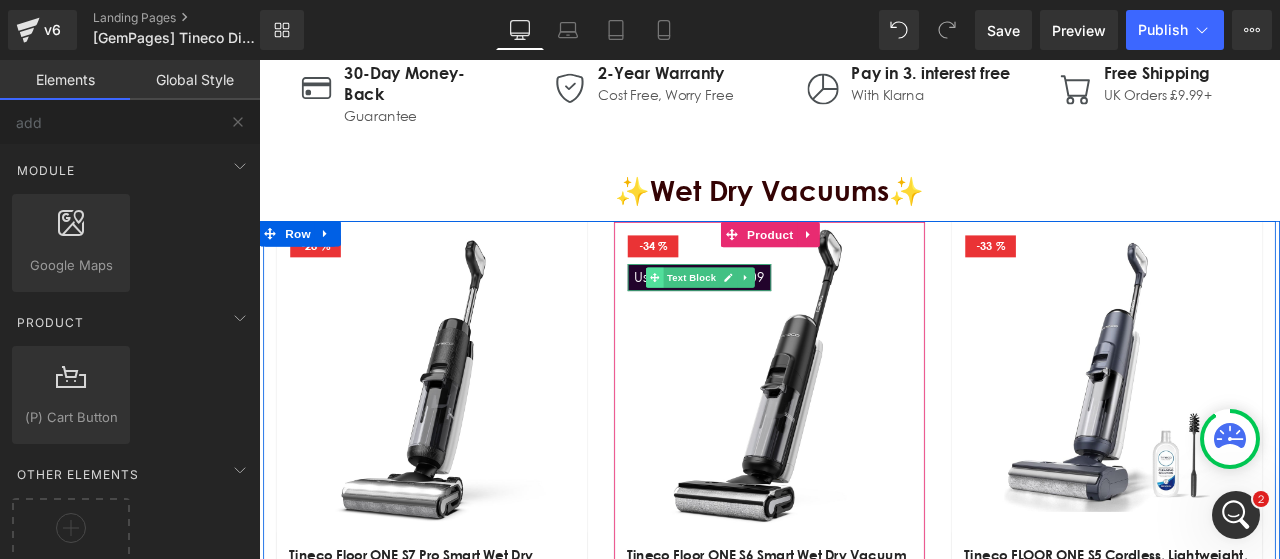 click 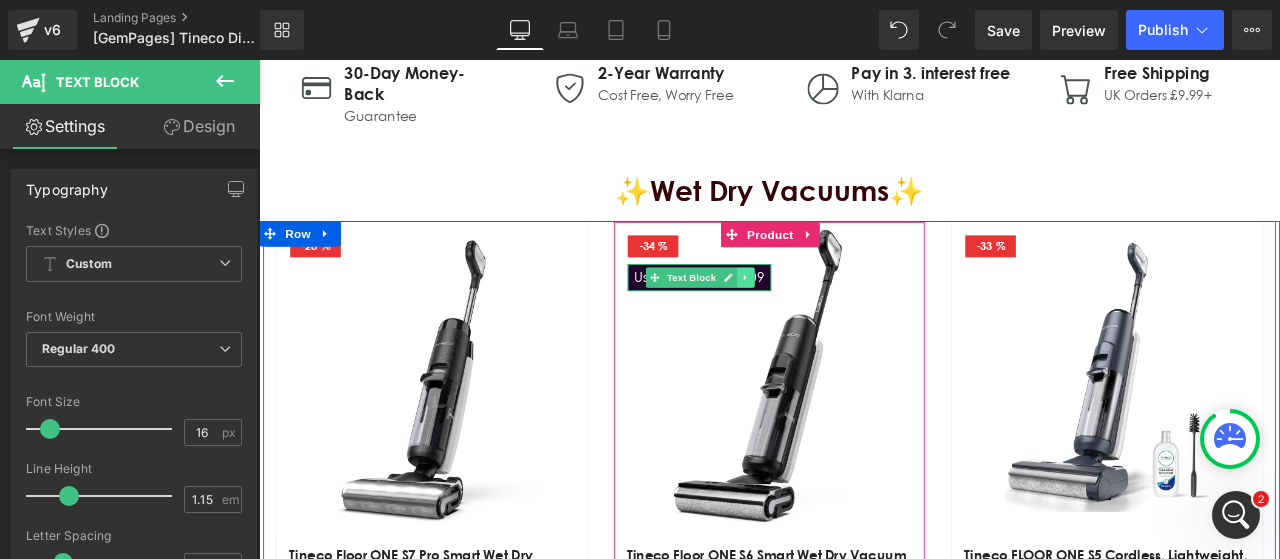 click at bounding box center [836, 318] 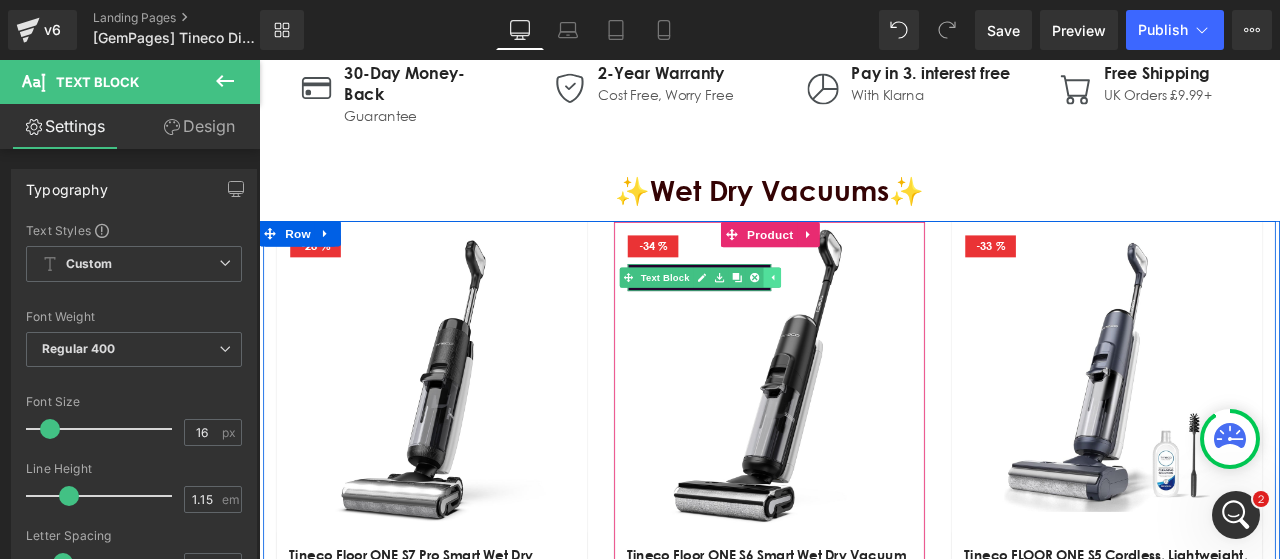 click 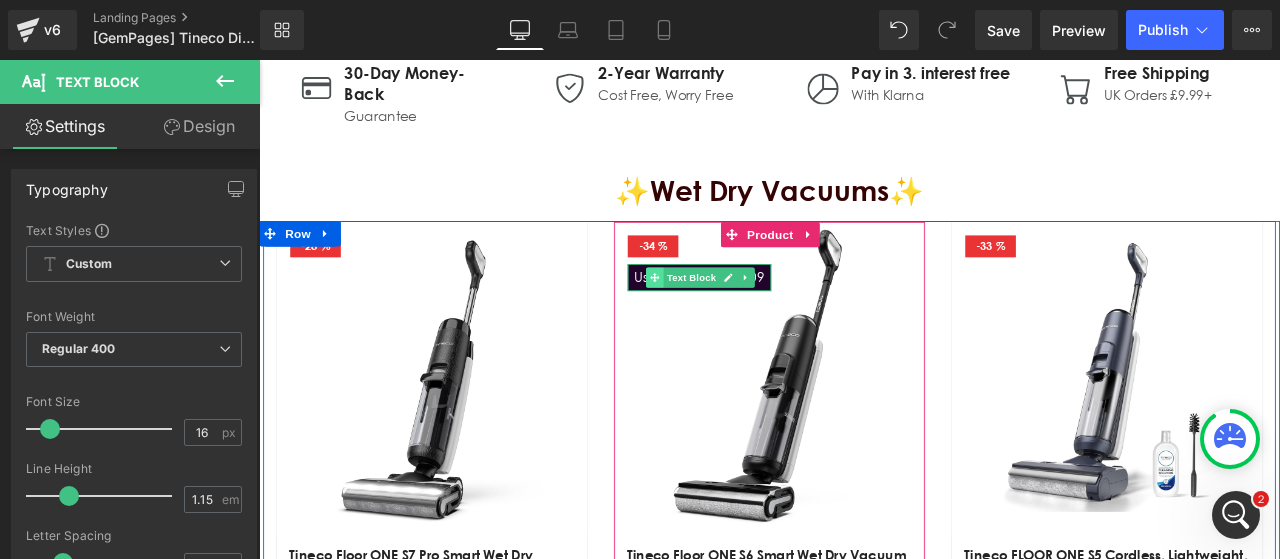 click 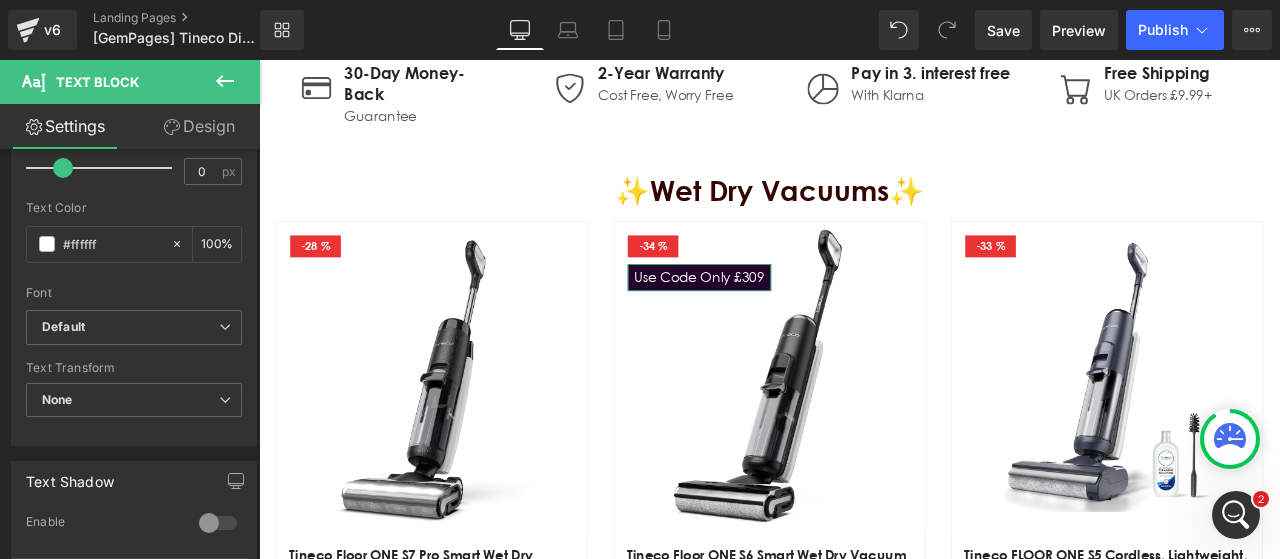 scroll, scrollTop: 248, scrollLeft: 0, axis: vertical 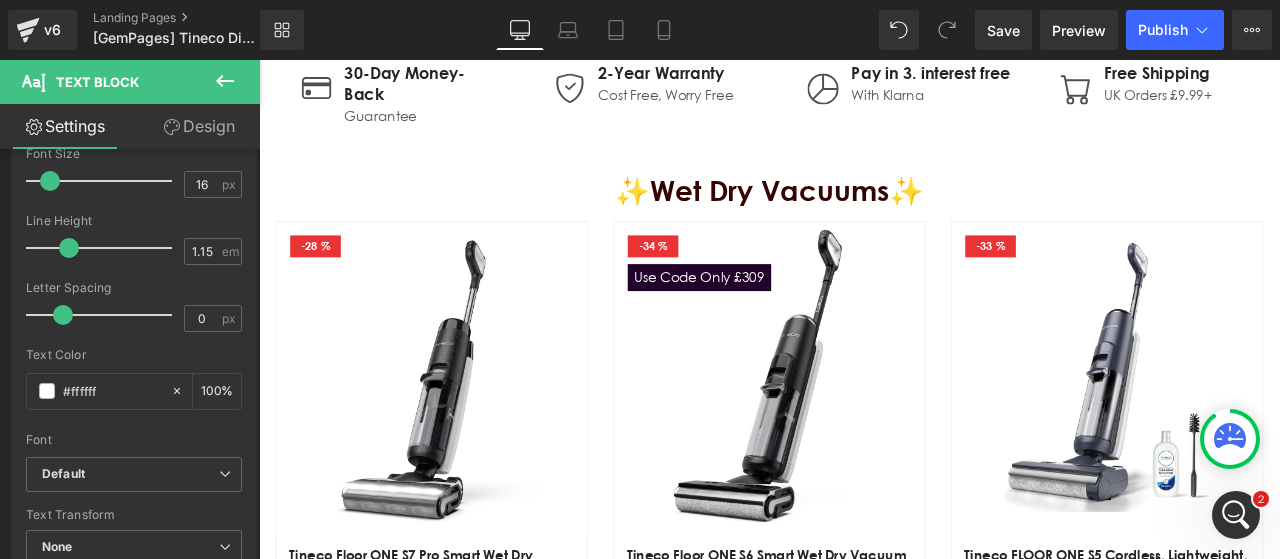 click 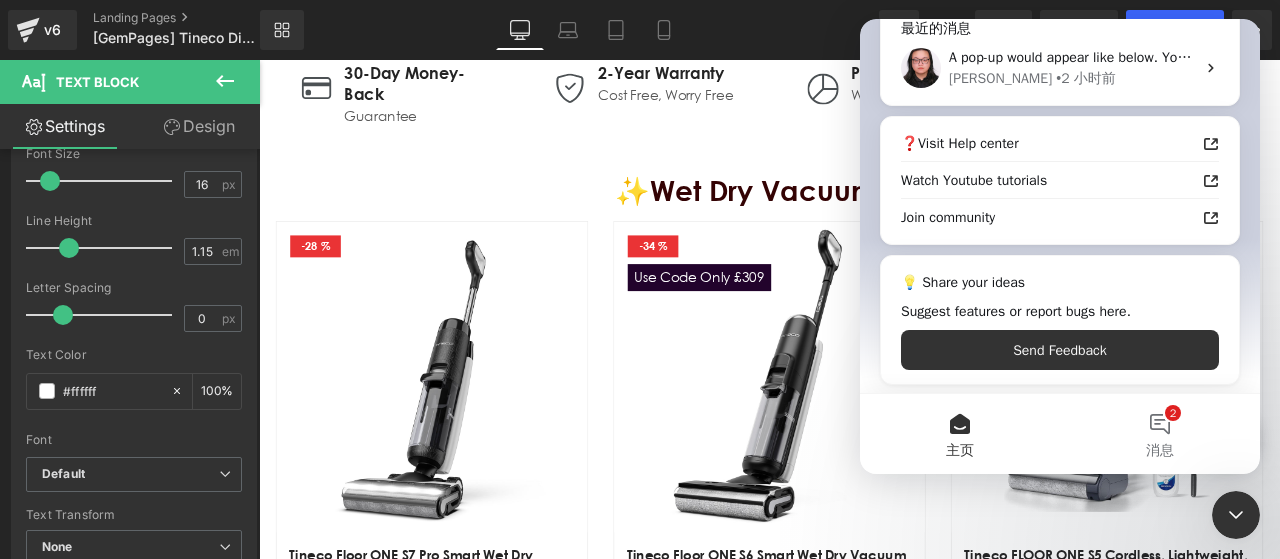 scroll, scrollTop: 53, scrollLeft: 0, axis: vertical 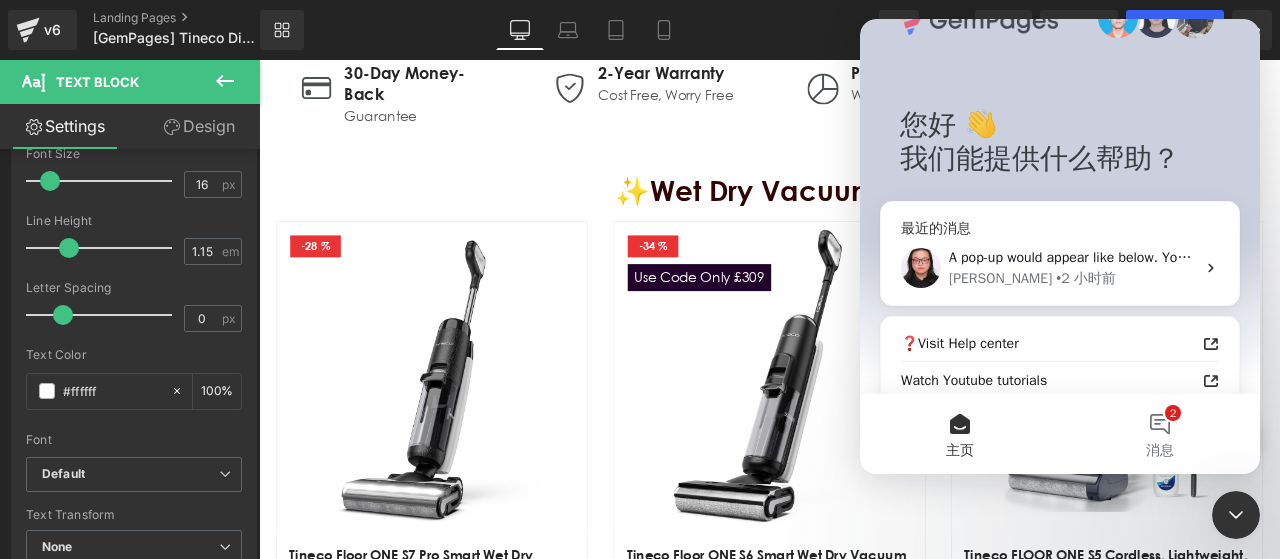 click on "•  2 小时前" at bounding box center (1086, 278) 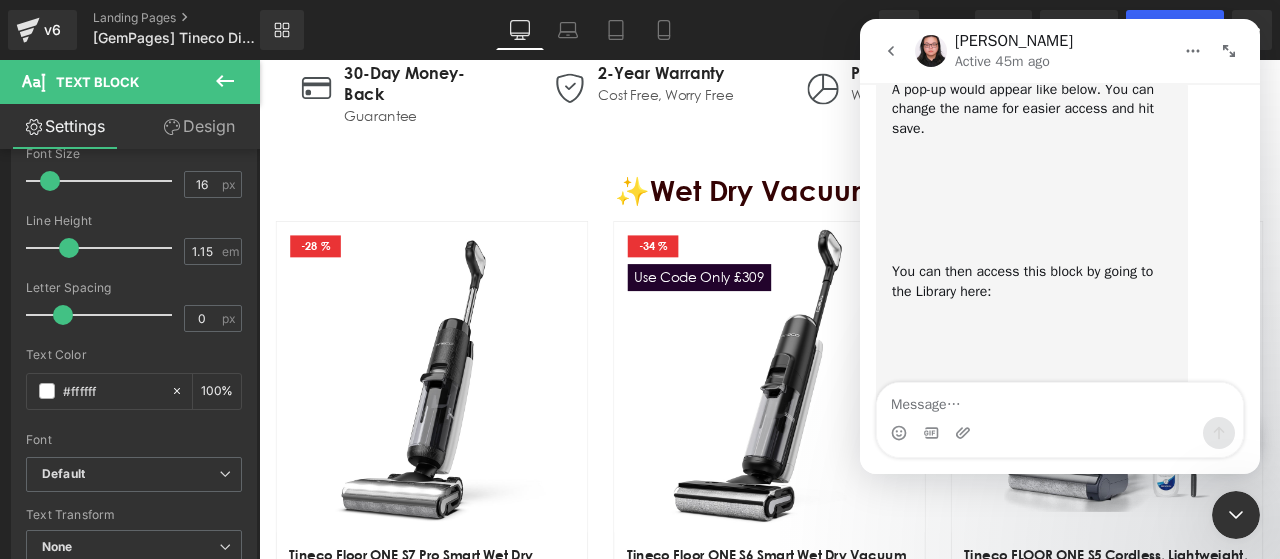 scroll, scrollTop: 7837, scrollLeft: 0, axis: vertical 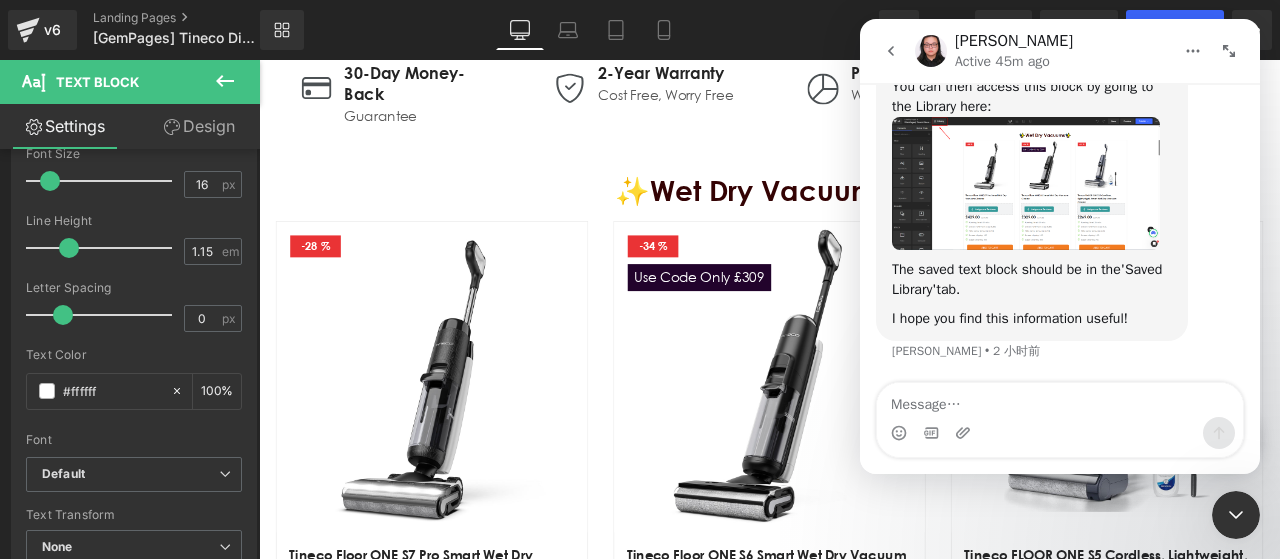 click at bounding box center [640, 249] 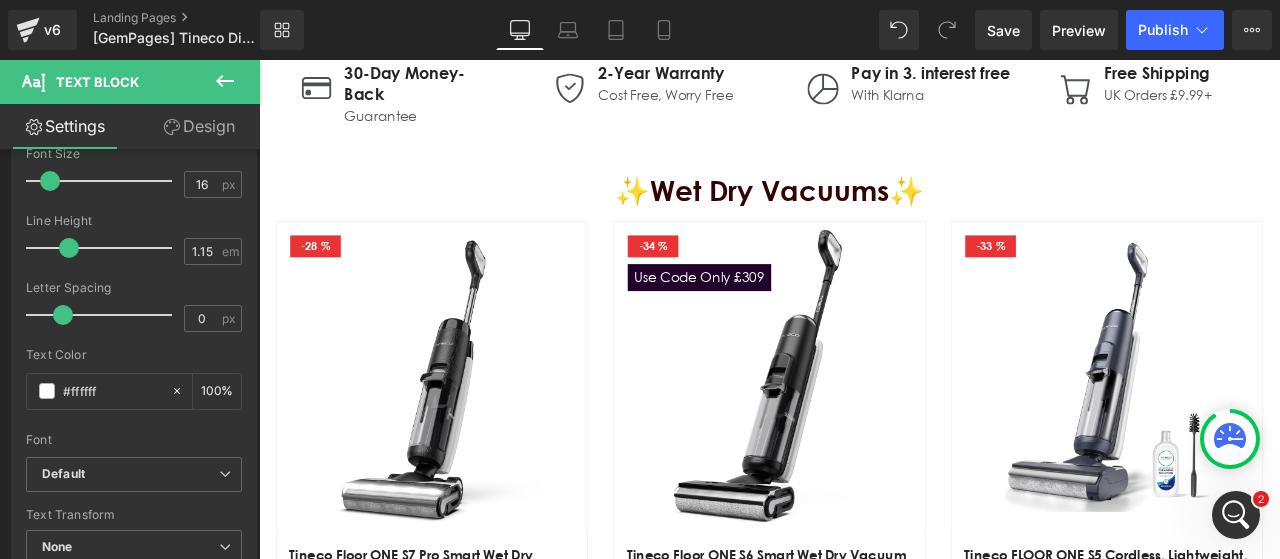 click at bounding box center [1236, 515] 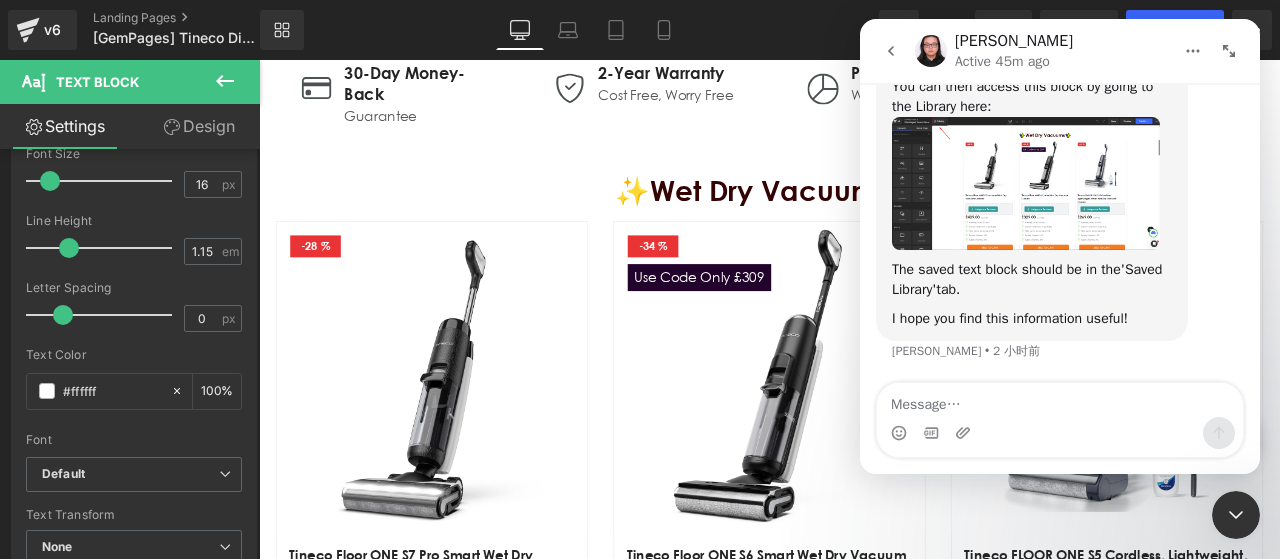 scroll, scrollTop: 7737, scrollLeft: 0, axis: vertical 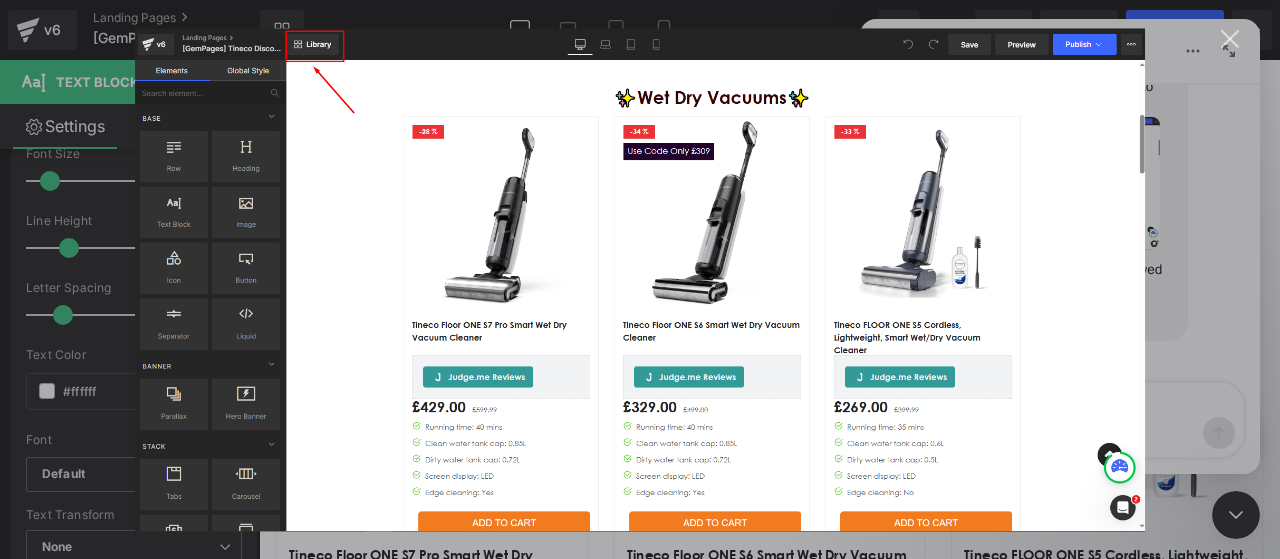 click at bounding box center [640, 279] 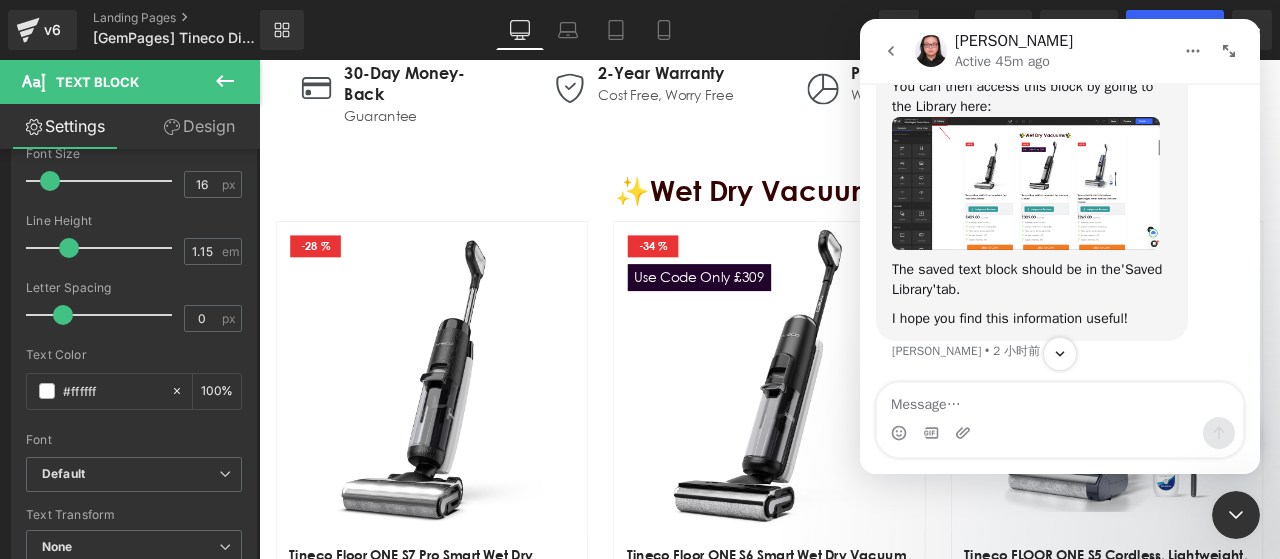 scroll, scrollTop: 7437, scrollLeft: 0, axis: vertical 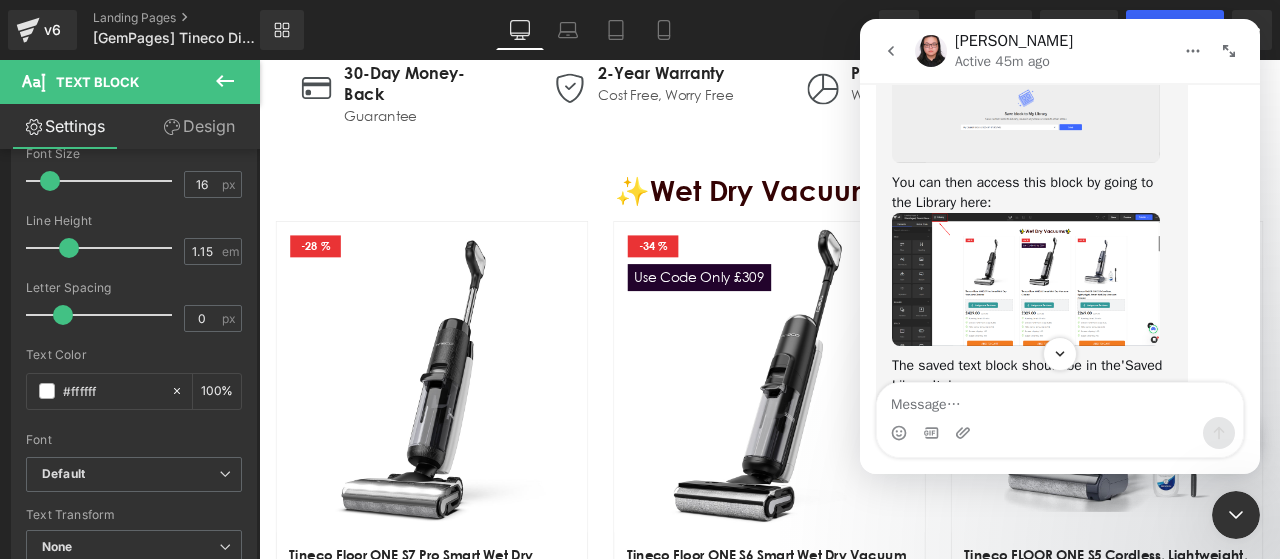 click at bounding box center (999, -169) 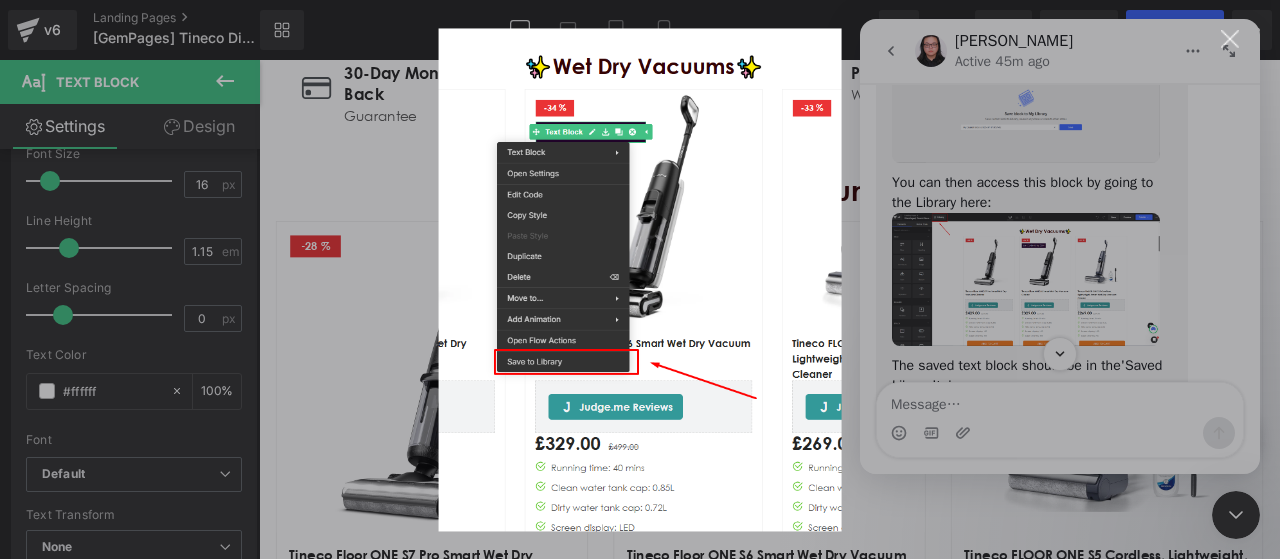 scroll, scrollTop: 0, scrollLeft: 0, axis: both 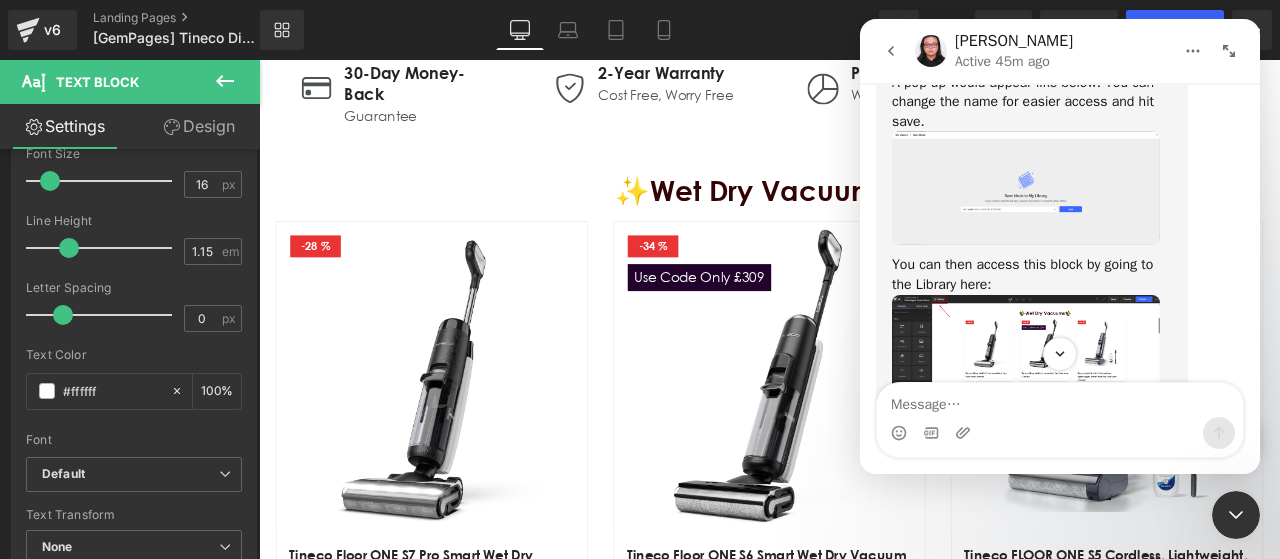 click at bounding box center [640, 249] 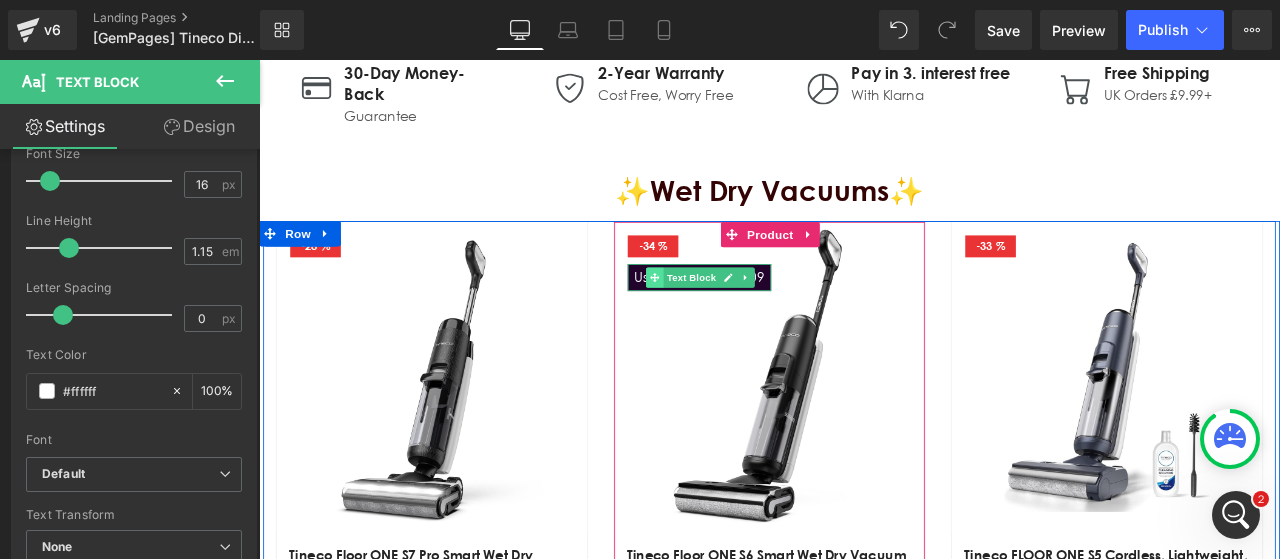 click at bounding box center [728, 318] 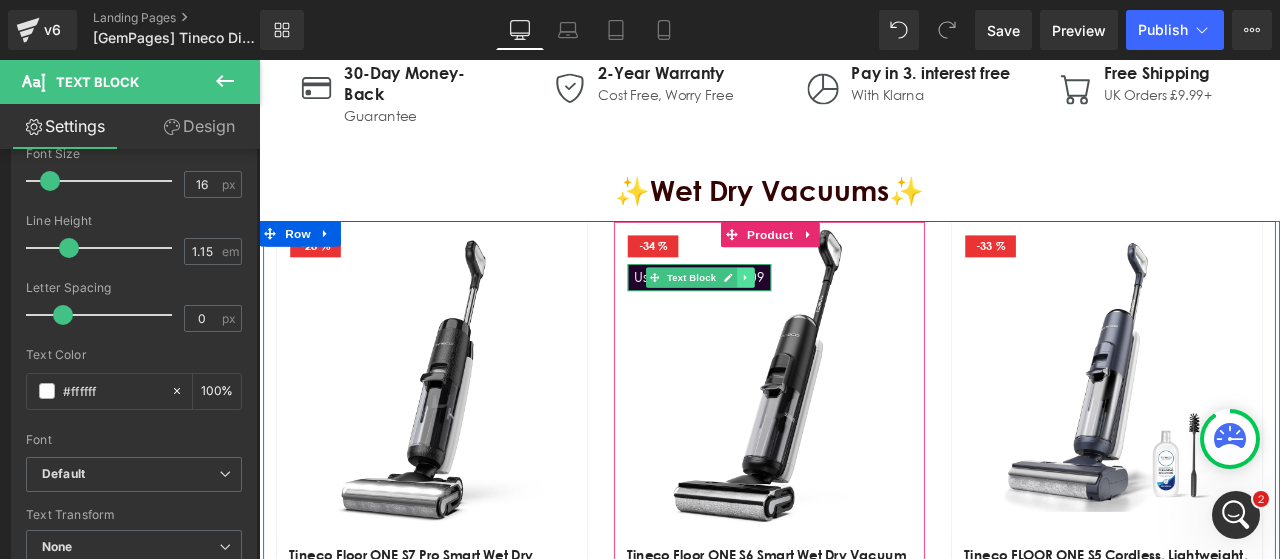 click 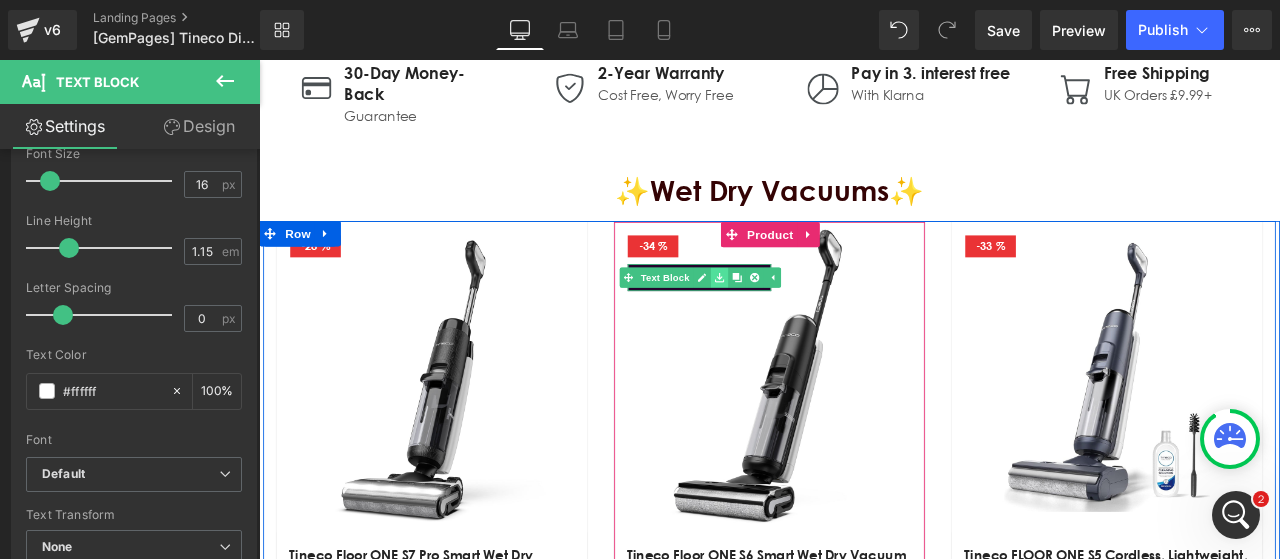 click 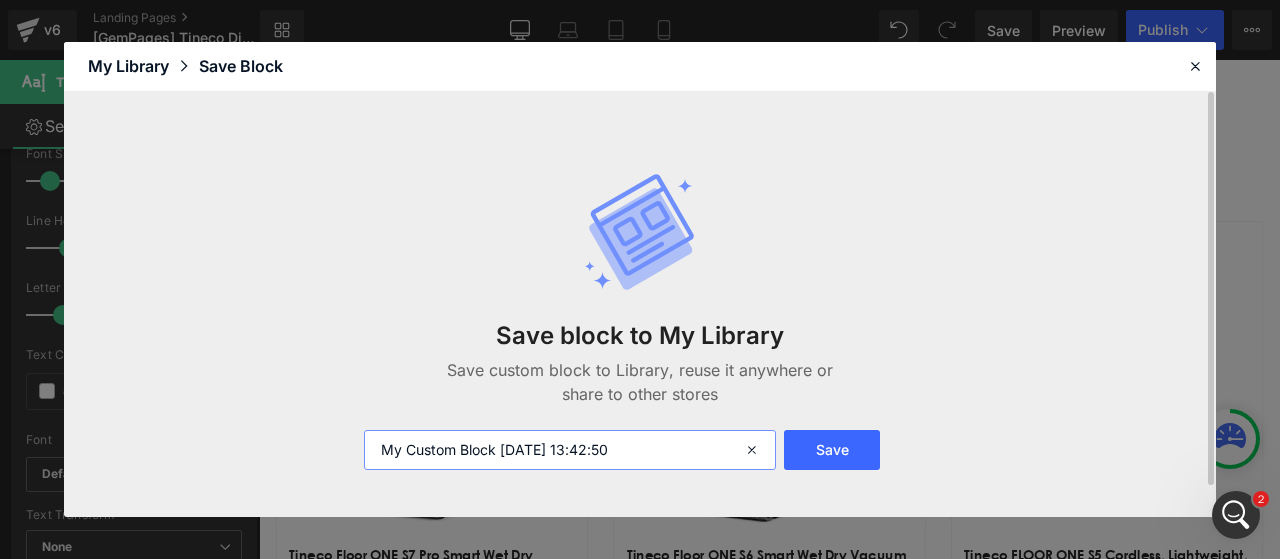 drag, startPoint x: 498, startPoint y: 457, endPoint x: 313, endPoint y: 449, distance: 185.1729 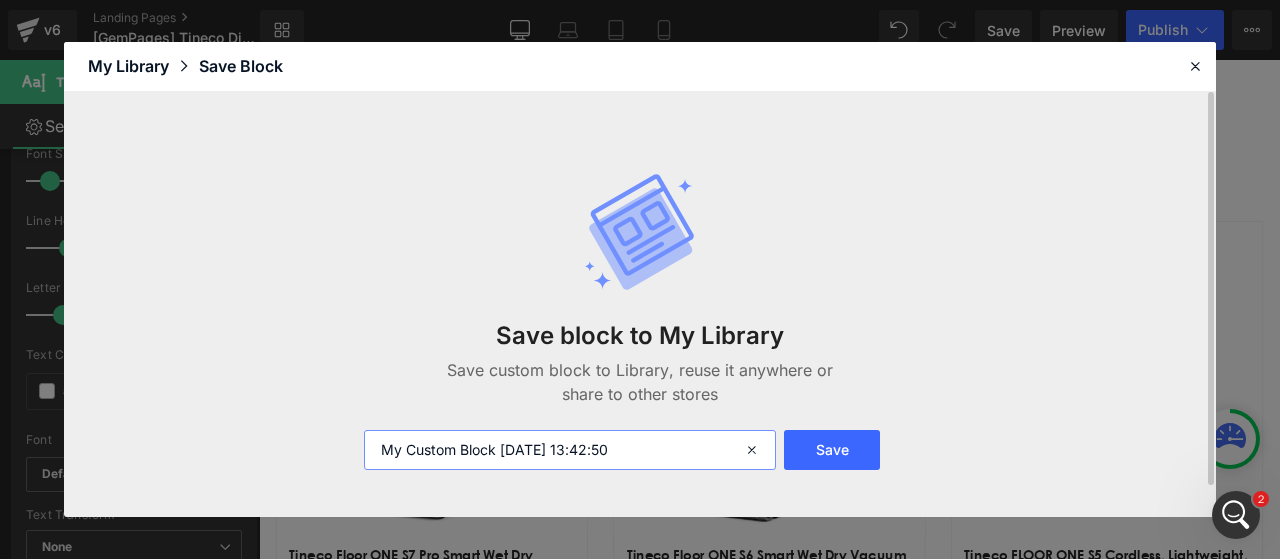 click on "Save block to My Library  Save custom block to Library, reuse it anywhere or share to other stores  My Custom Block 2025-07-17 13:42:50 Save" at bounding box center (640, 304) 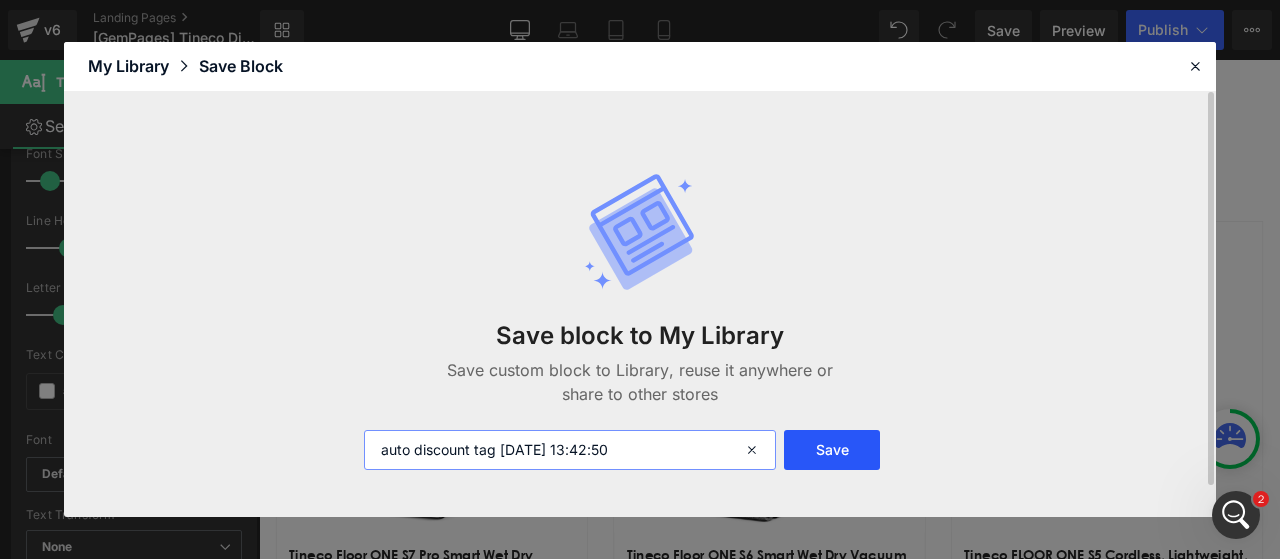type on "auto discount tag 2025-07-17 13:42:50" 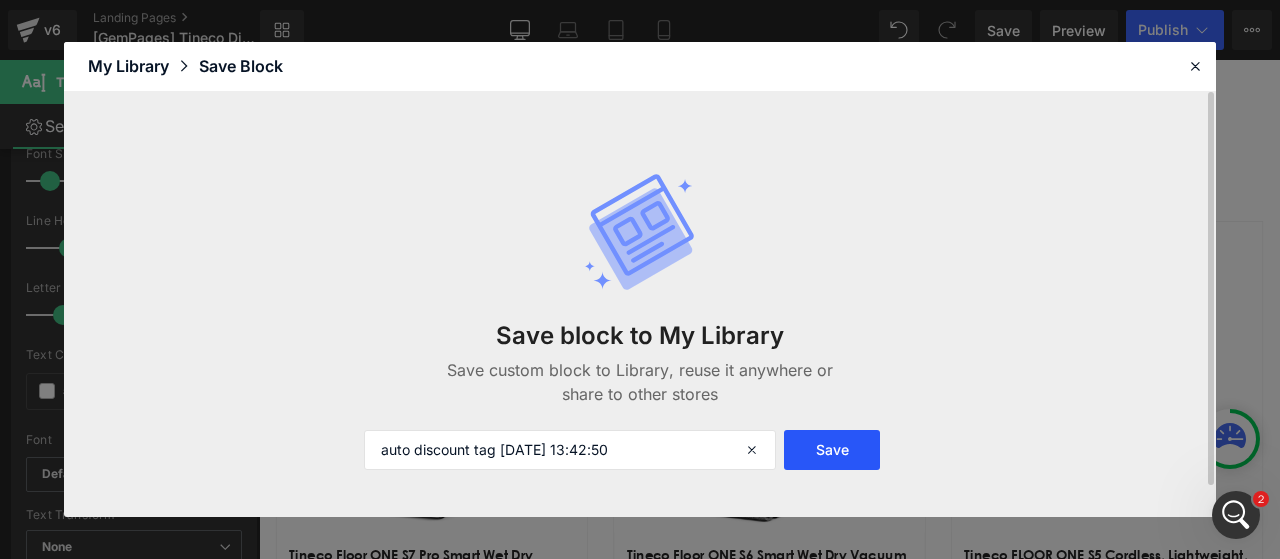click on "Save" at bounding box center (832, 450) 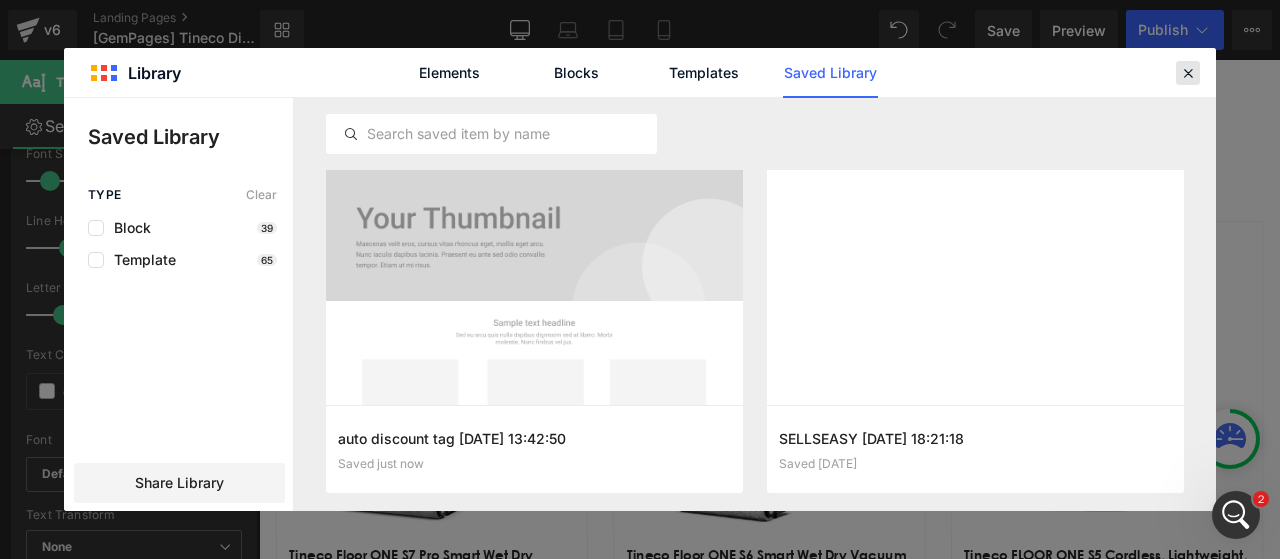 click 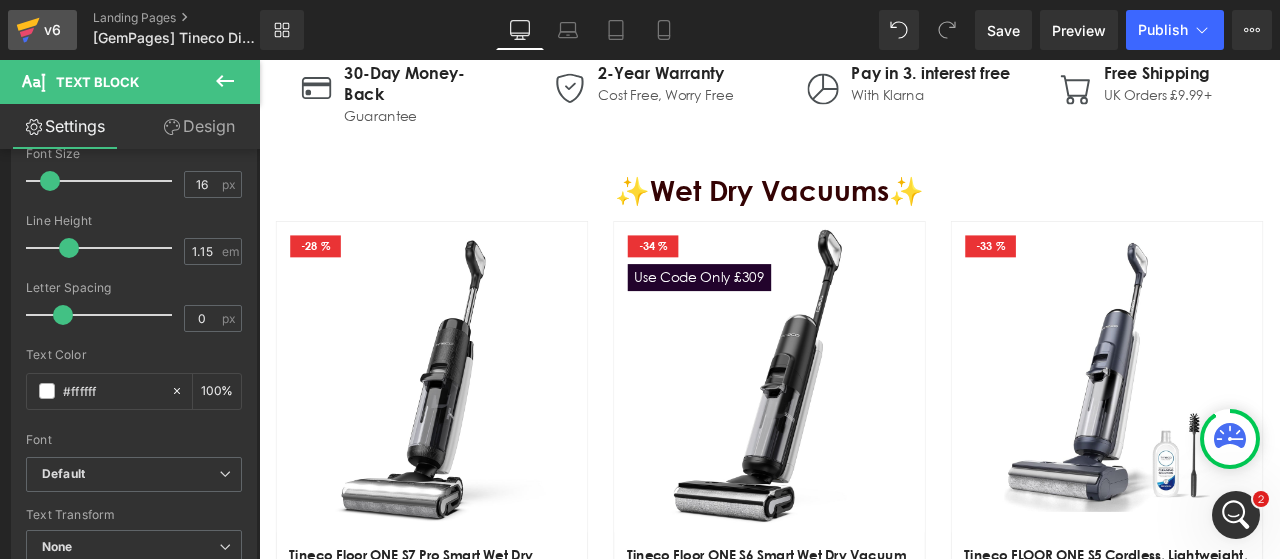 click on "v6" at bounding box center [52, 30] 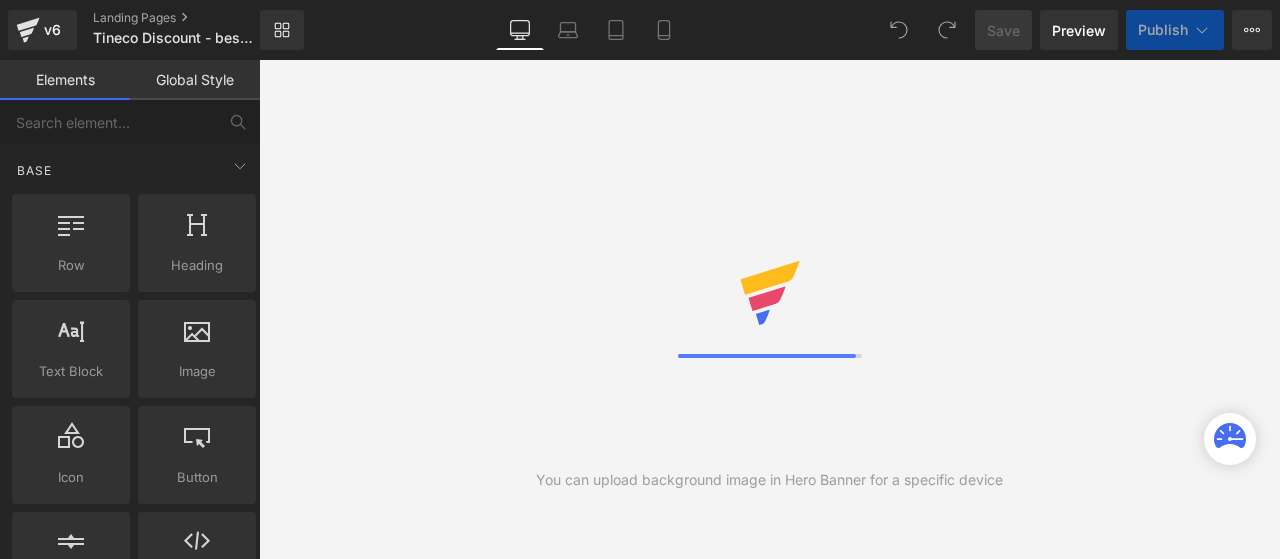 scroll, scrollTop: 0, scrollLeft: 0, axis: both 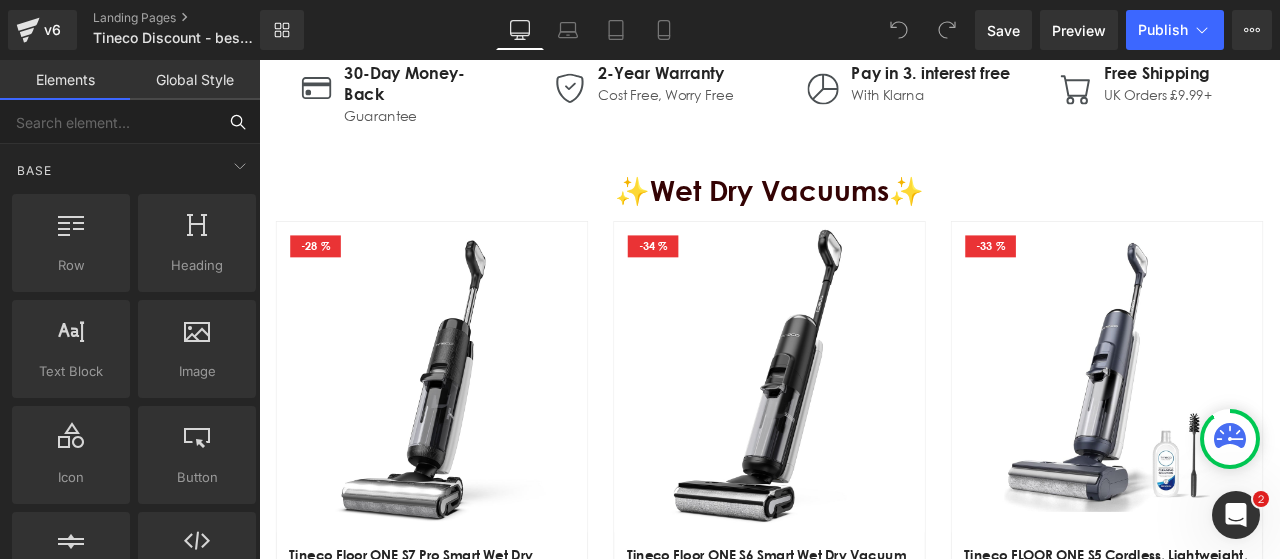 drag, startPoint x: 142, startPoint y: 125, endPoint x: 168, endPoint y: 135, distance: 27.856777 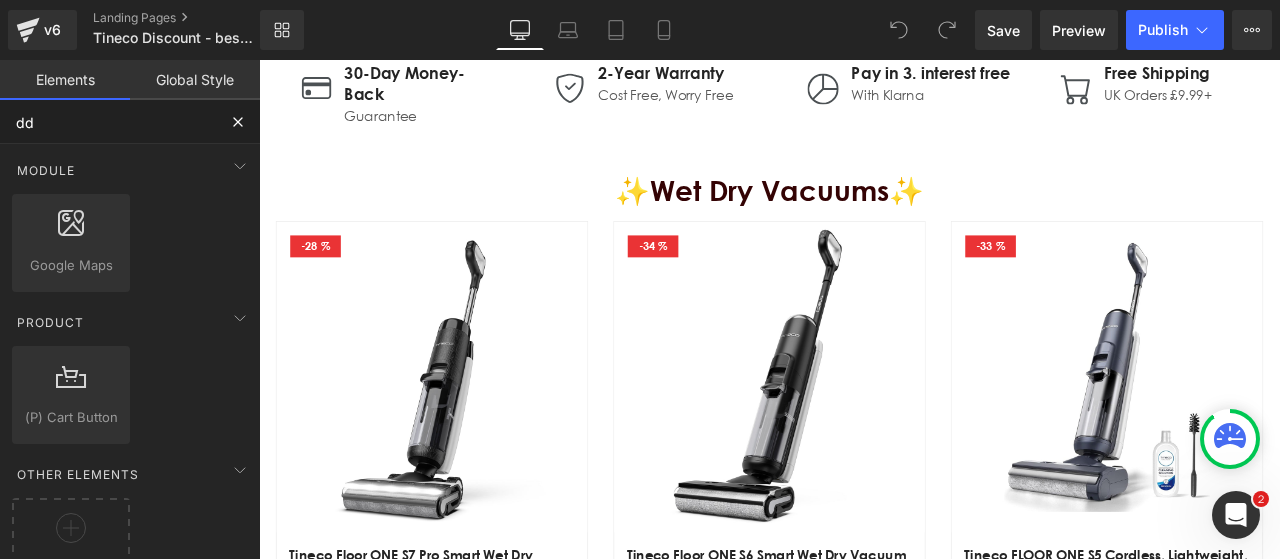 type on "d" 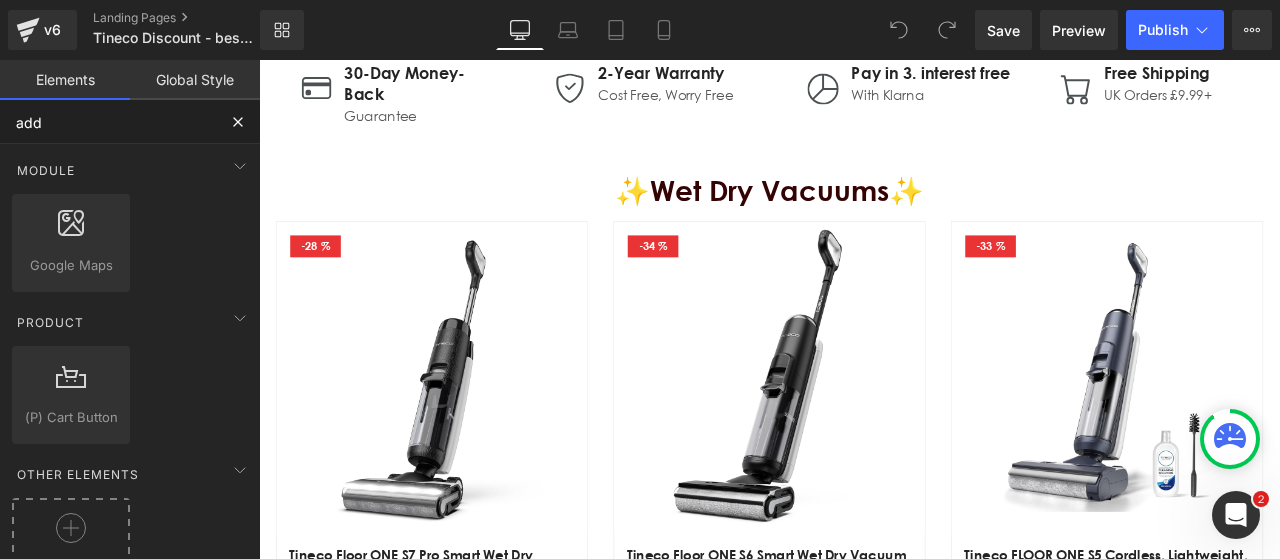 click 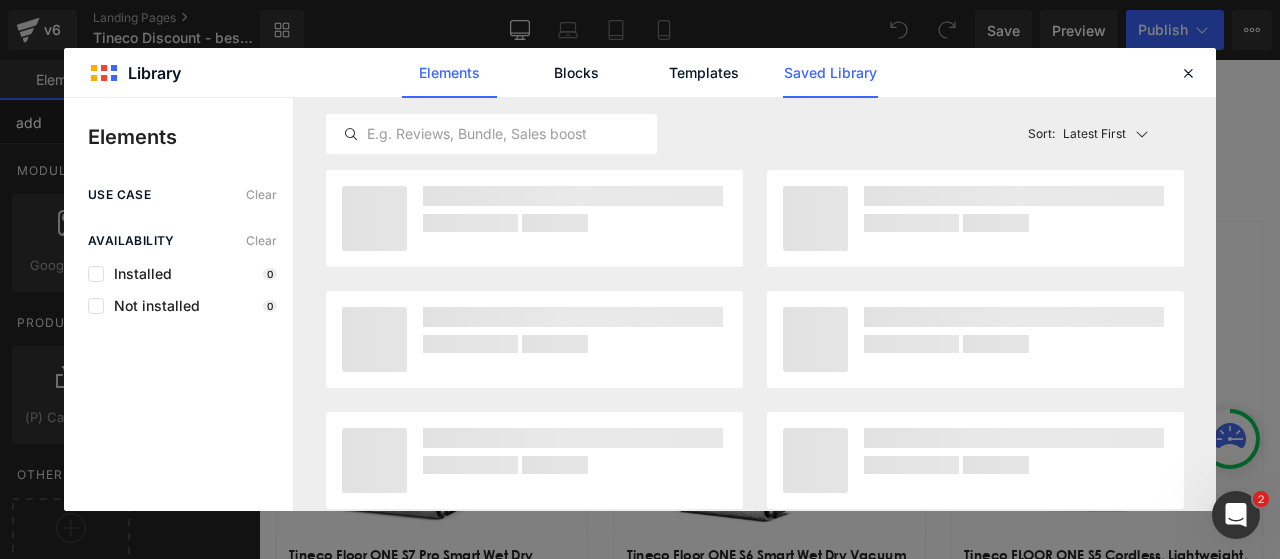 type on "add" 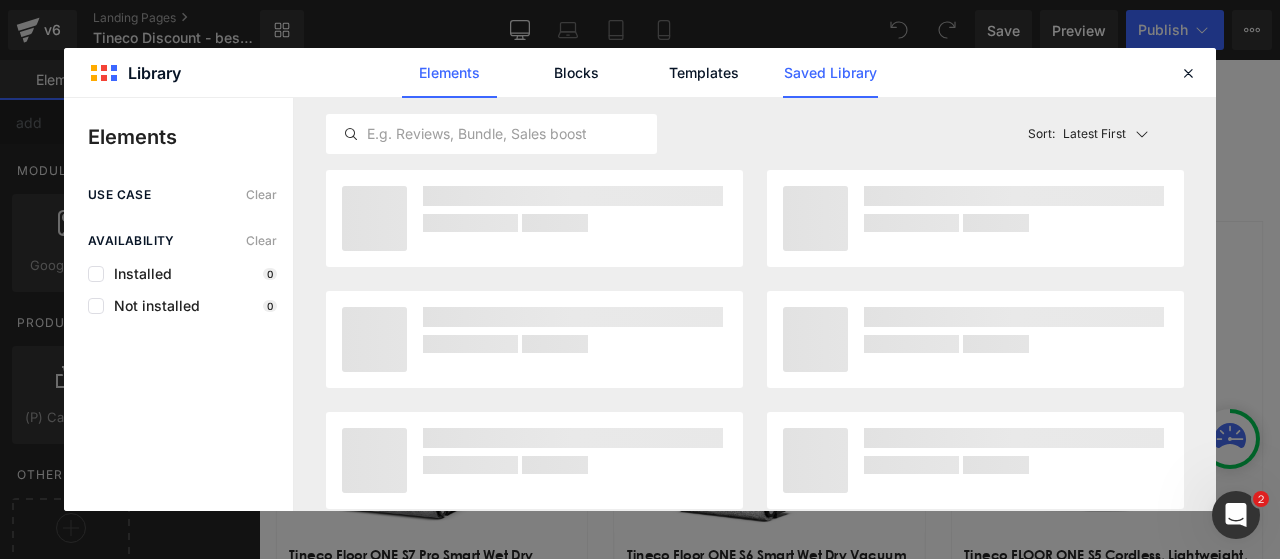 click on "Saved Library" 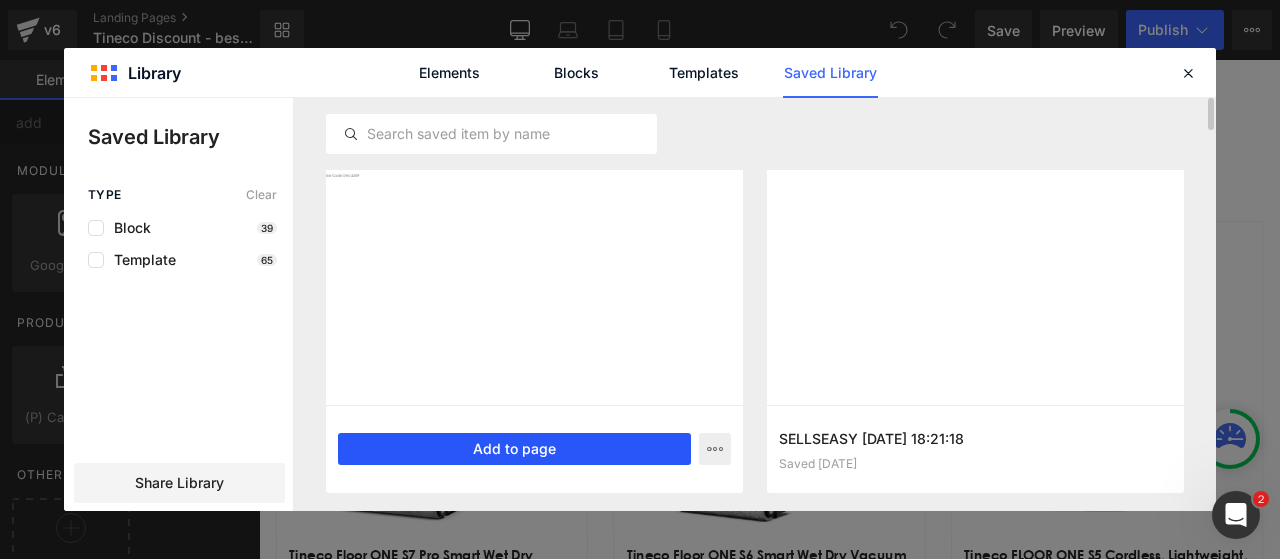 drag, startPoint x: 604, startPoint y: 445, endPoint x: 408, endPoint y: 457, distance: 196.367 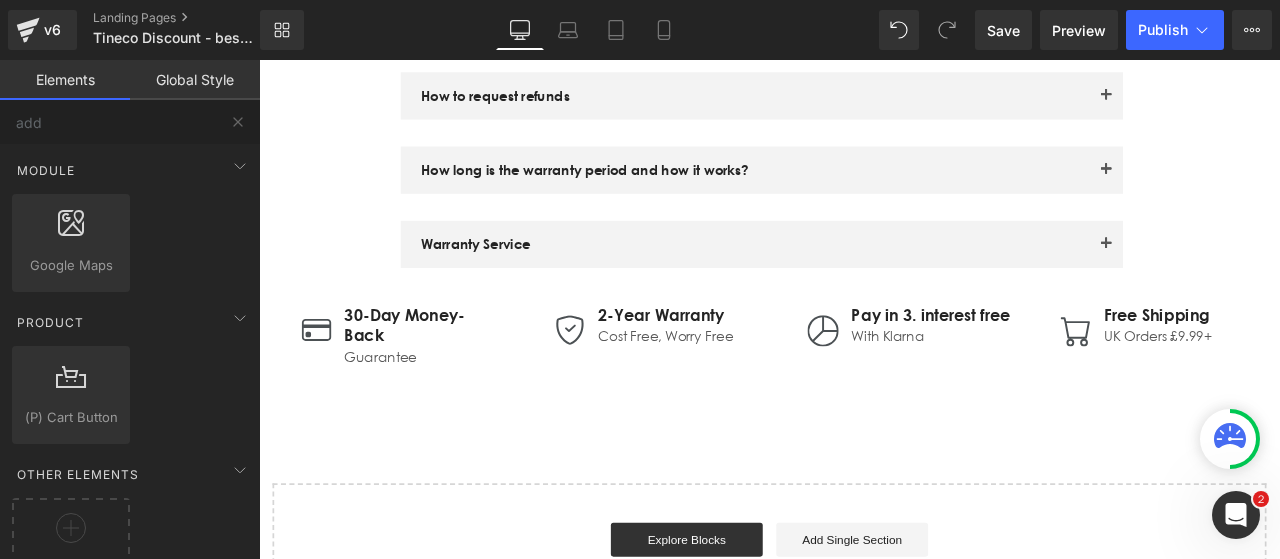 scroll, scrollTop: 5412, scrollLeft: 0, axis: vertical 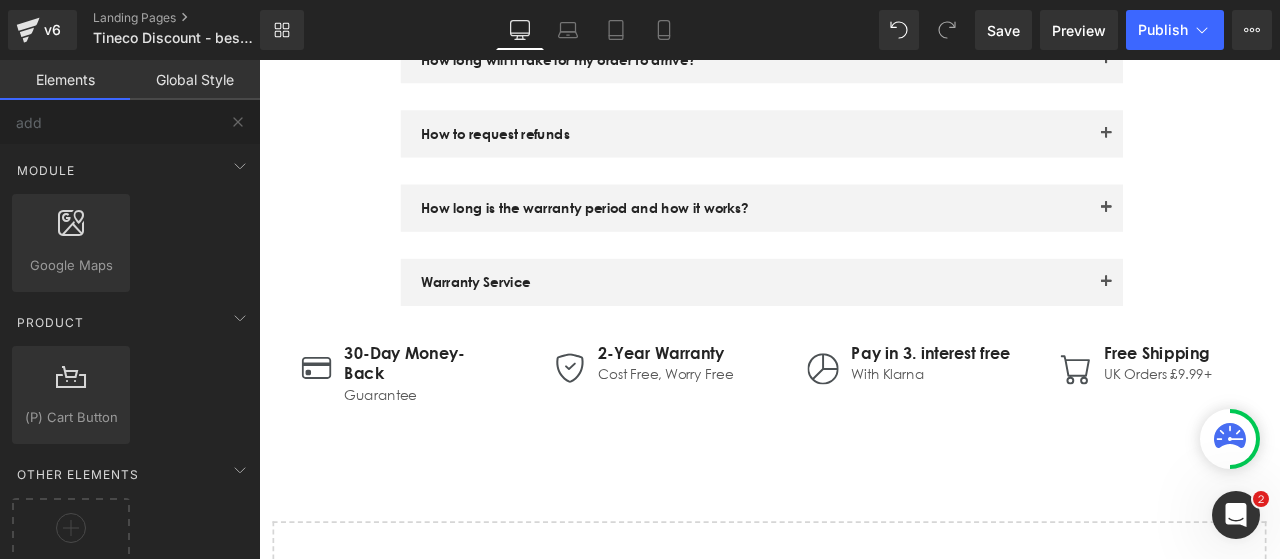 click on "Icon         Row         Text Block         Icon         Row         Image
Icon
30-Day Money-Back
Heading
Guarantee
Text Block
Icon List
Icon
2-Year Warranty
Heading" at bounding box center (864, -2224) 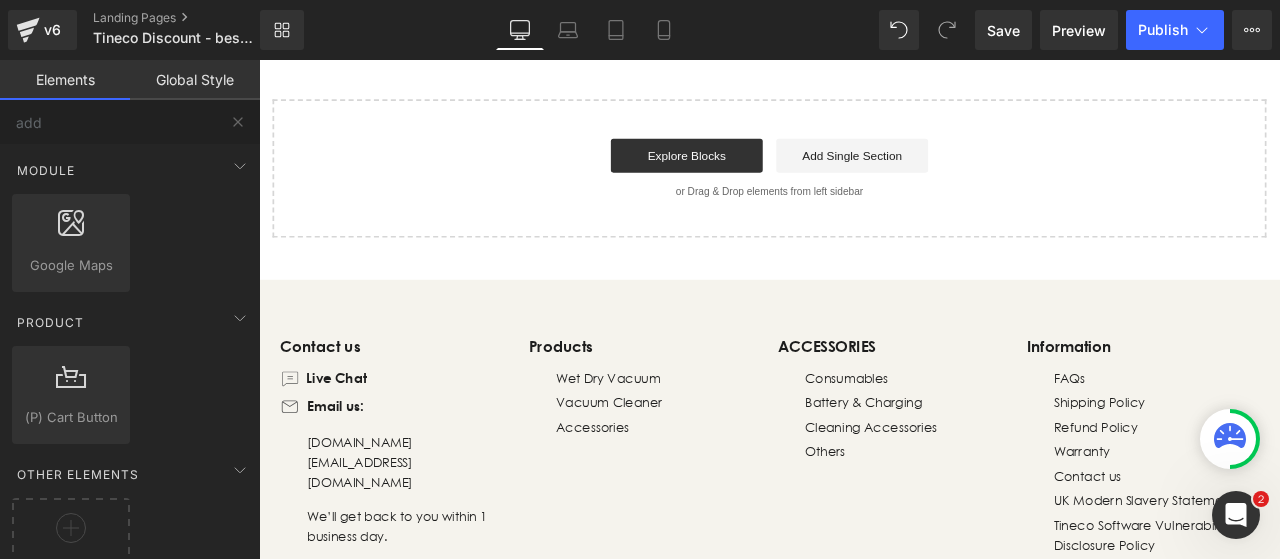 scroll, scrollTop: 5812, scrollLeft: 0, axis: vertical 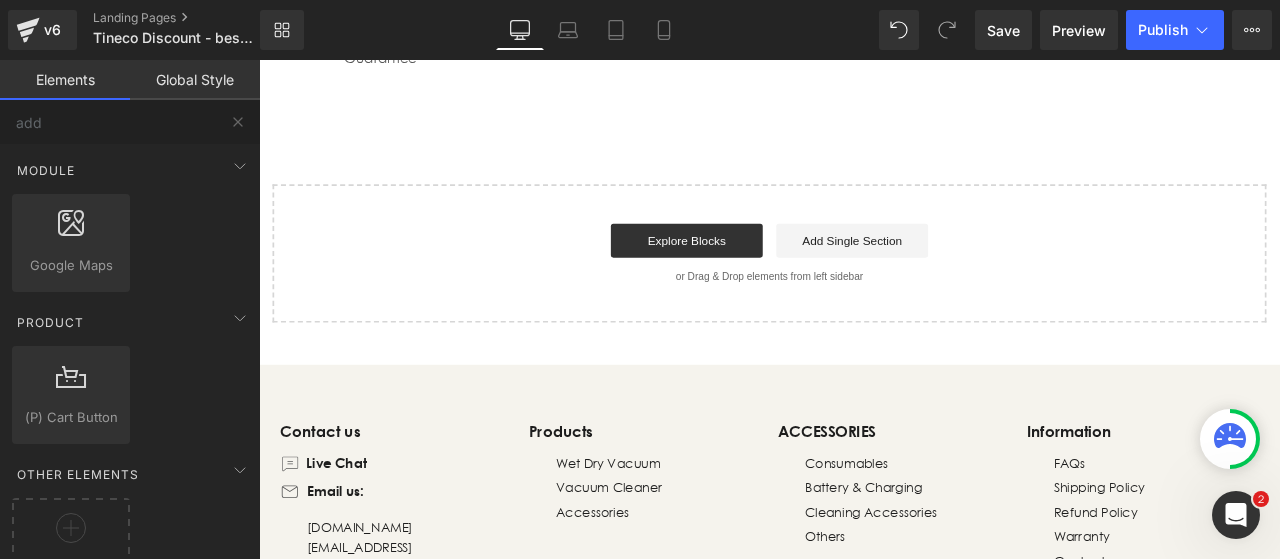 click on "Explore Blocks
Add Single Section" at bounding box center (864, 274) 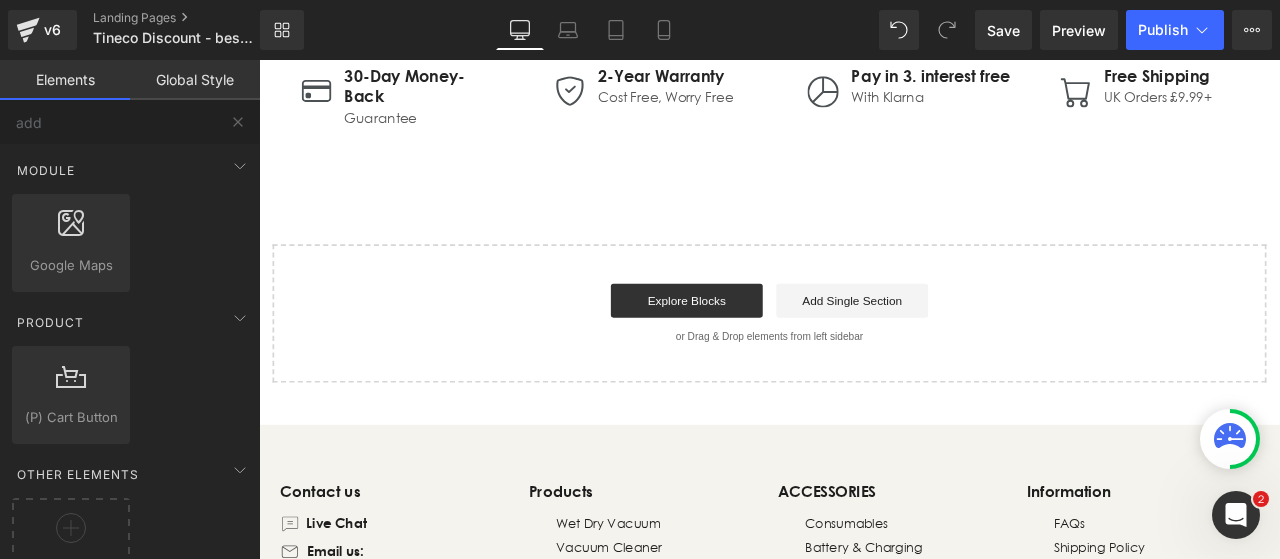 scroll, scrollTop: 5612, scrollLeft: 0, axis: vertical 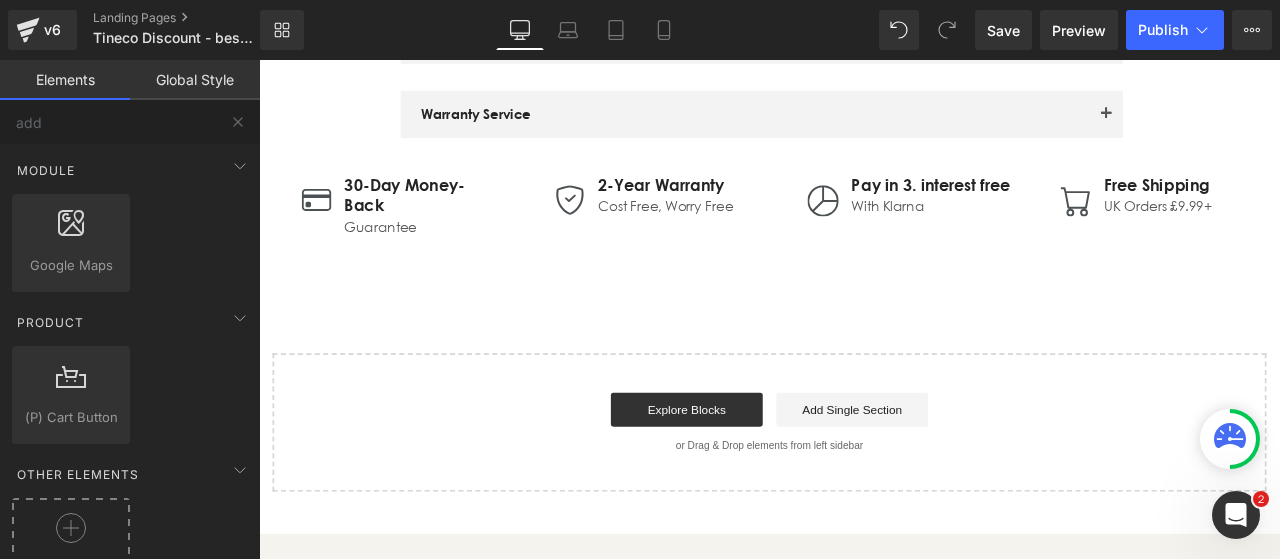 click at bounding box center [71, 535] 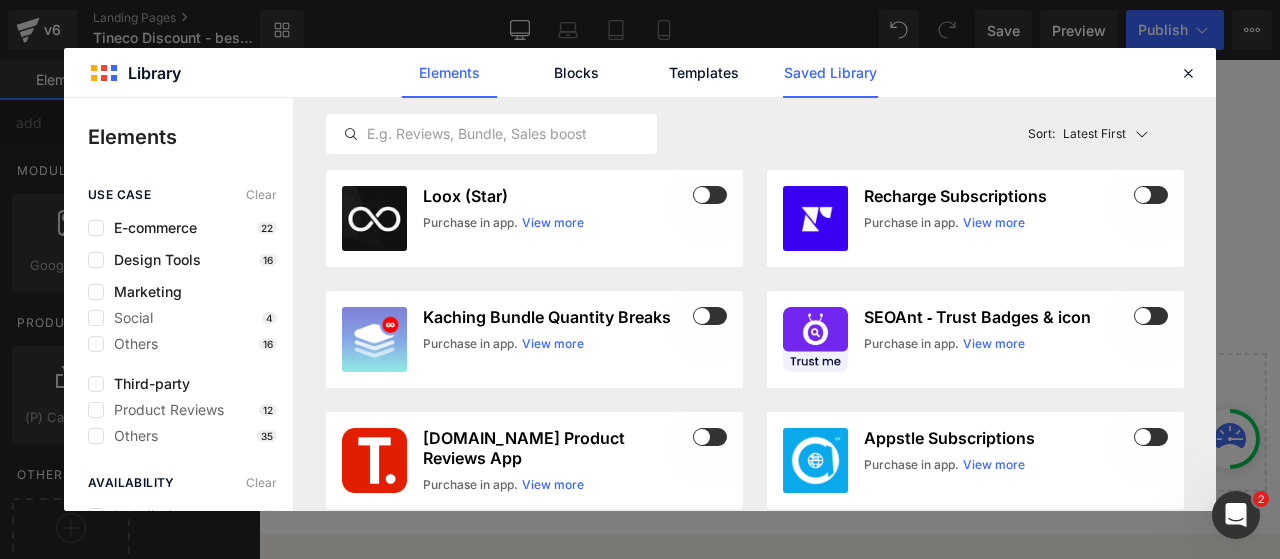 click on "Saved Library" 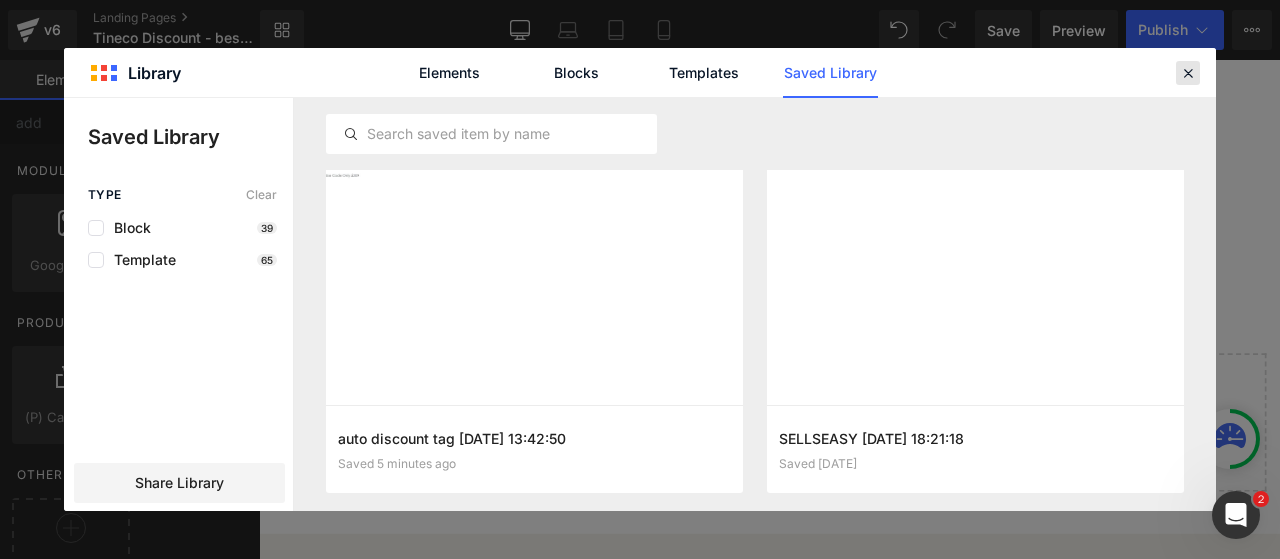 click 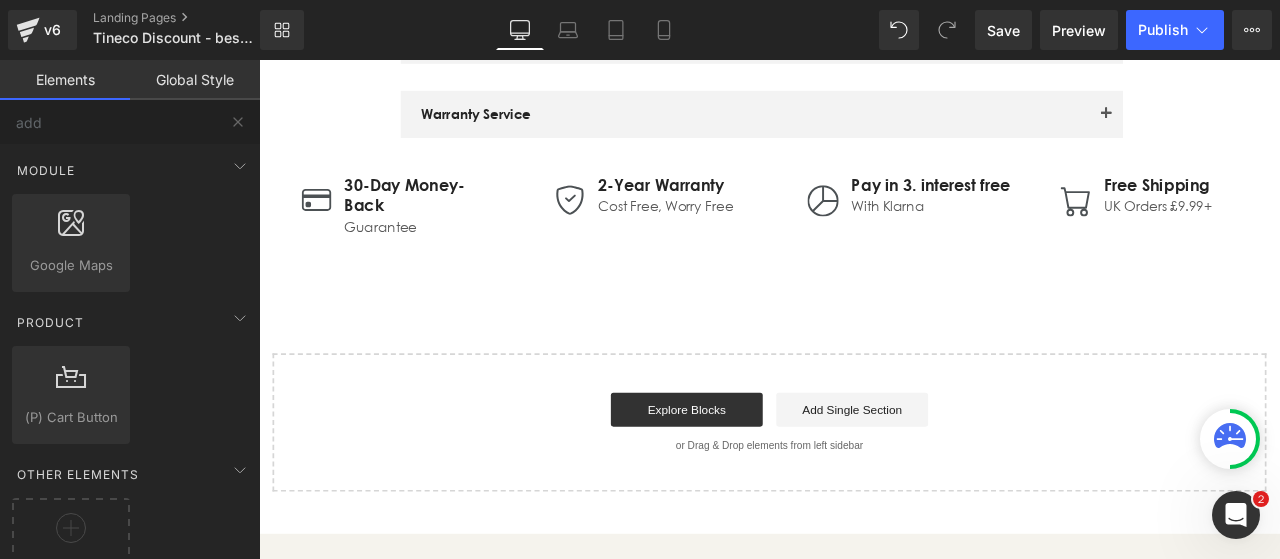 click on "Icon         Row         Text Block         Icon         Row         Image
Icon
30-Day Money-Back
Heading
Guarantee
Text Block
Icon List
Icon
2-Year Warranty
Heading" at bounding box center [864, -2424] 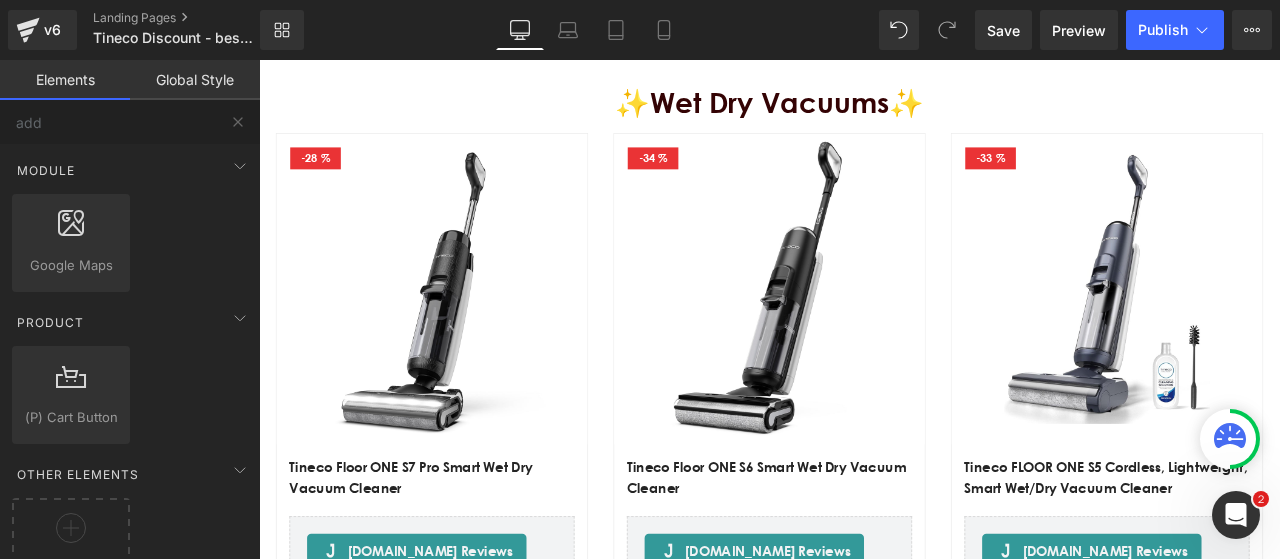 scroll, scrollTop: 612, scrollLeft: 0, axis: vertical 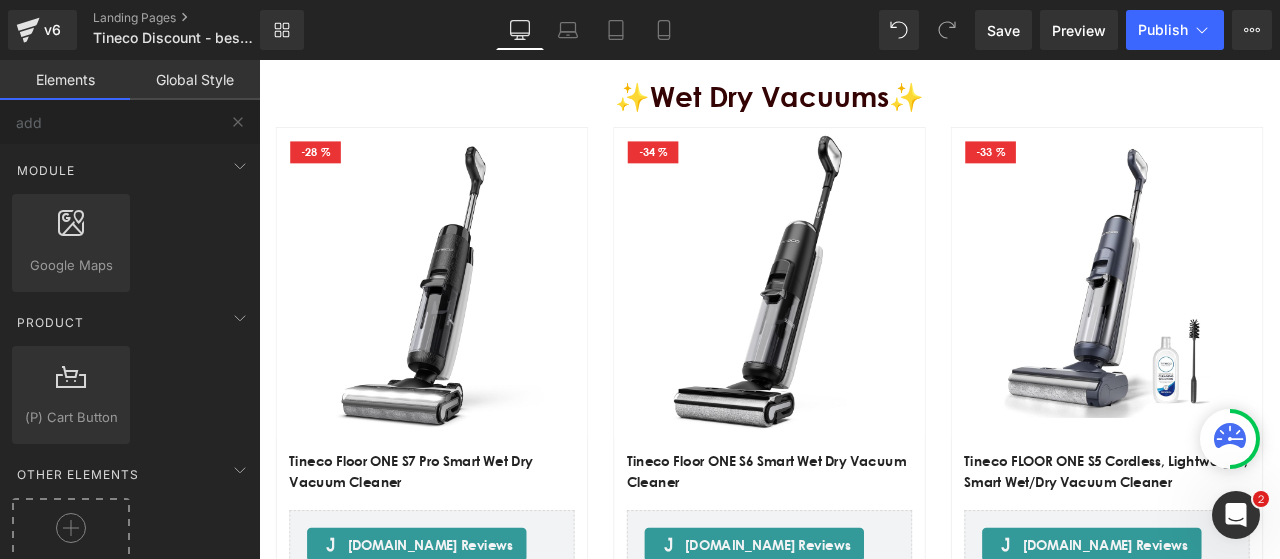 click at bounding box center [71, 535] 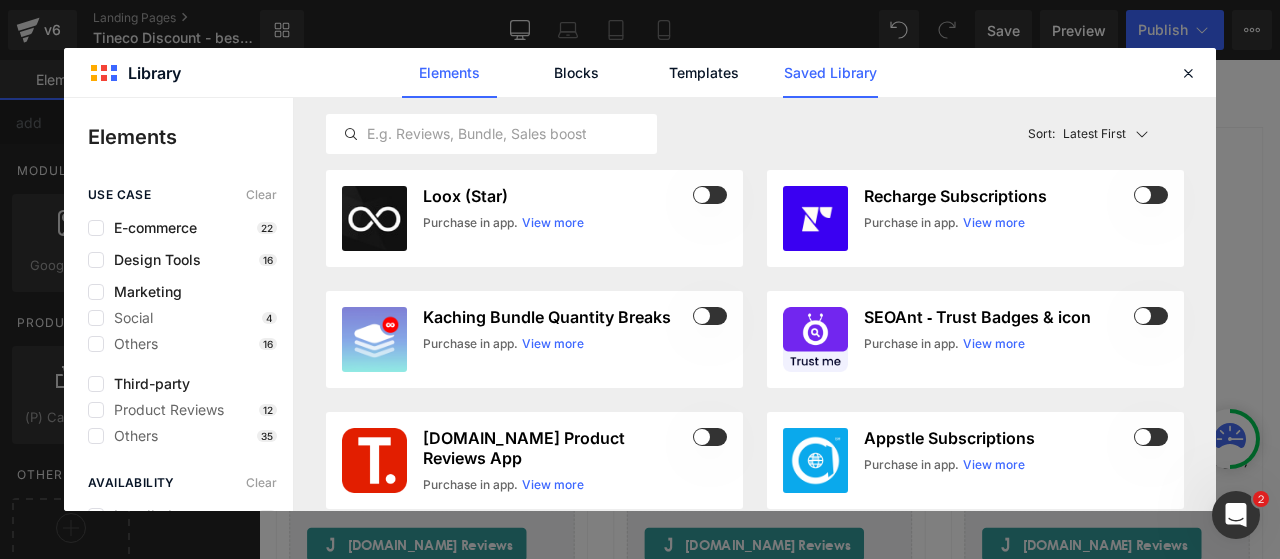 click on "Saved Library" 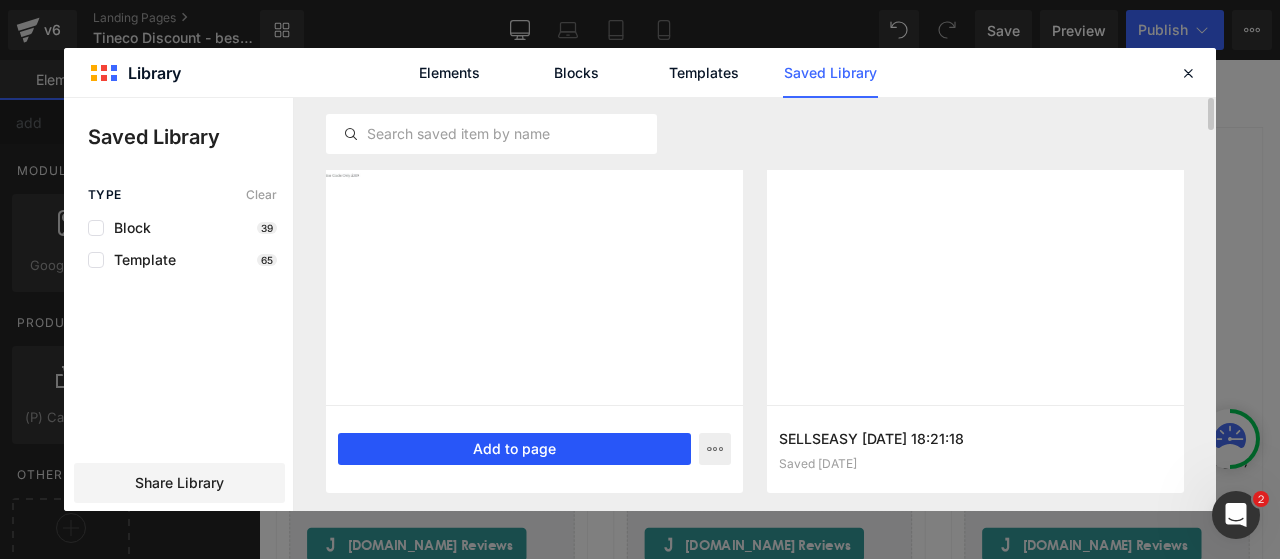 click on "Add to page" at bounding box center [514, 449] 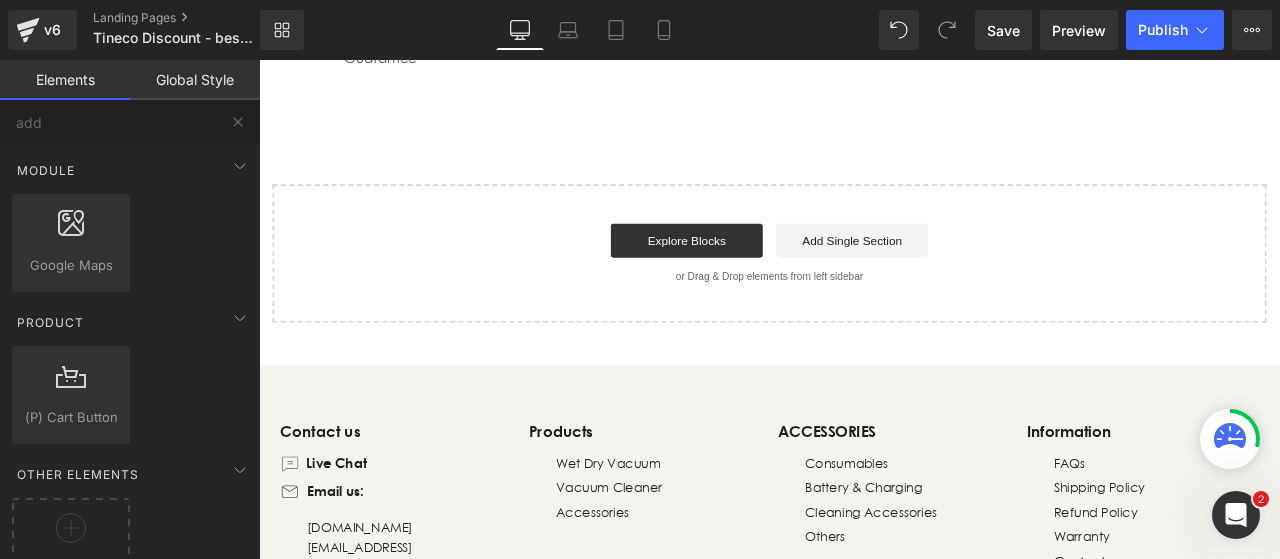scroll, scrollTop: 5712, scrollLeft: 0, axis: vertical 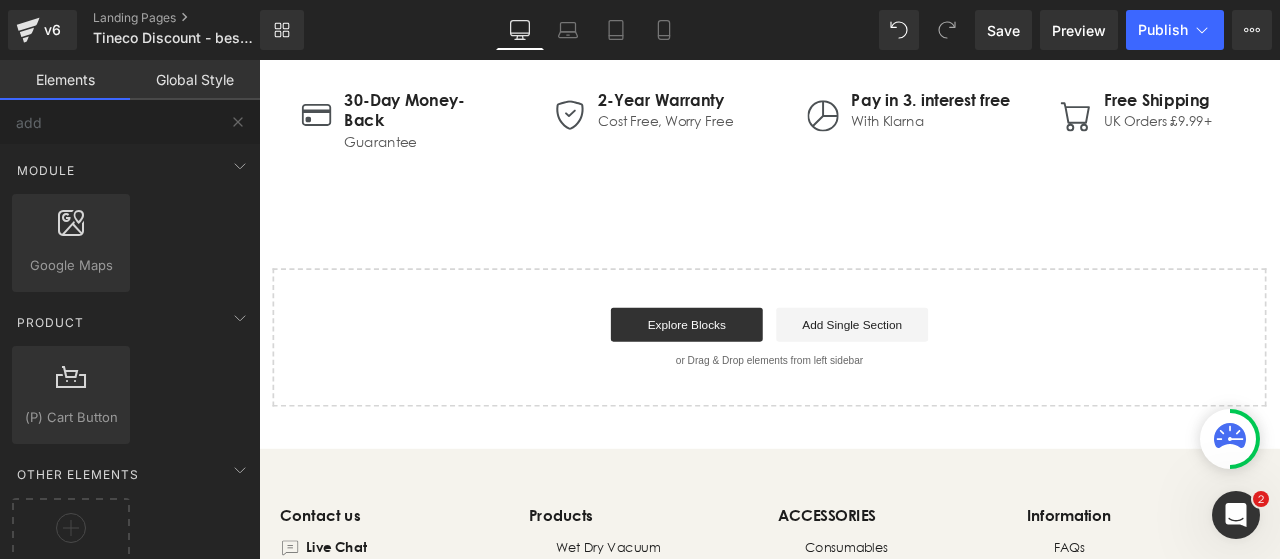 click on "Icon         Row         Text Block         Icon         Row         Image
Icon
30-Day Money-Back
Heading
Guarantee
Text Block
Icon List
Icon
2-Year Warranty
Heading" at bounding box center (864, -2524) 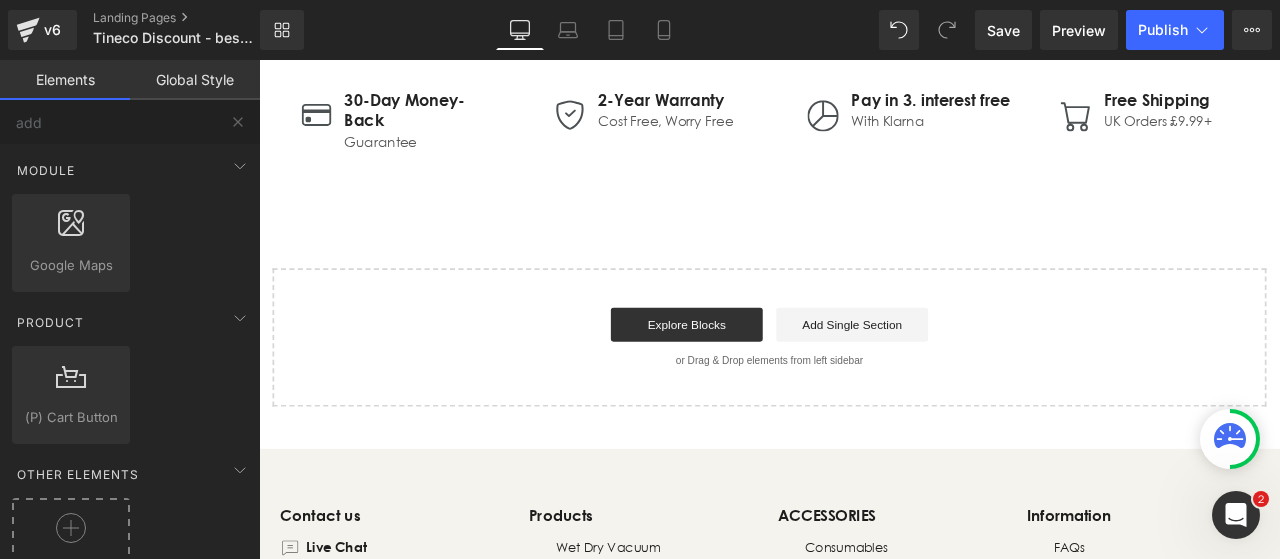 click at bounding box center (71, 535) 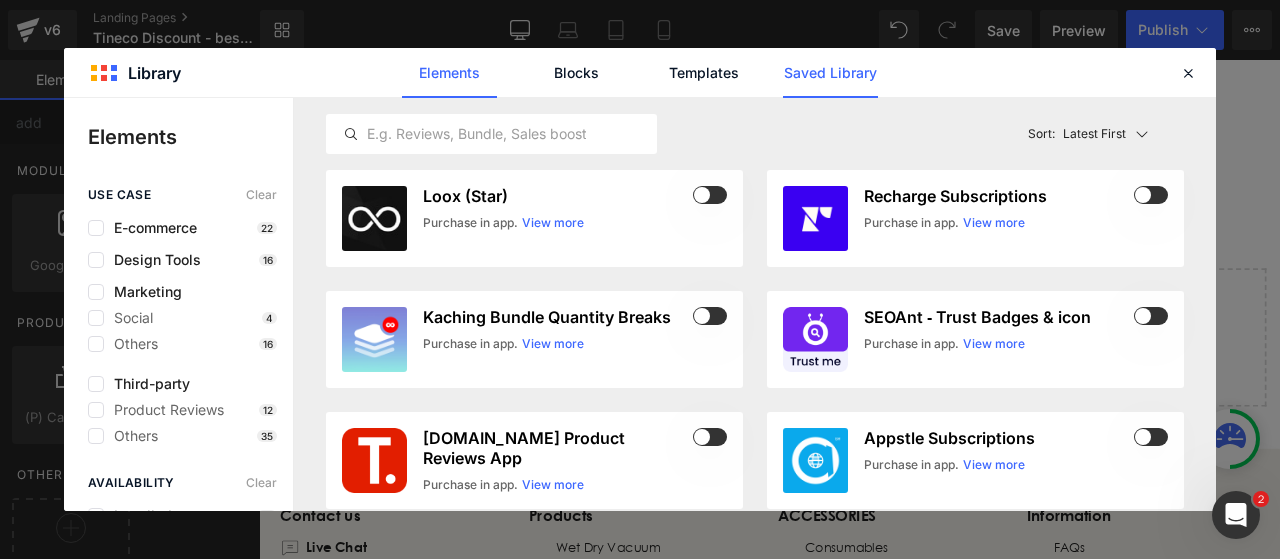 click on "Saved Library" 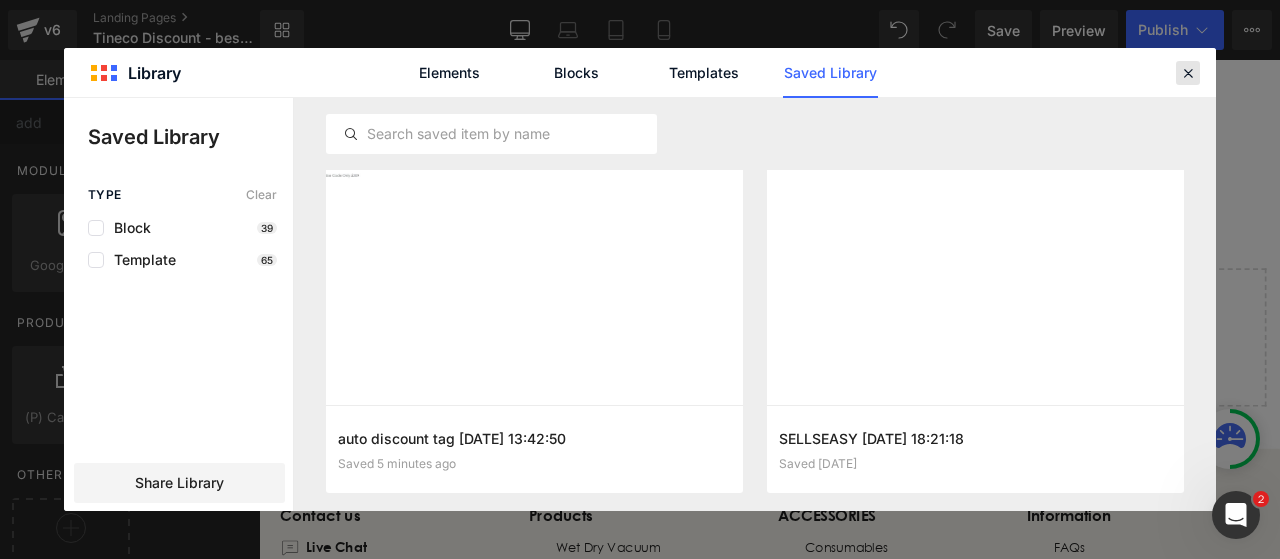 click at bounding box center [1188, 73] 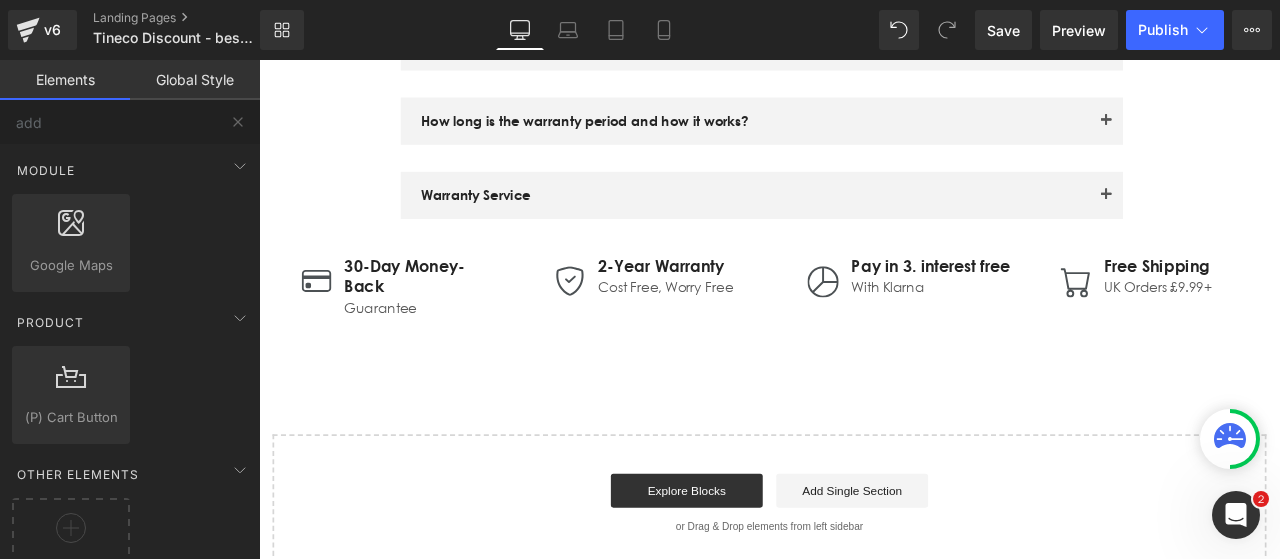 scroll, scrollTop: 5512, scrollLeft: 0, axis: vertical 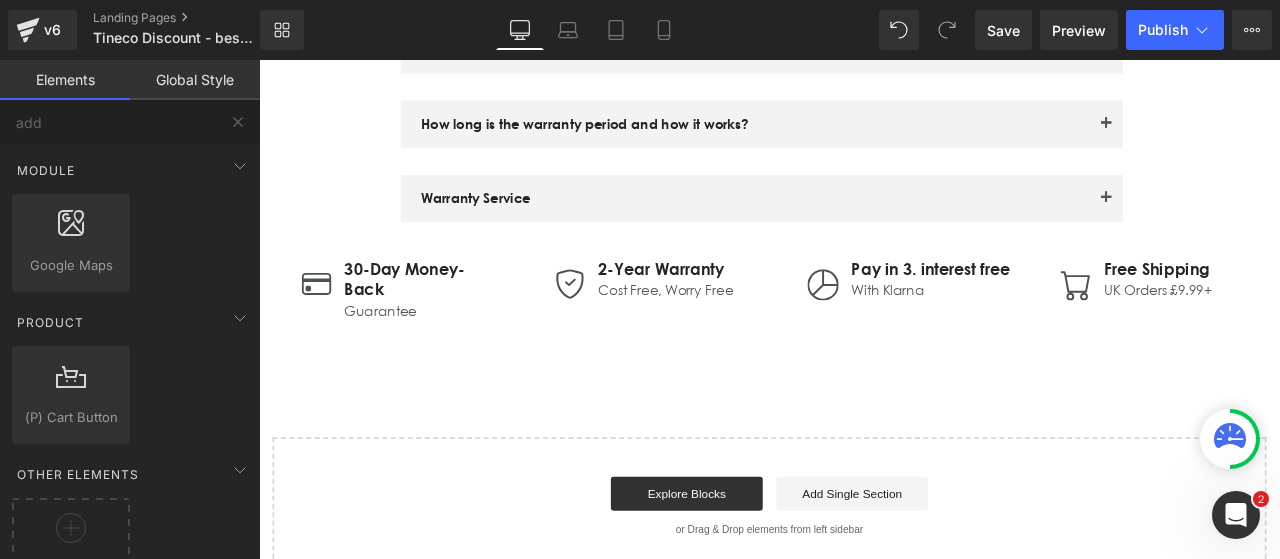 click on "Icon         Row         Text Block         Icon         Row         Image
Icon
30-Day Money-Back
Heading
Guarantee
Text Block
Icon List
Icon
2-Year Warranty
Heading" at bounding box center (864, -2324) 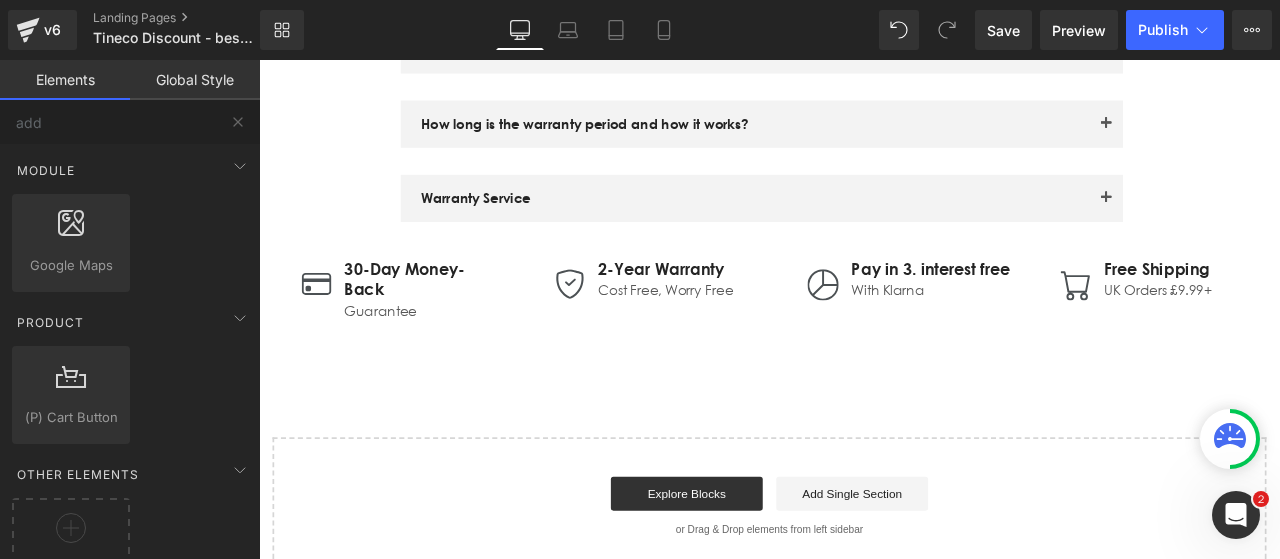 click 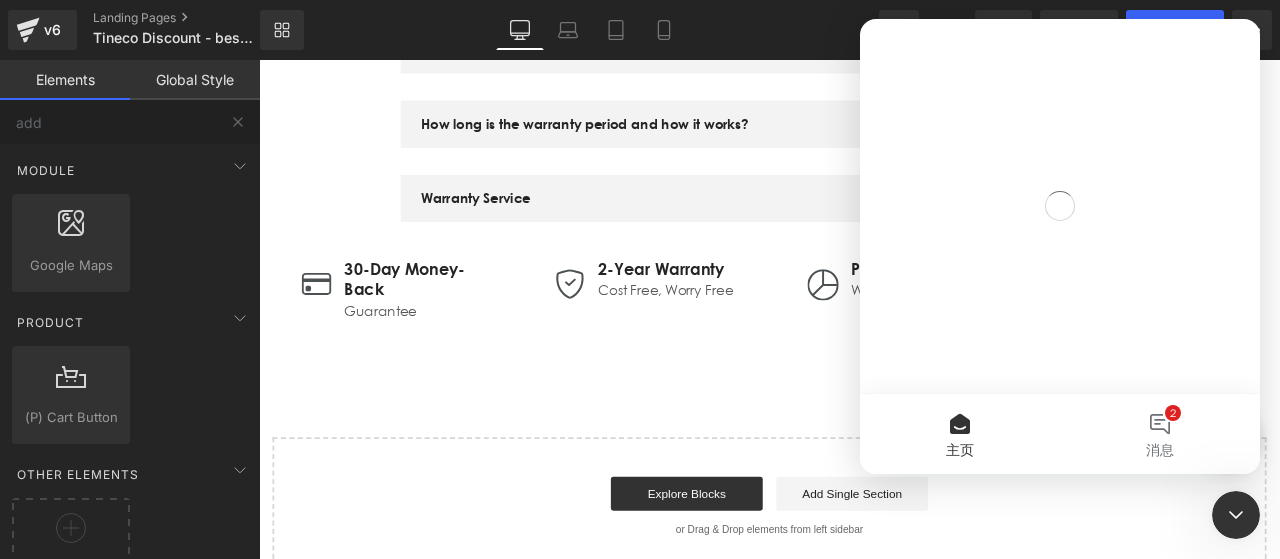 scroll, scrollTop: 0, scrollLeft: 0, axis: both 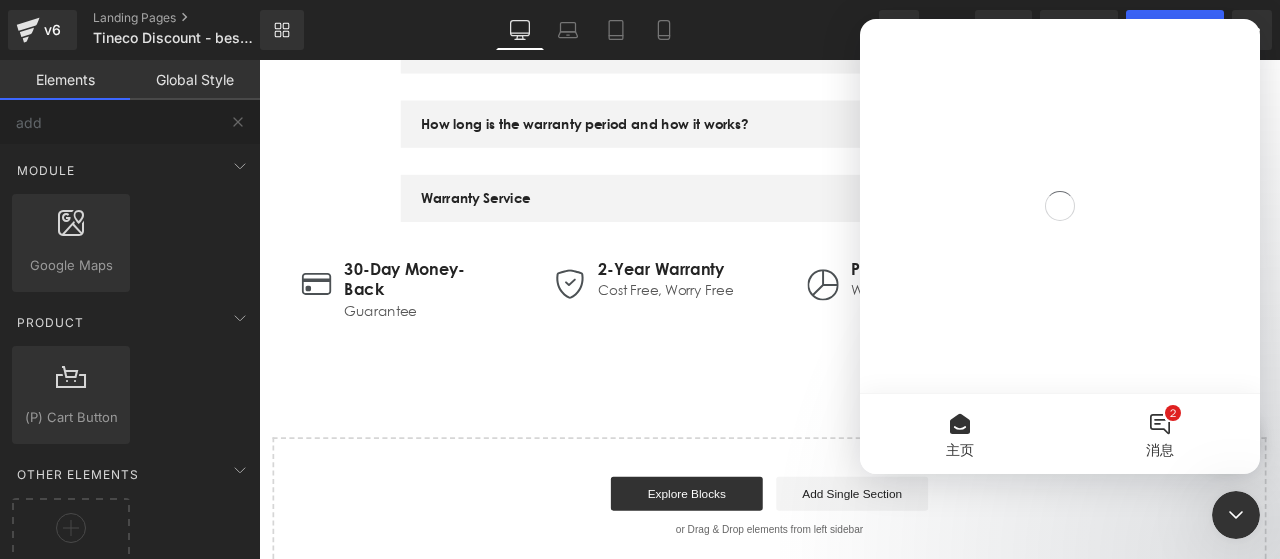 click on "2 消息" at bounding box center (1160, 434) 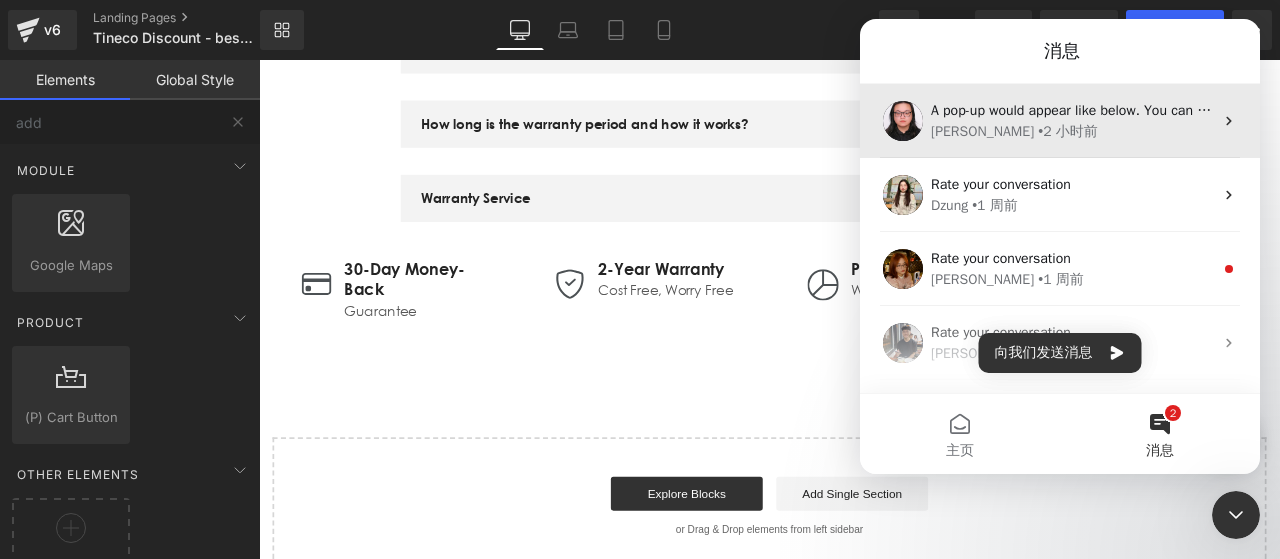 click on "A pop-up would appear like below. You can change the name for easier access and hit save. You can then access this block by going to the Library here: The saved text block should be in the 'Saved Library' tab.   I hope you find this information useful!" at bounding box center [1696, 110] 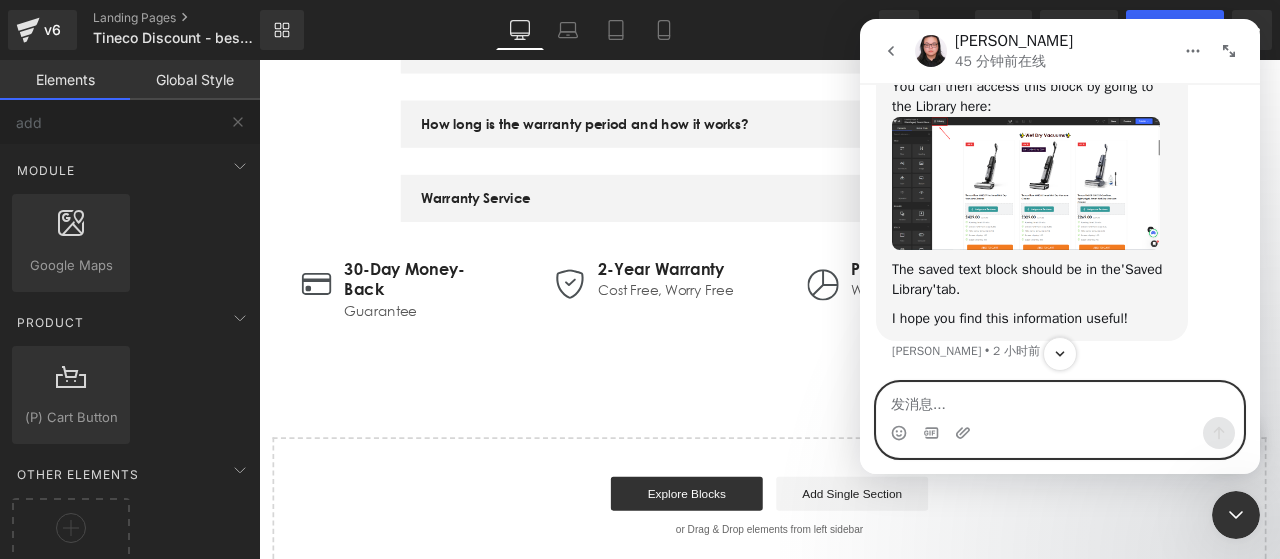 scroll, scrollTop: 7537, scrollLeft: 0, axis: vertical 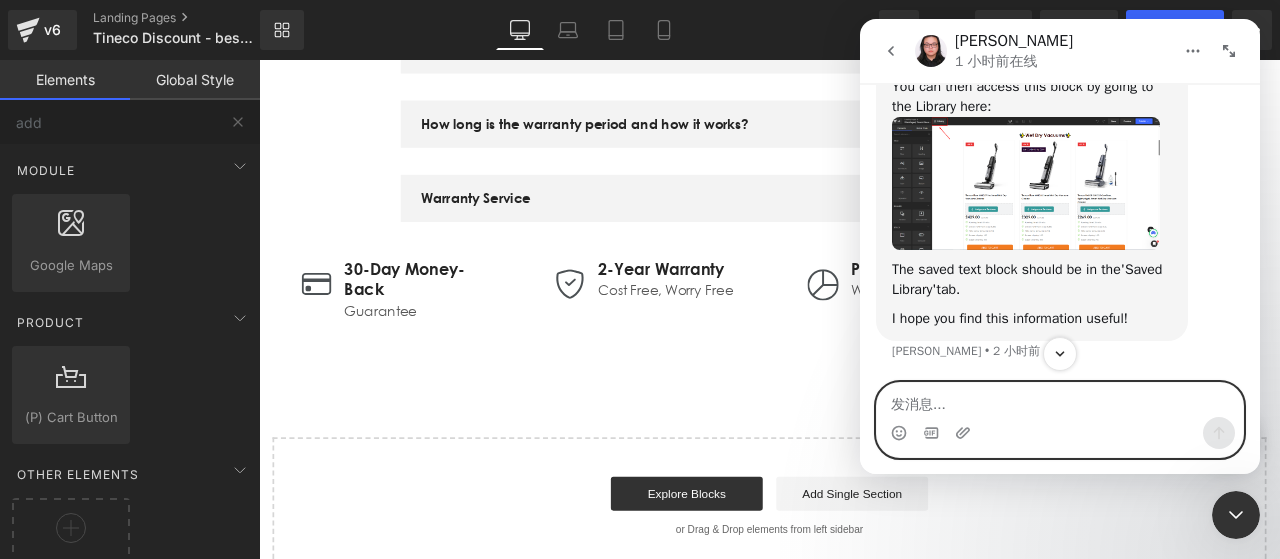 click at bounding box center (1060, 400) 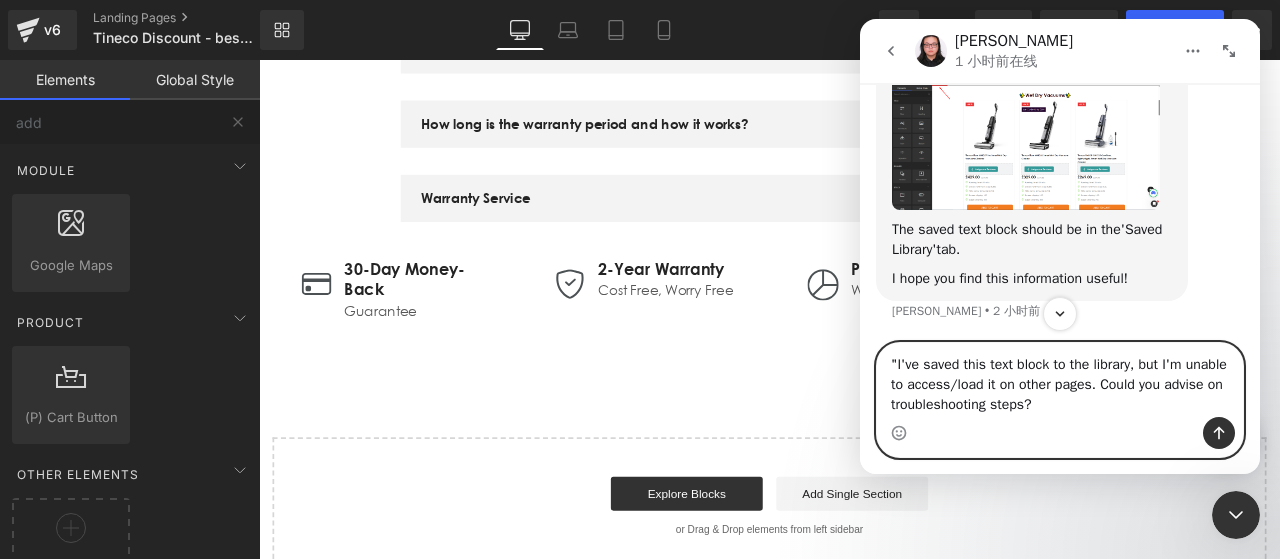 click on ""I've saved this text block to the library, but I'm unable to access/load it on other pages. Could you advise on troubleshooting steps?" at bounding box center (1060, 380) 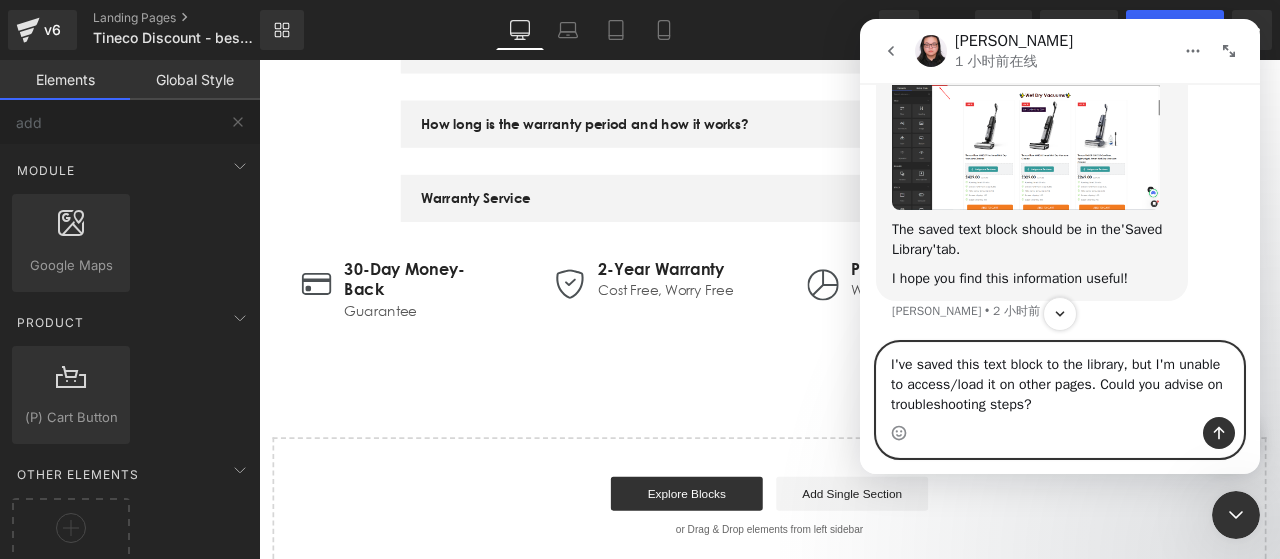type 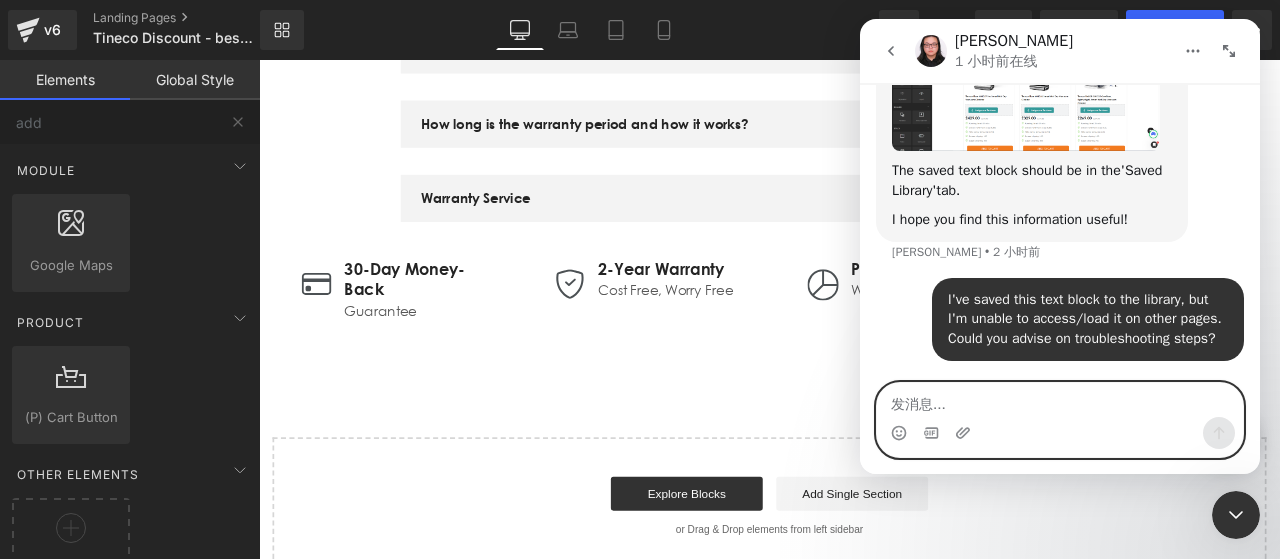 scroll, scrollTop: 7856, scrollLeft: 0, axis: vertical 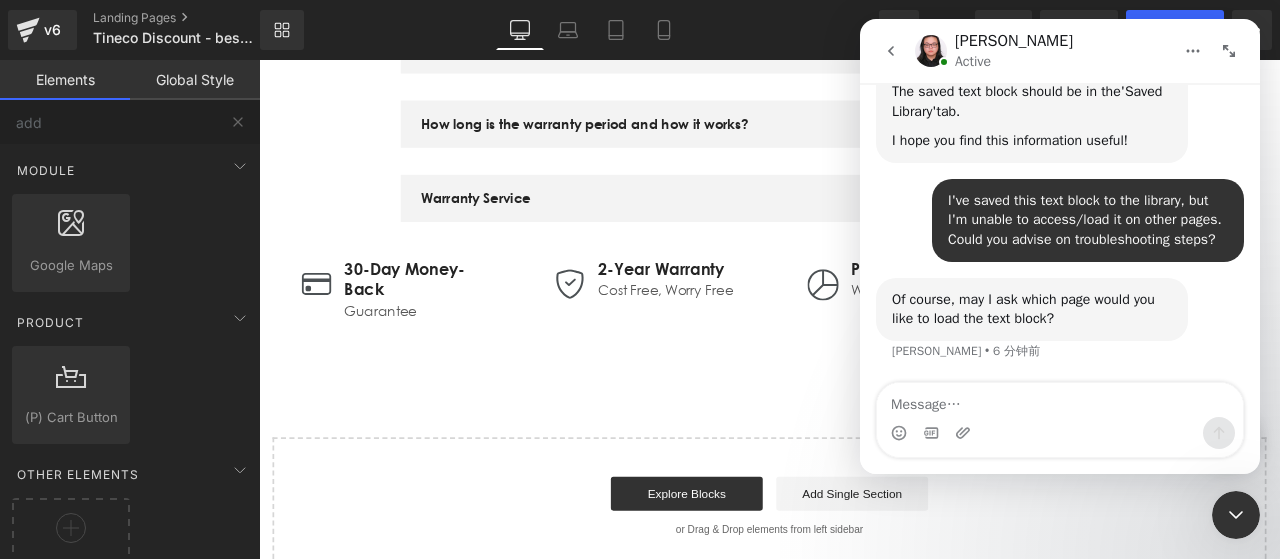 click at bounding box center (640, 249) 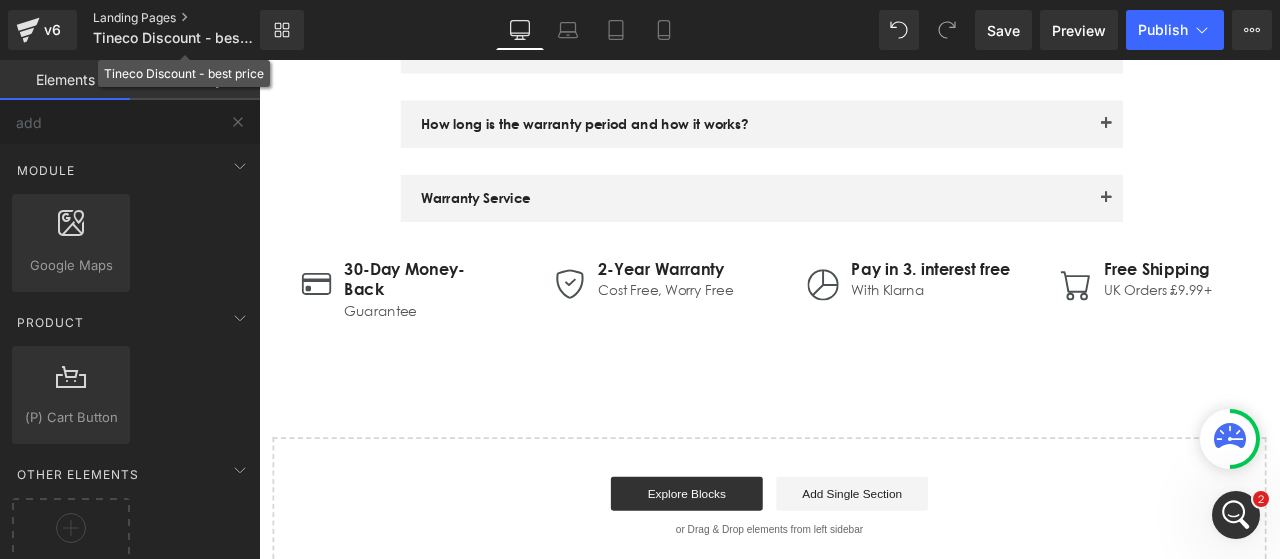 scroll, scrollTop: 0, scrollLeft: 0, axis: both 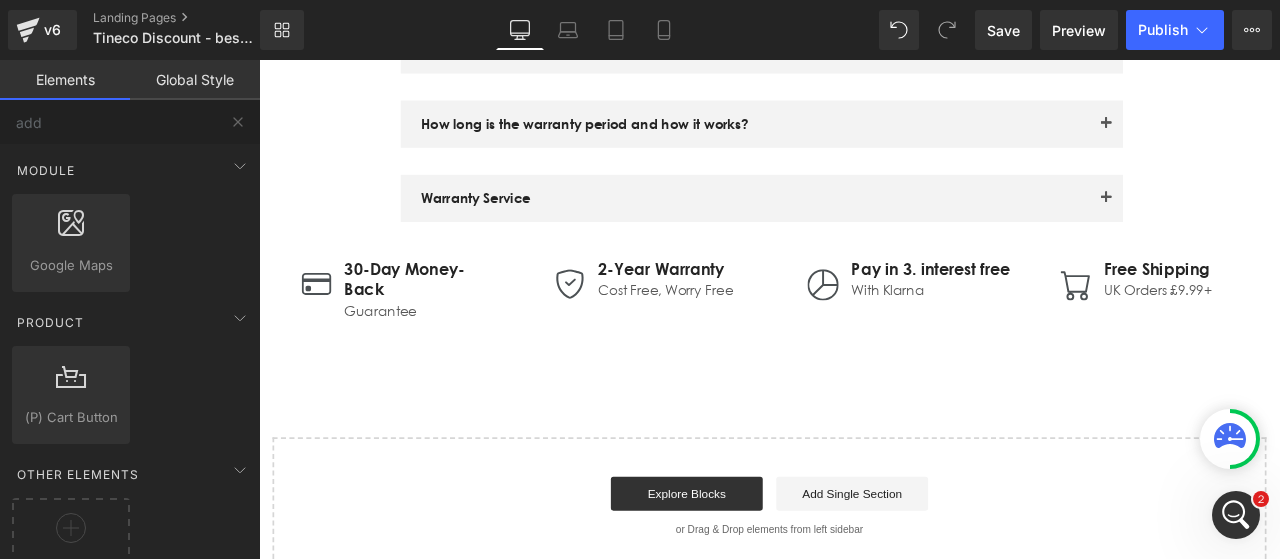 click at bounding box center (1236, 515) 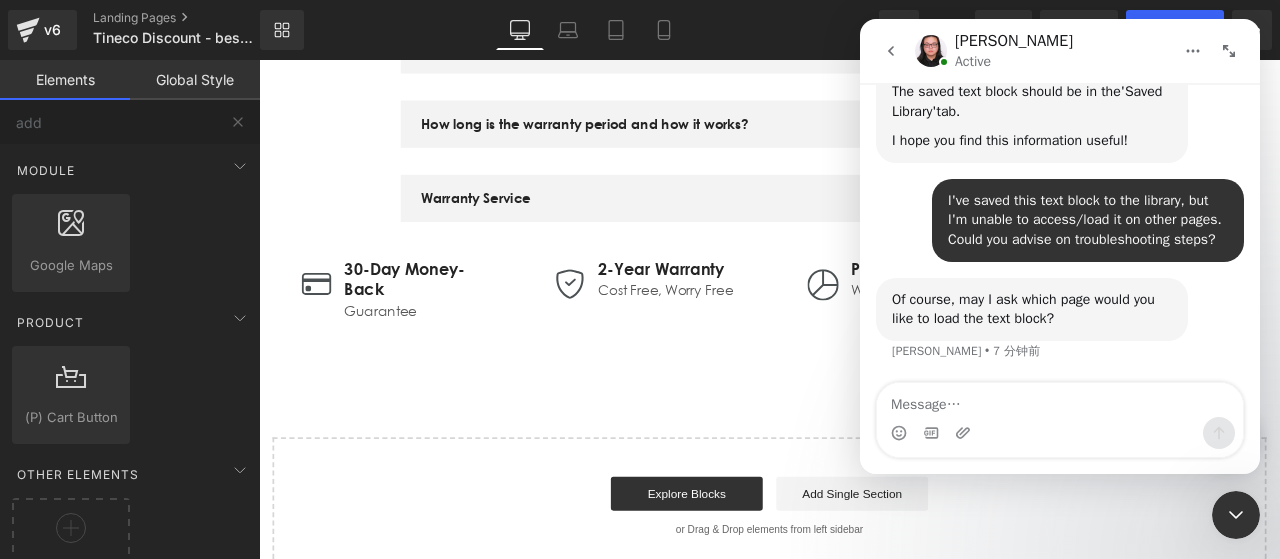 scroll, scrollTop: 8034, scrollLeft: 0, axis: vertical 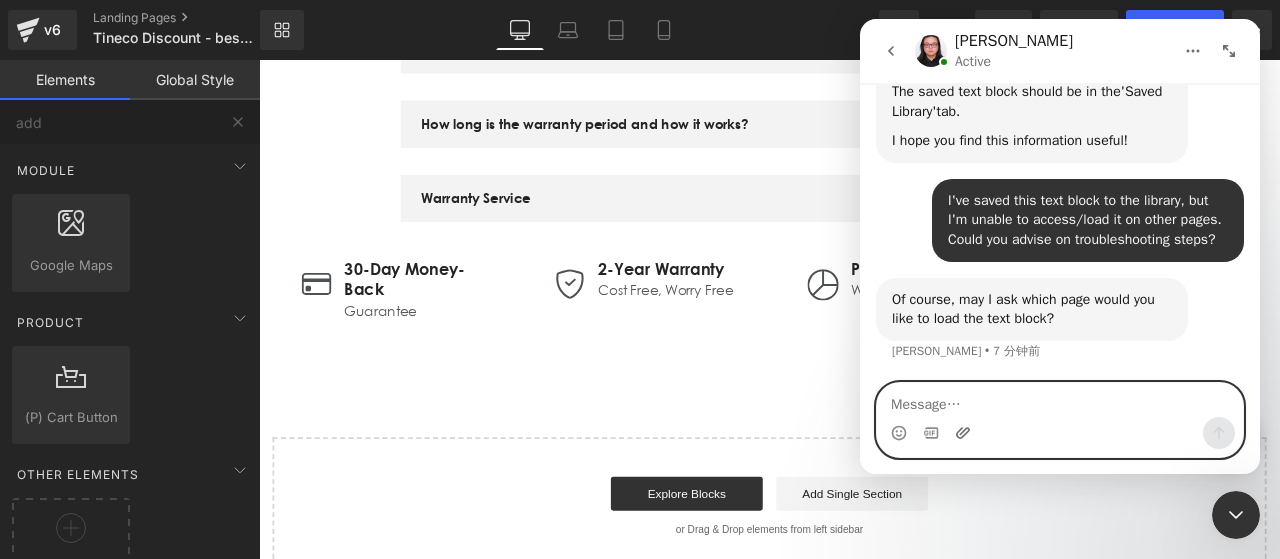 click 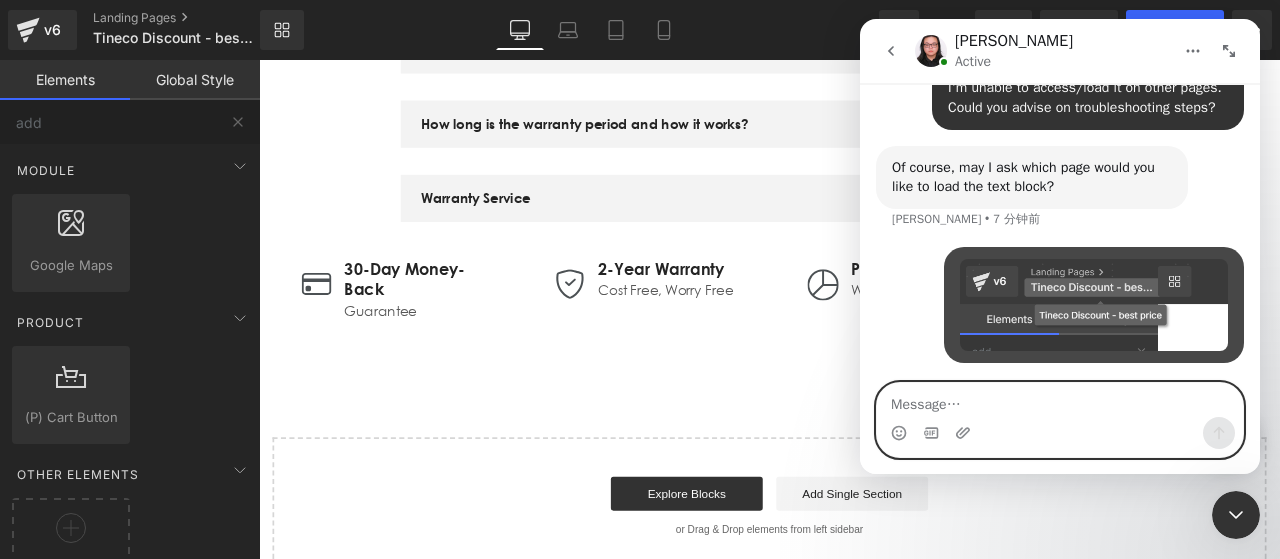 scroll, scrollTop: 8166, scrollLeft: 0, axis: vertical 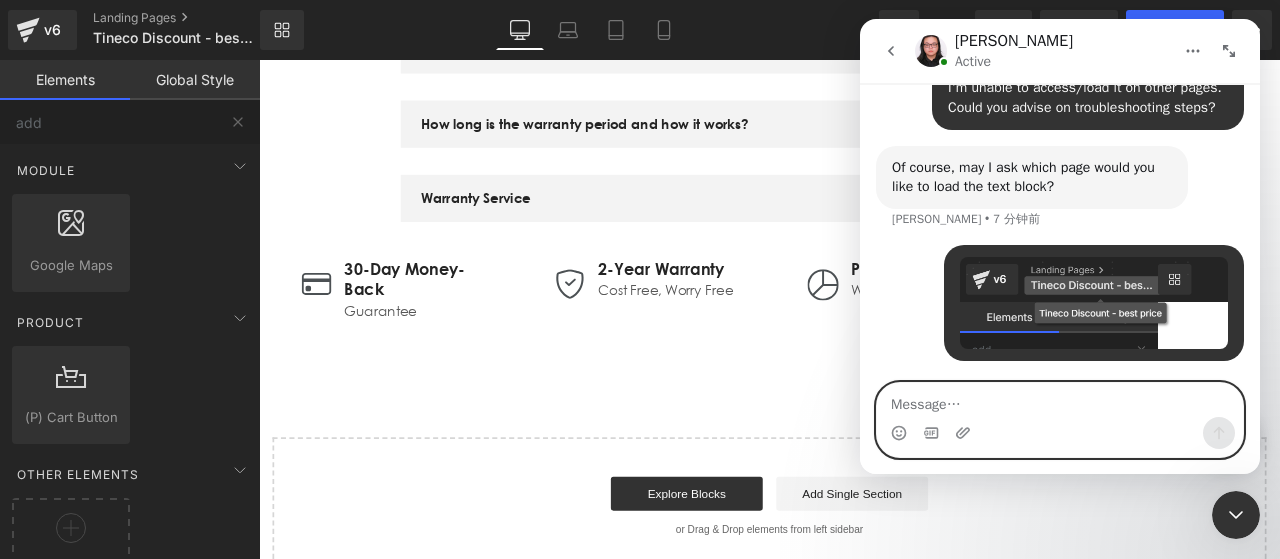 click at bounding box center [1060, 400] 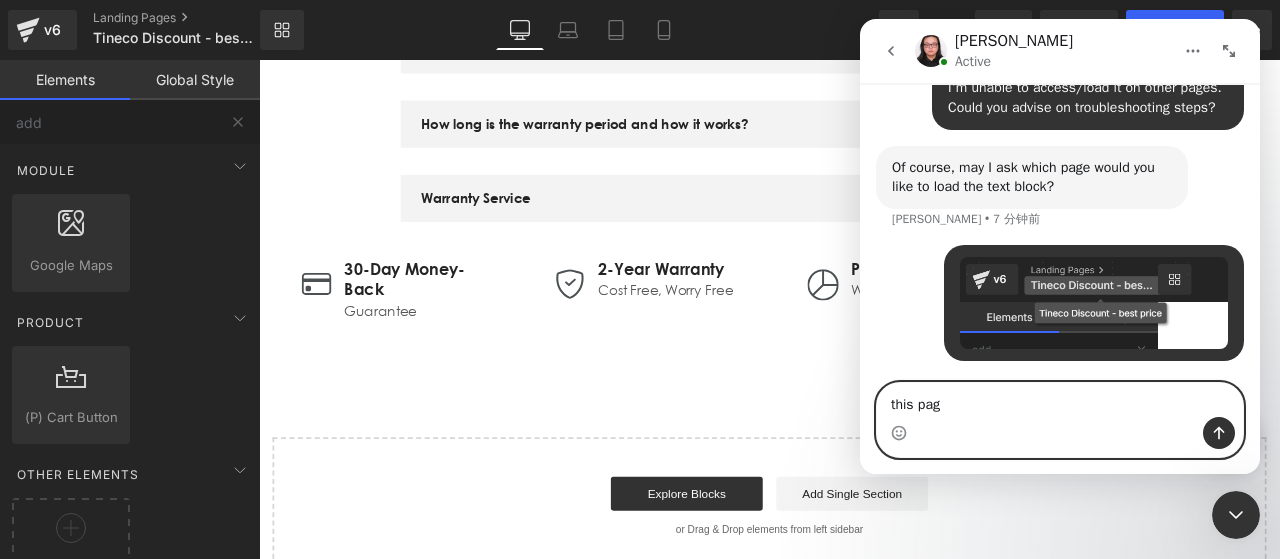type on "this page" 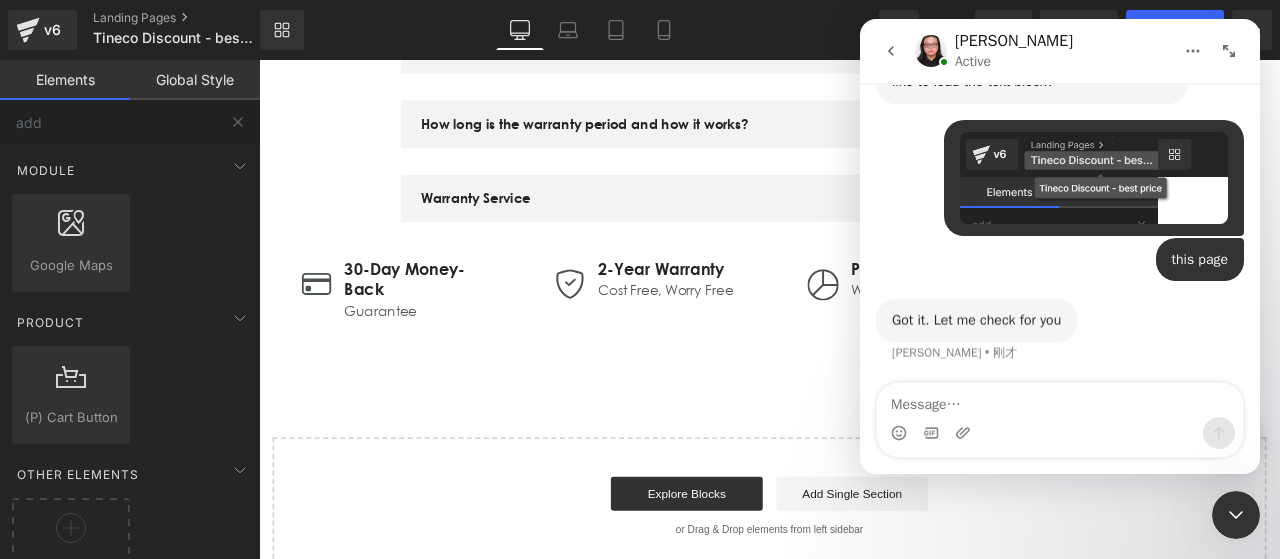 scroll, scrollTop: 8272, scrollLeft: 0, axis: vertical 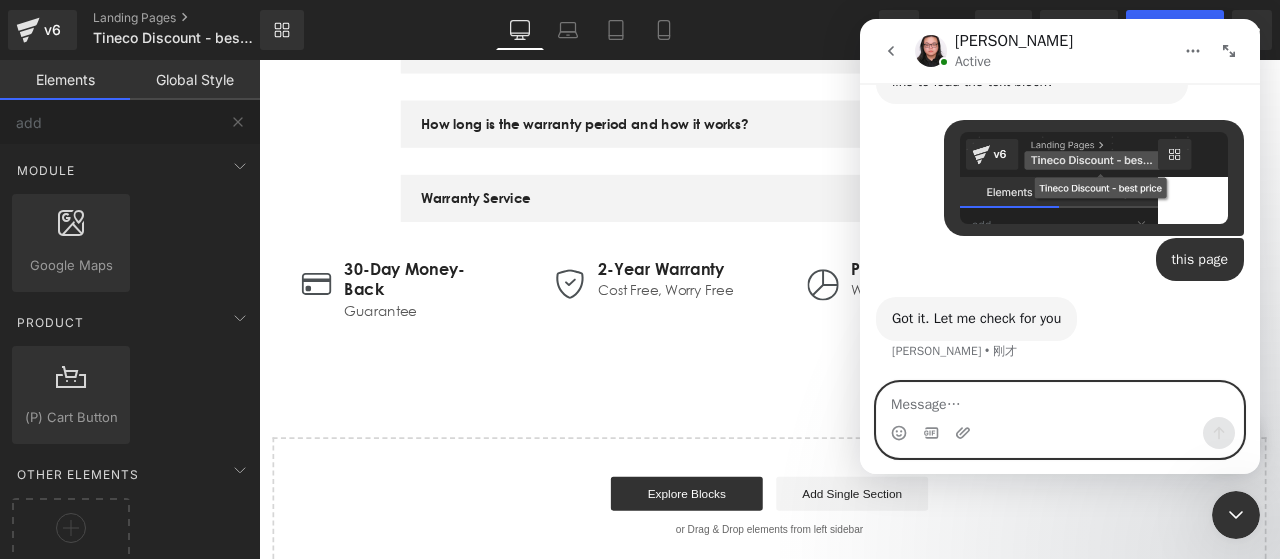 click at bounding box center [1060, 400] 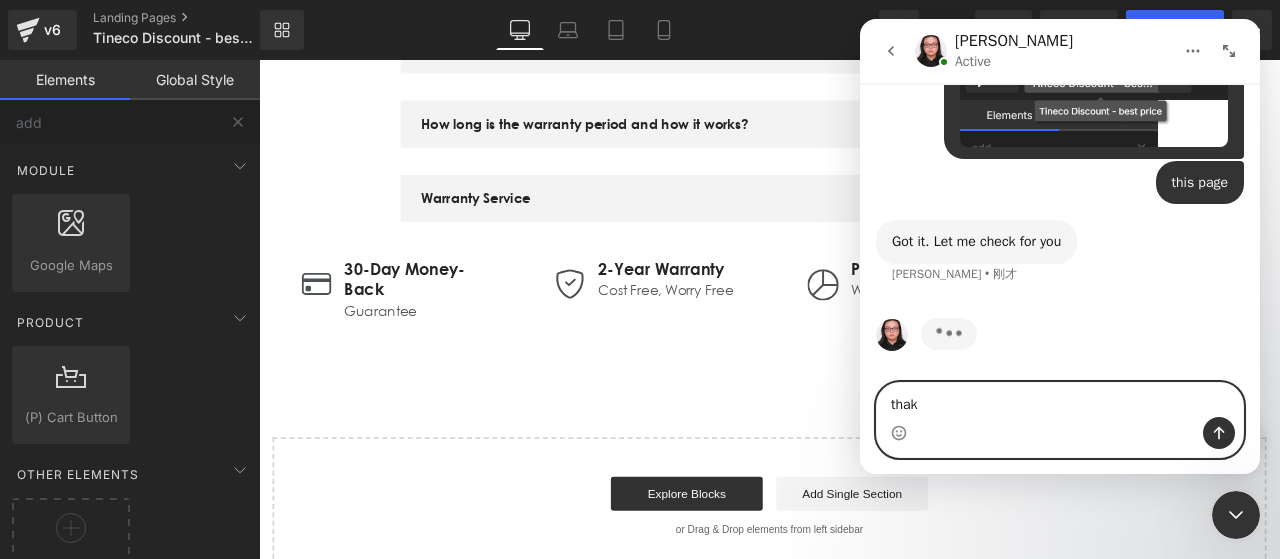 scroll, scrollTop: 8348, scrollLeft: 0, axis: vertical 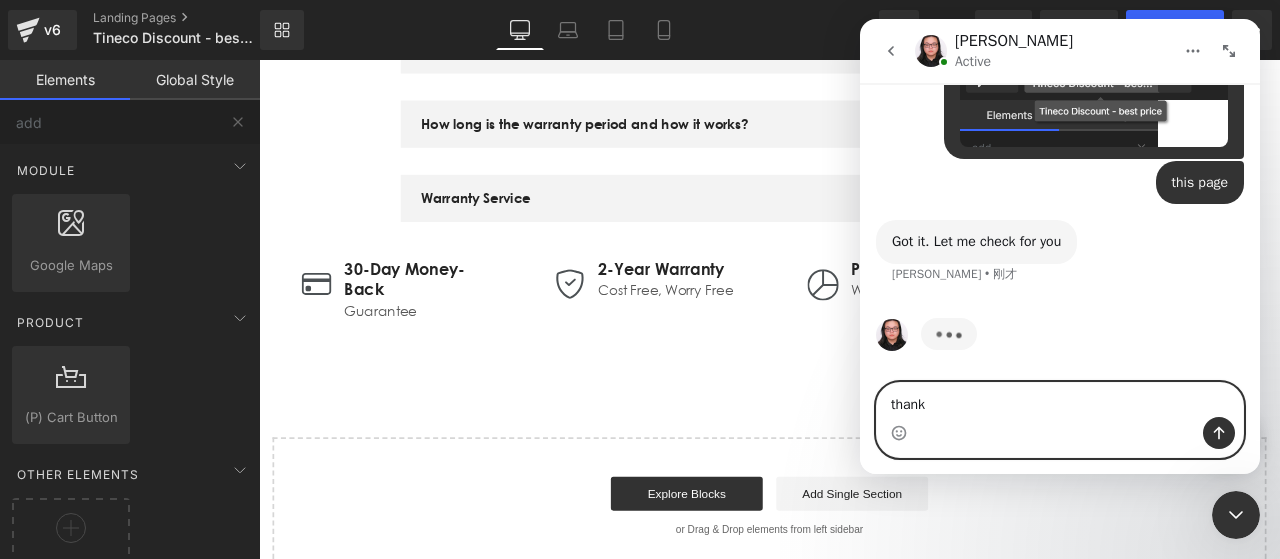 type on "thanks" 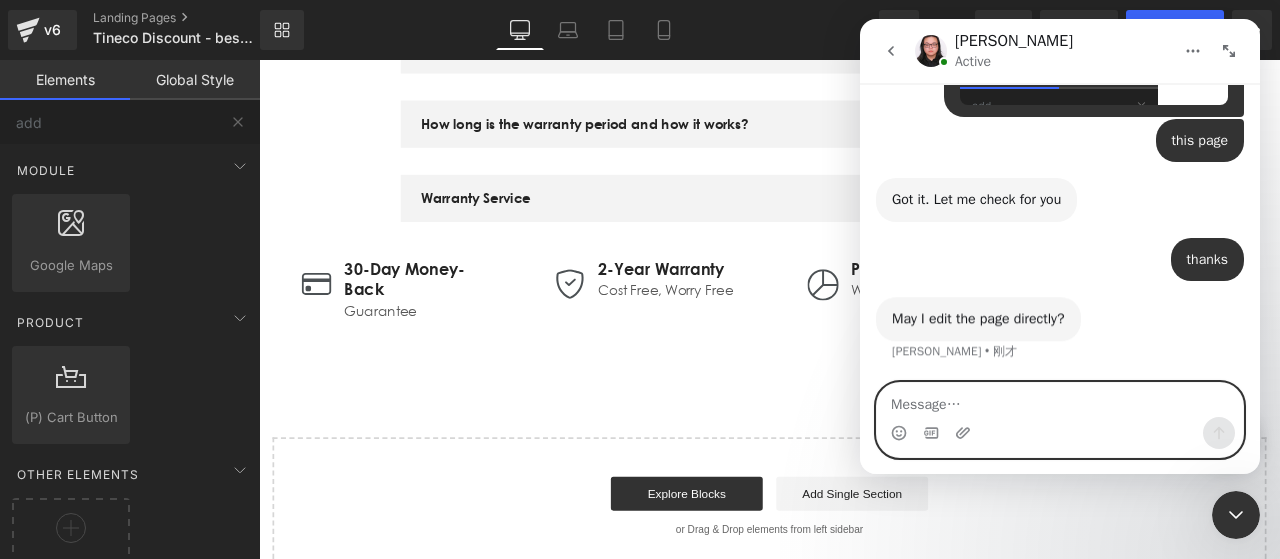scroll, scrollTop: 8391, scrollLeft: 0, axis: vertical 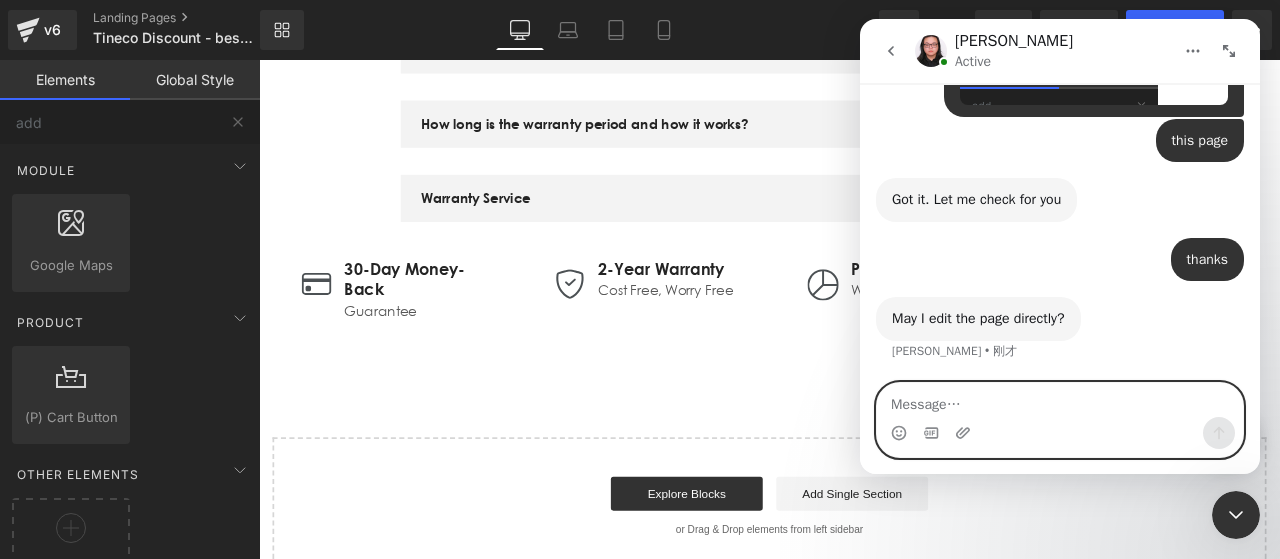 type on "y" 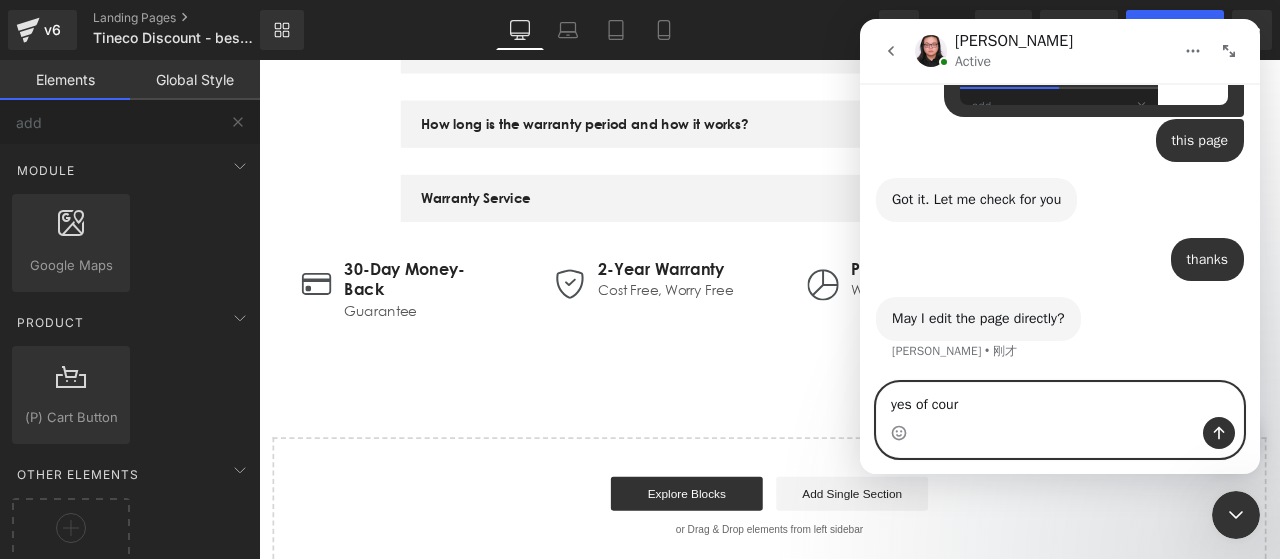 type on "yes of course" 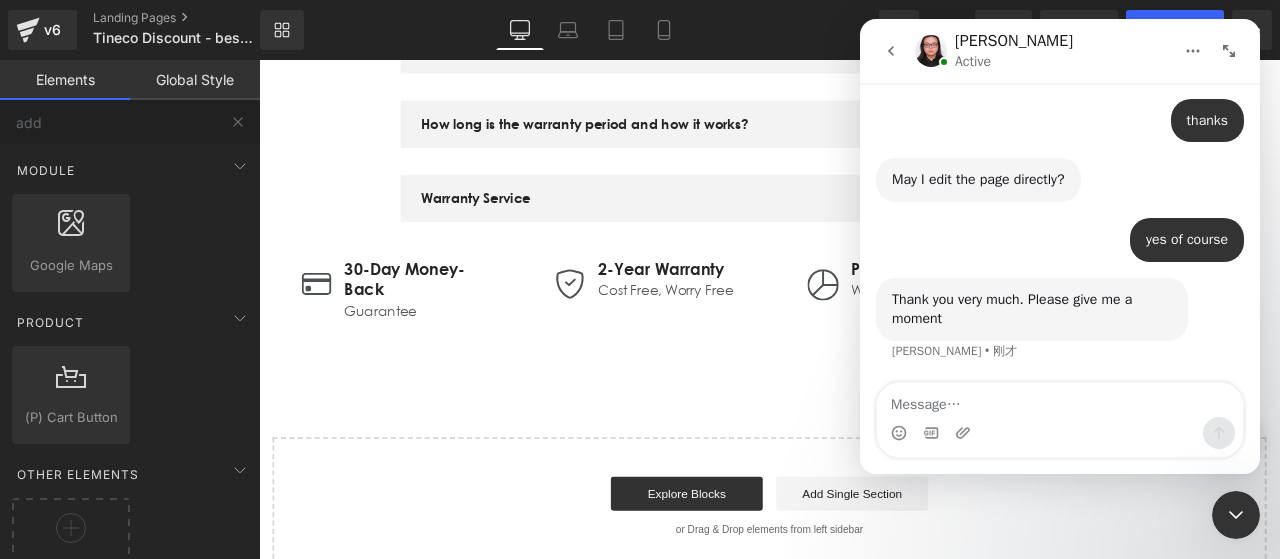 scroll, scrollTop: 8530, scrollLeft: 0, axis: vertical 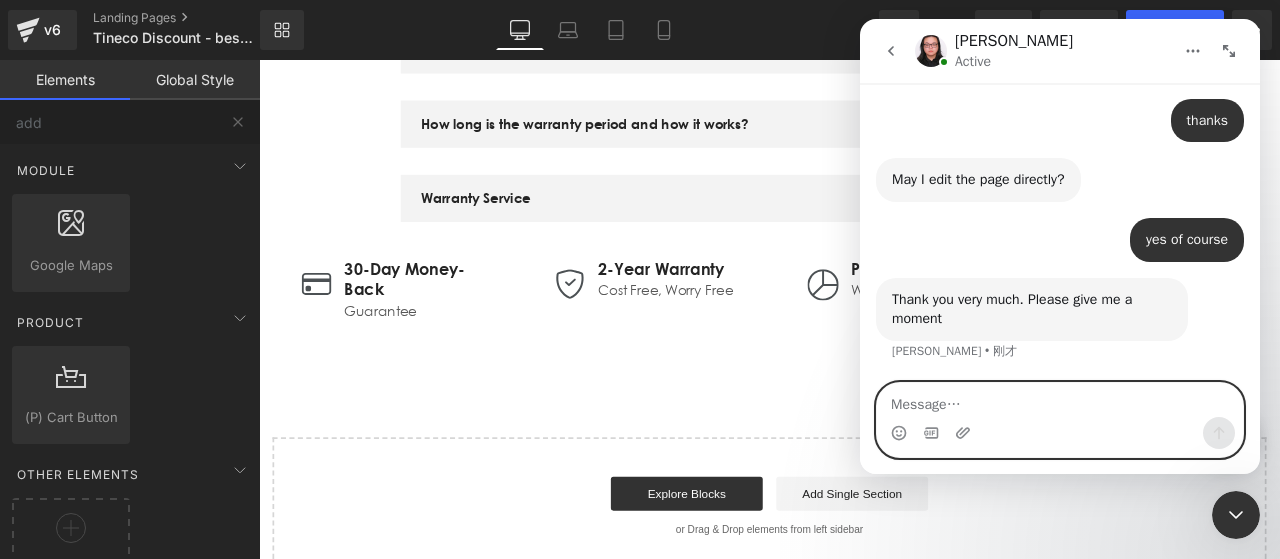 click at bounding box center [1060, 400] 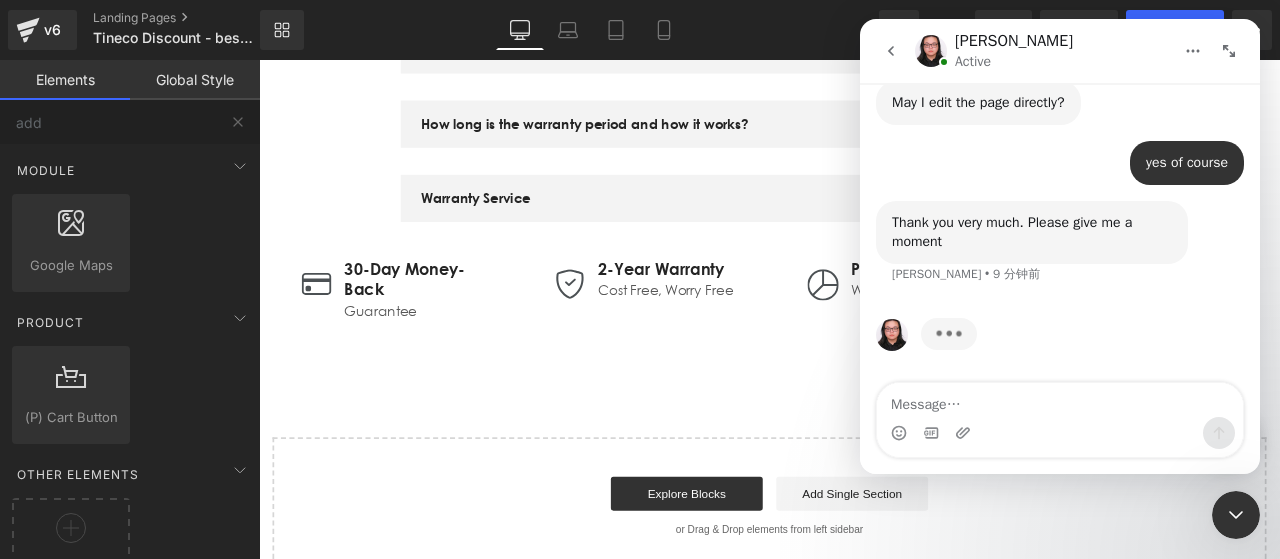 scroll, scrollTop: 8530, scrollLeft: 0, axis: vertical 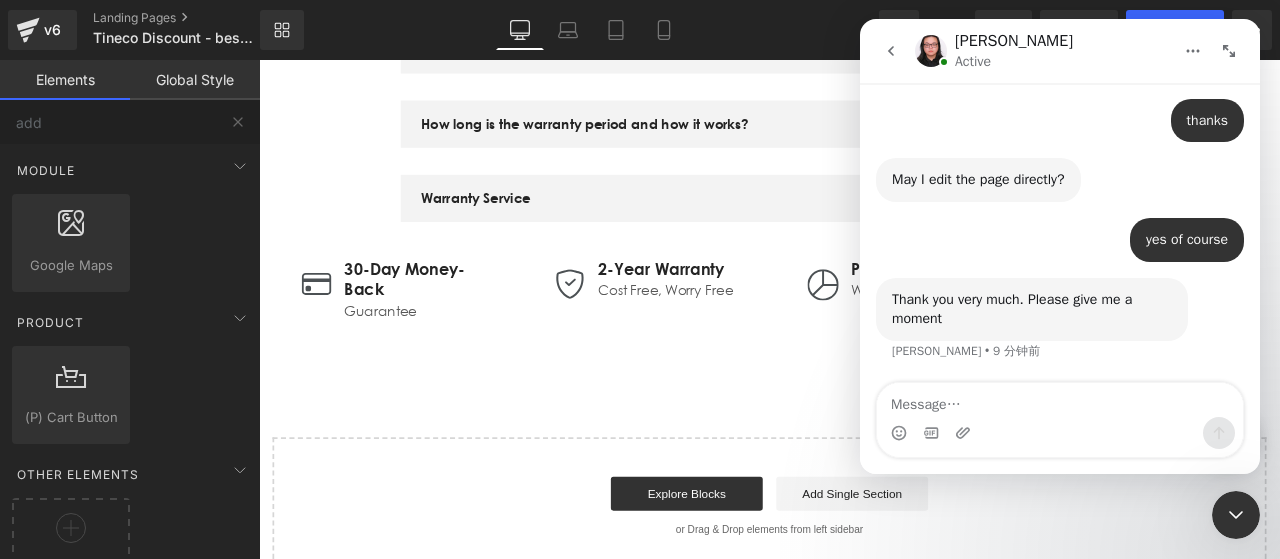 click on "Thank you very much. Please give me a moment Nathan    •   9 分钟前" at bounding box center [1060, 331] 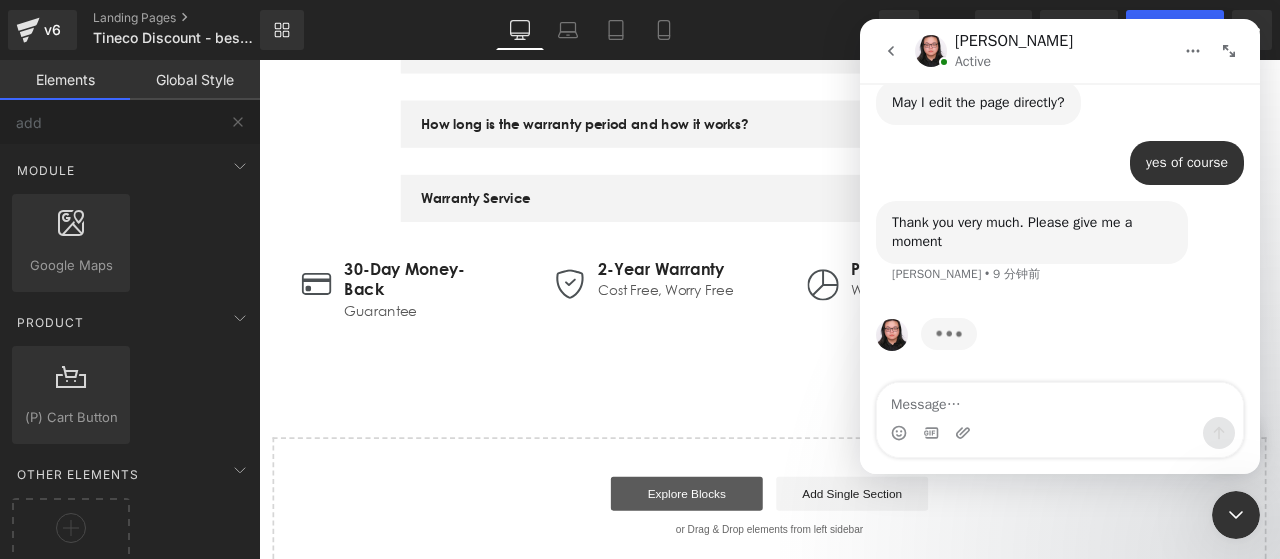 scroll, scrollTop: 8606, scrollLeft: 0, axis: vertical 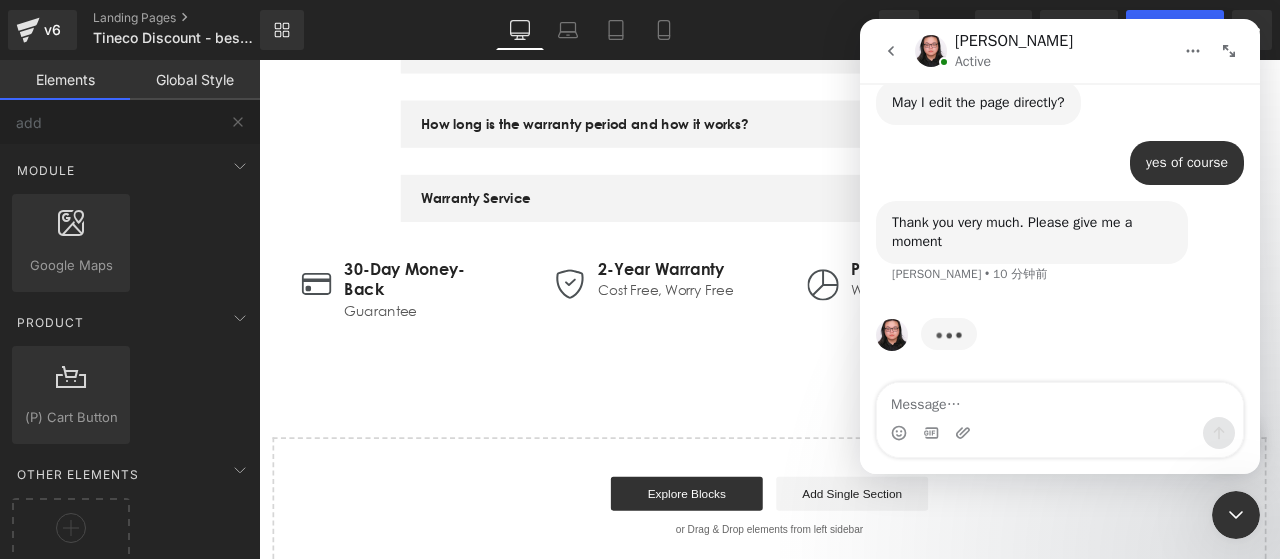 click at bounding box center (1060, 433) 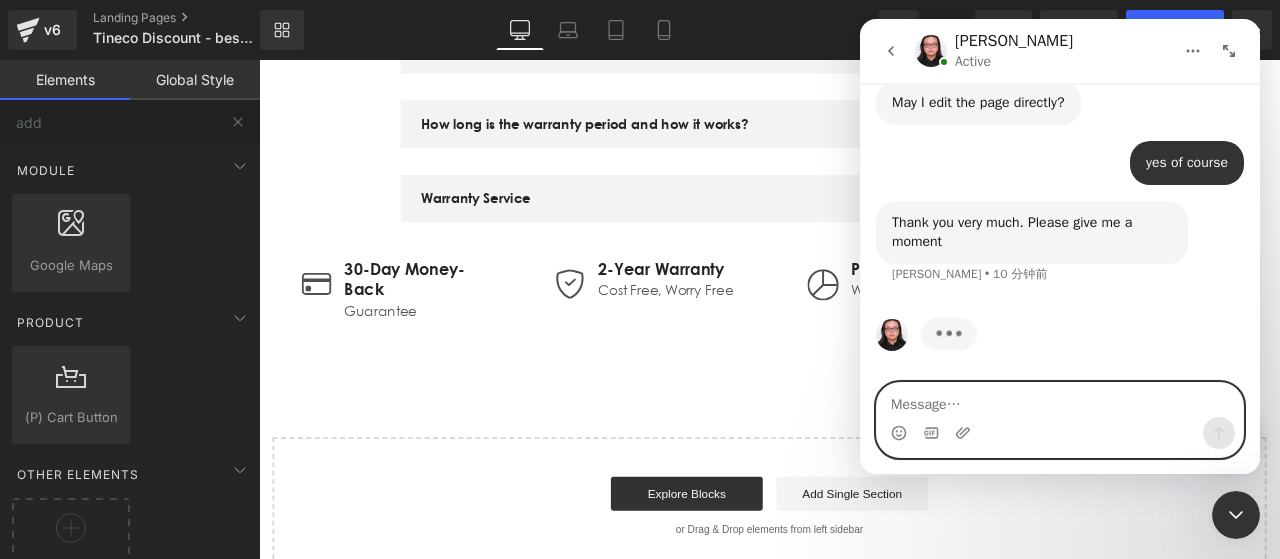 click at bounding box center (1060, 400) 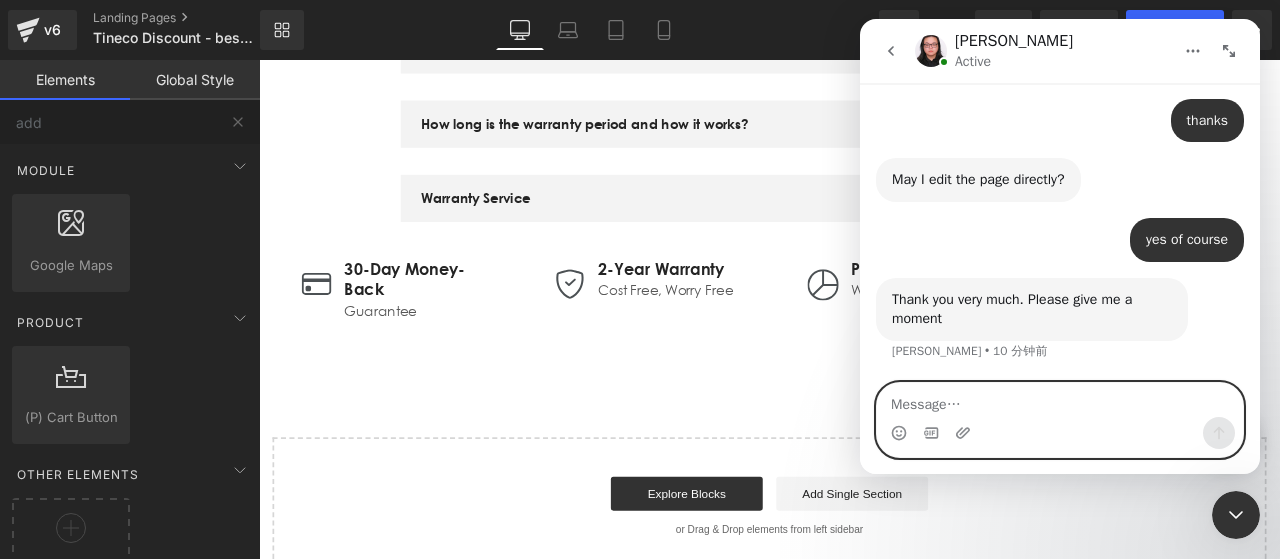 scroll, scrollTop: 8530, scrollLeft: 0, axis: vertical 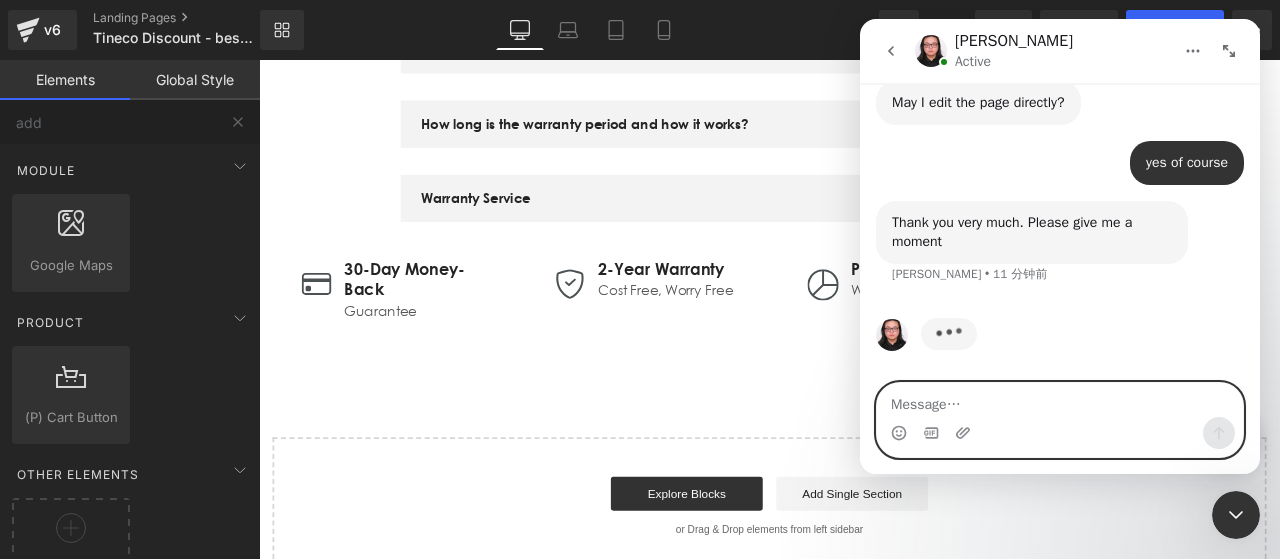 click at bounding box center [1060, 400] 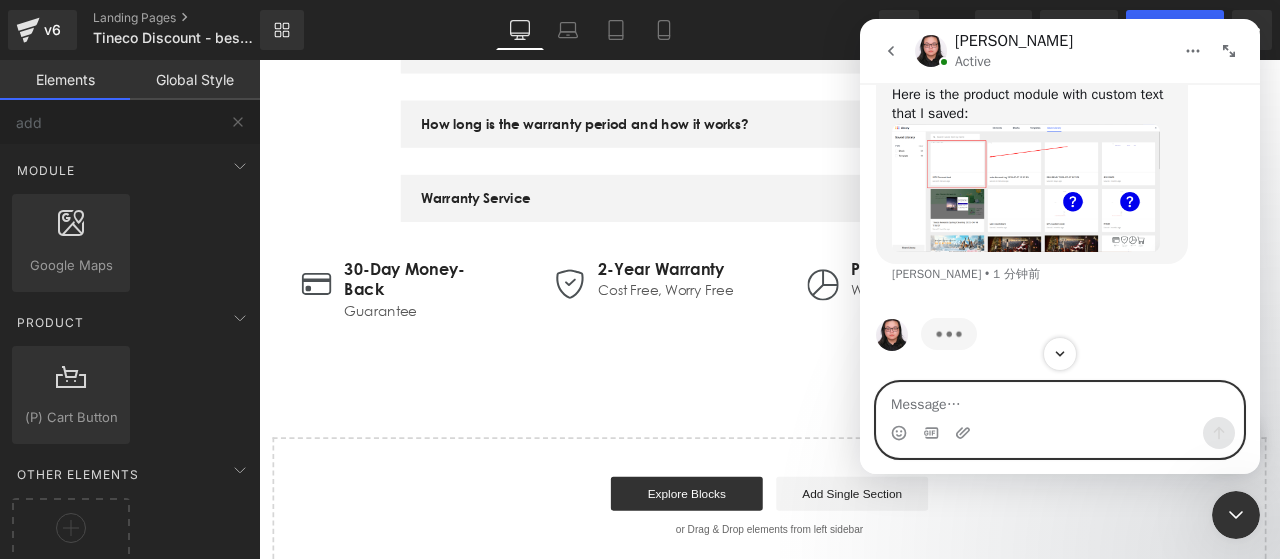 scroll, scrollTop: 8967, scrollLeft: 0, axis: vertical 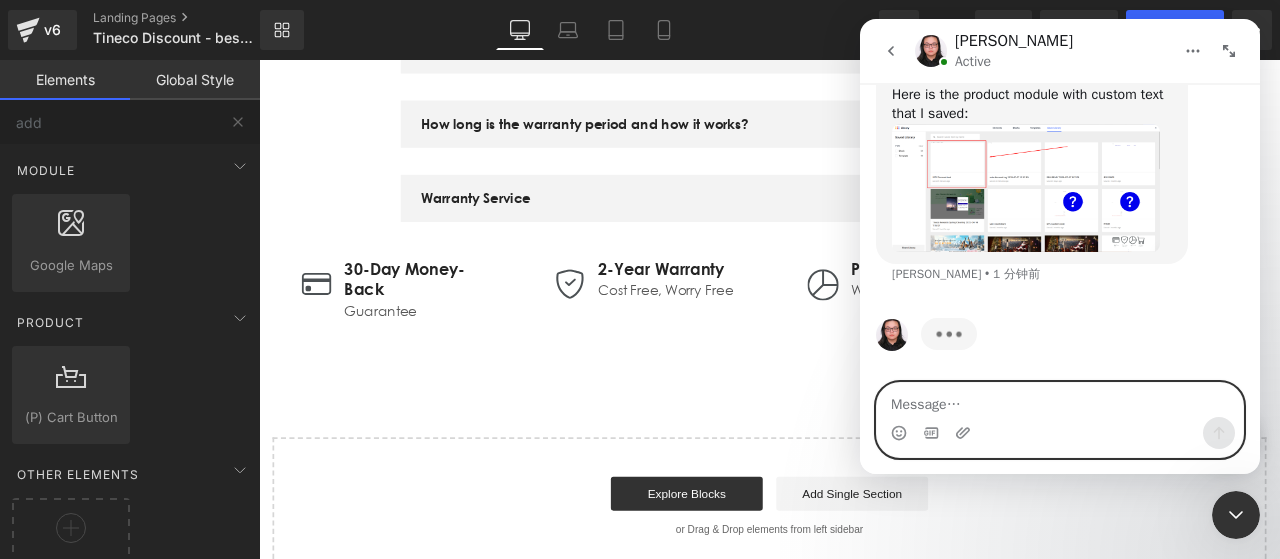 click at bounding box center (1060, 400) 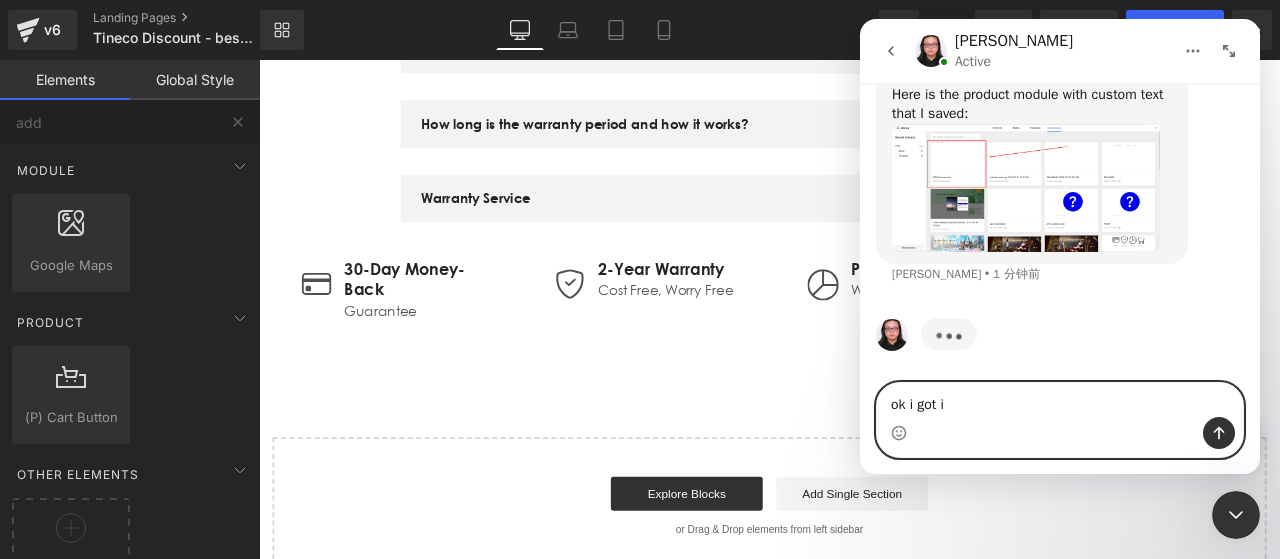 type on "ok i got it" 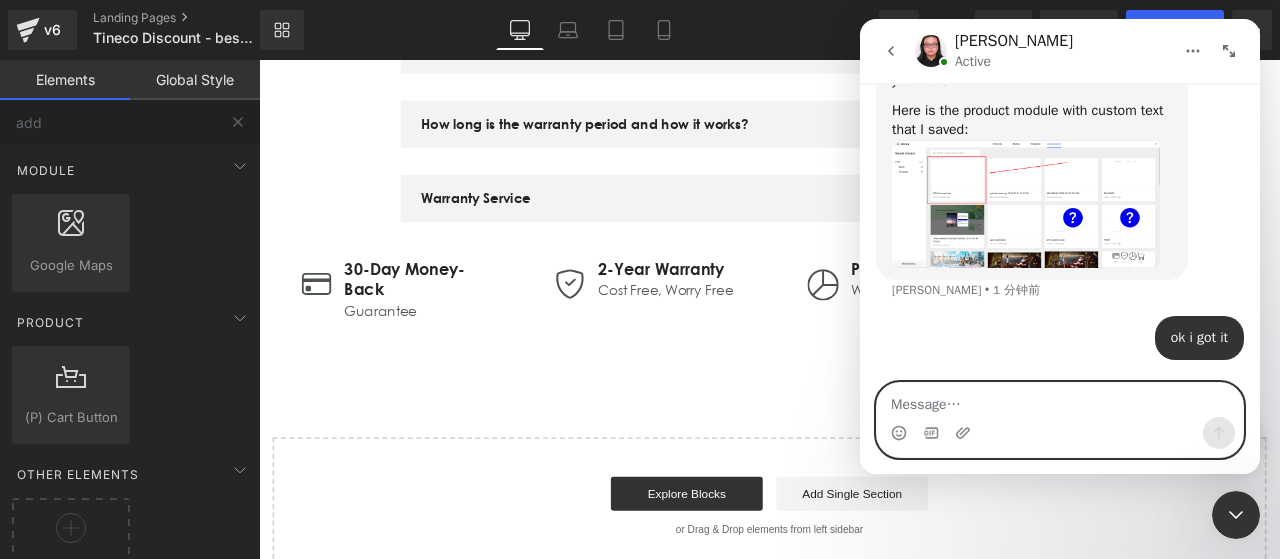 scroll, scrollTop: 9027, scrollLeft: 0, axis: vertical 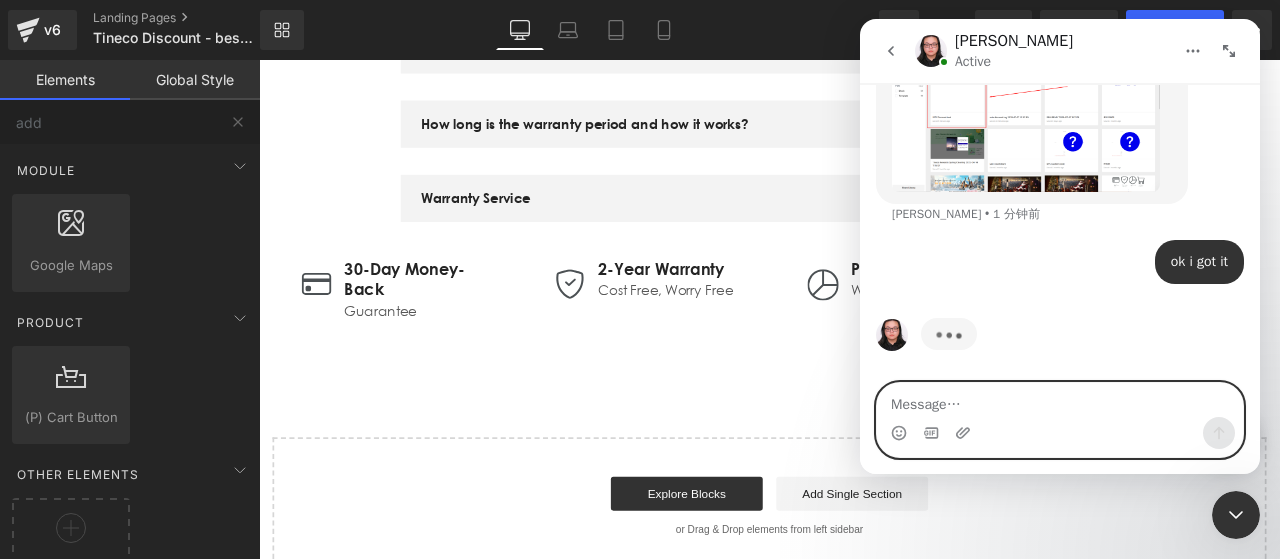 click at bounding box center [1060, 400] 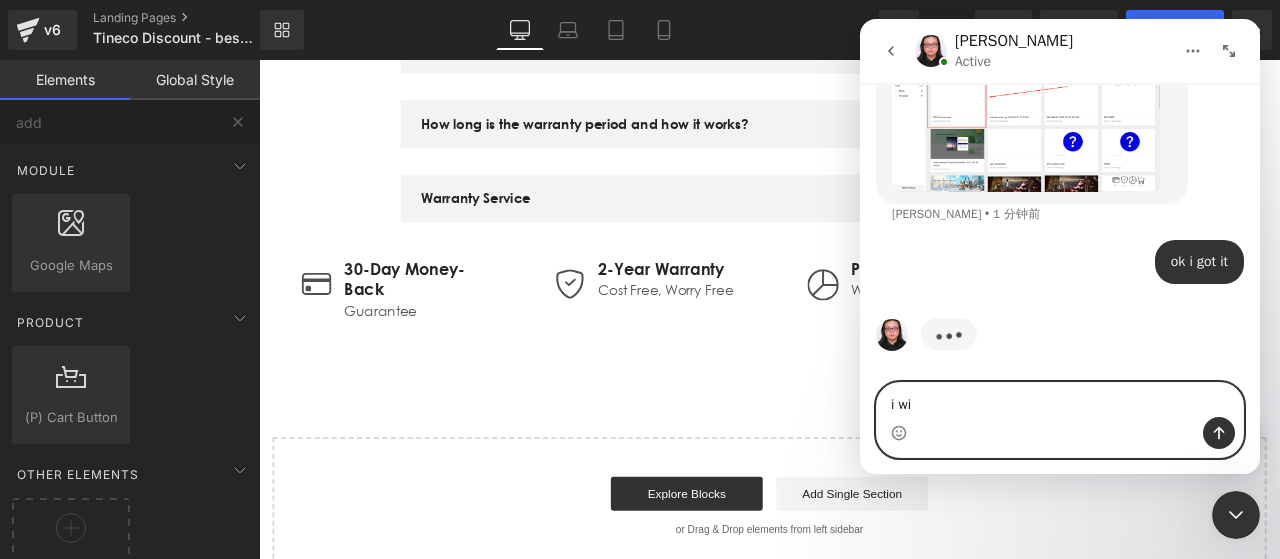 scroll, scrollTop: 8950, scrollLeft: 0, axis: vertical 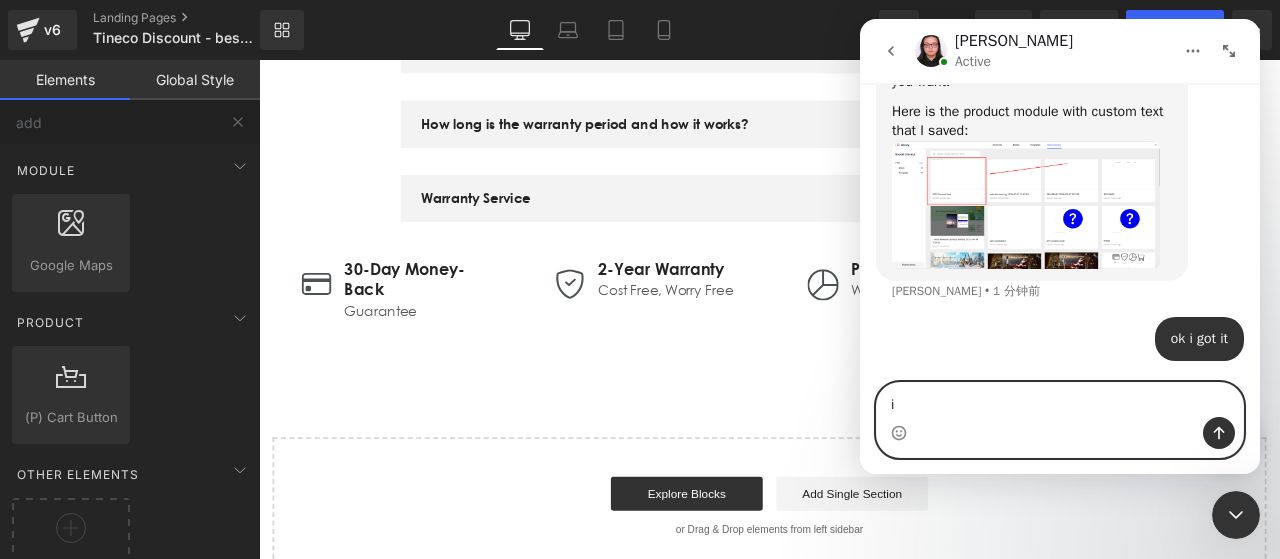 type on "i" 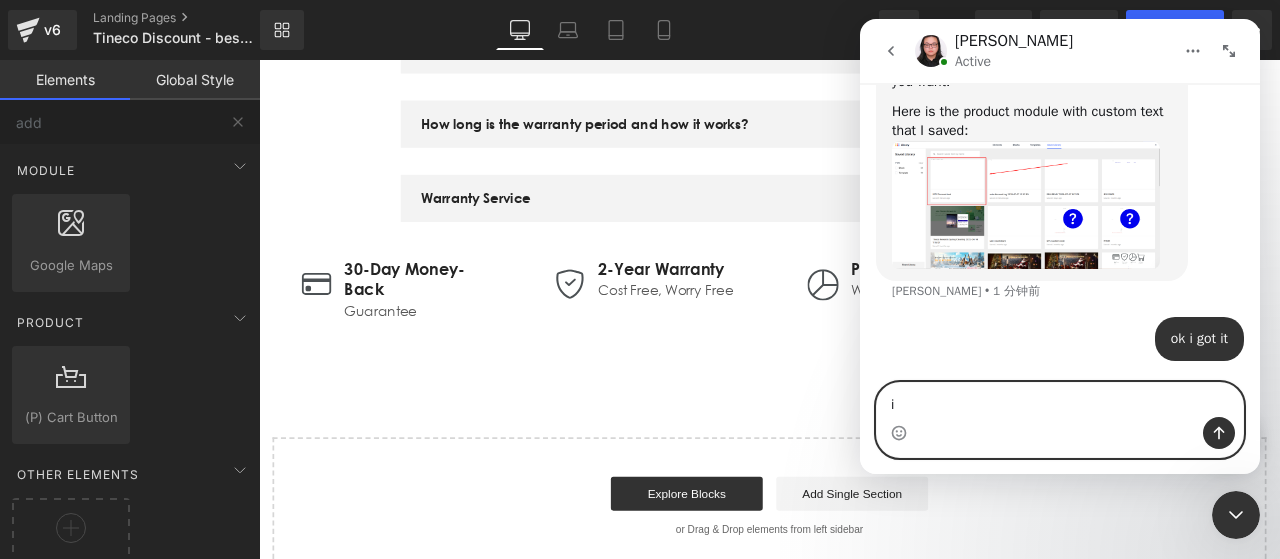 type 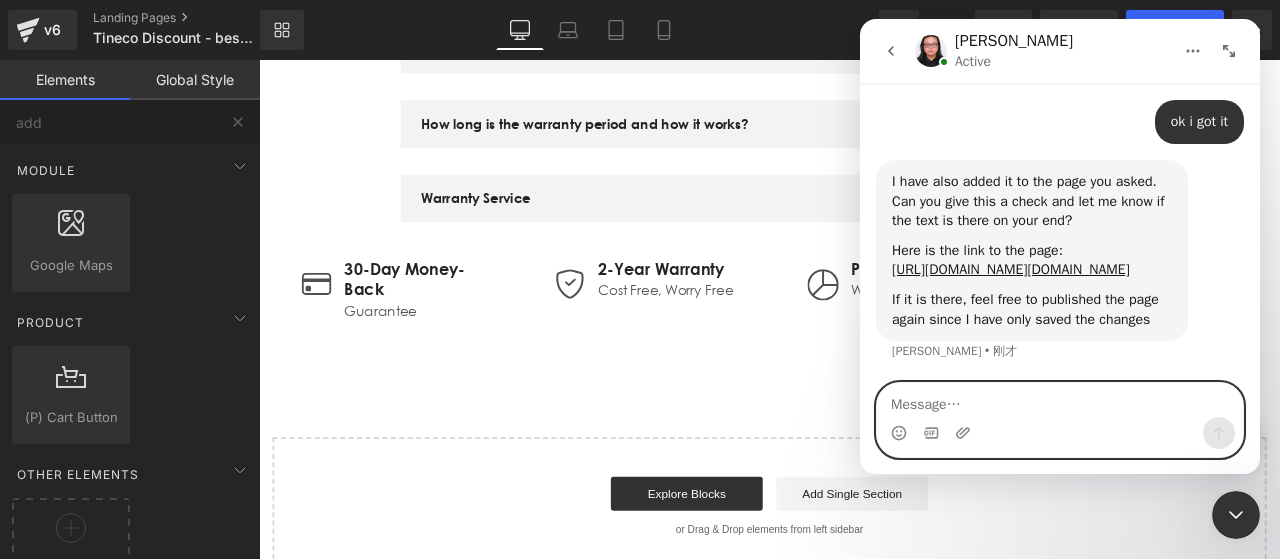 scroll, scrollTop: 9226, scrollLeft: 0, axis: vertical 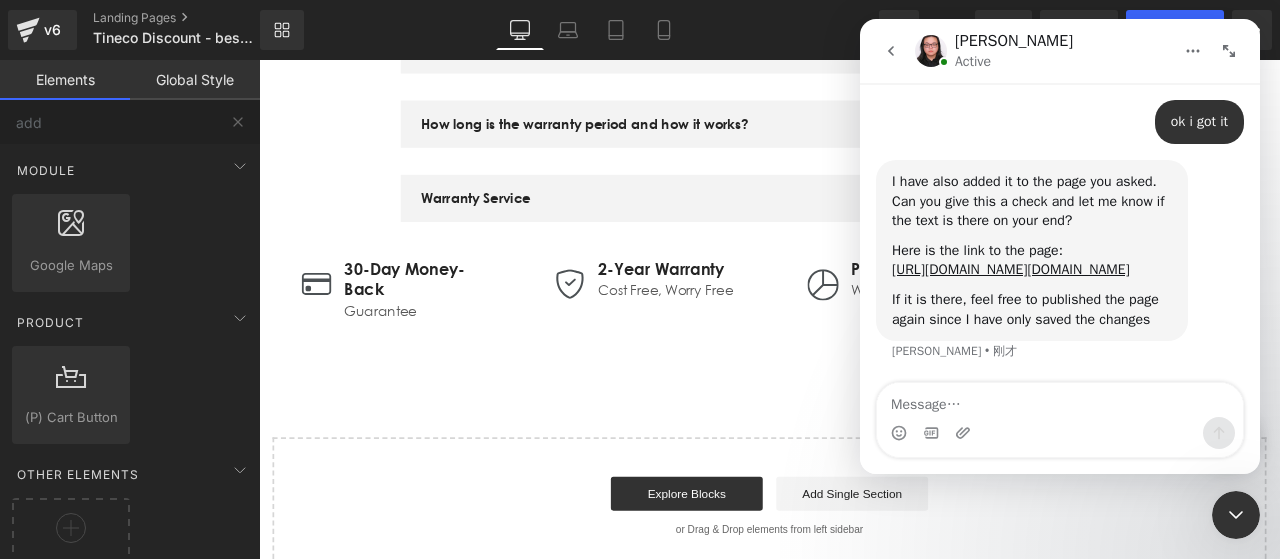 click at bounding box center (640, 249) 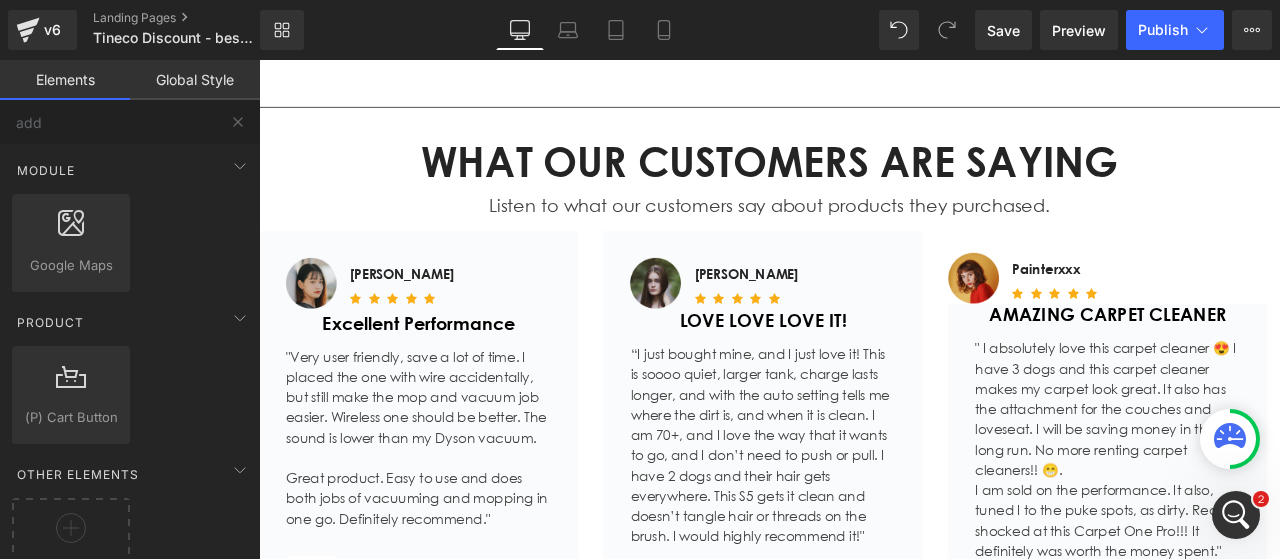 scroll, scrollTop: 4112, scrollLeft: 0, axis: vertical 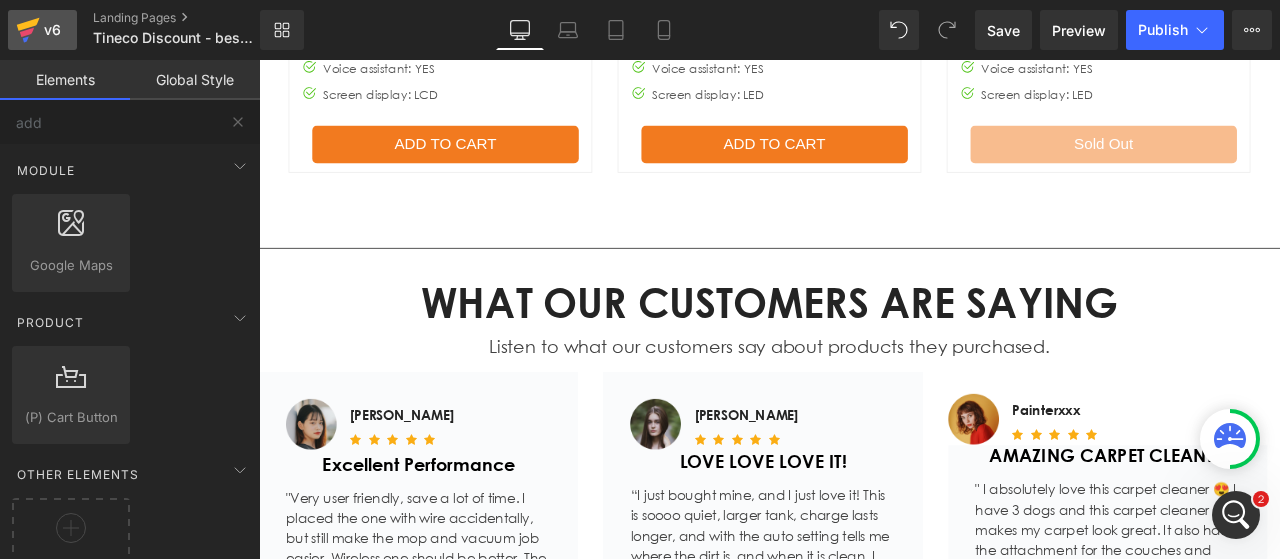 click on "v6" at bounding box center [52, 30] 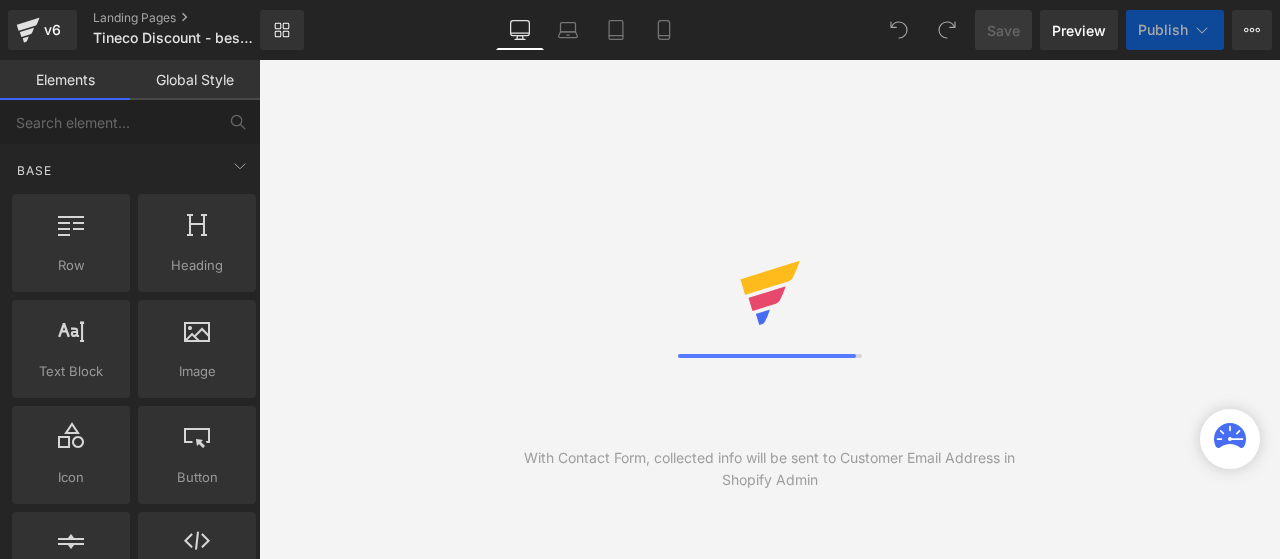 scroll, scrollTop: 0, scrollLeft: 0, axis: both 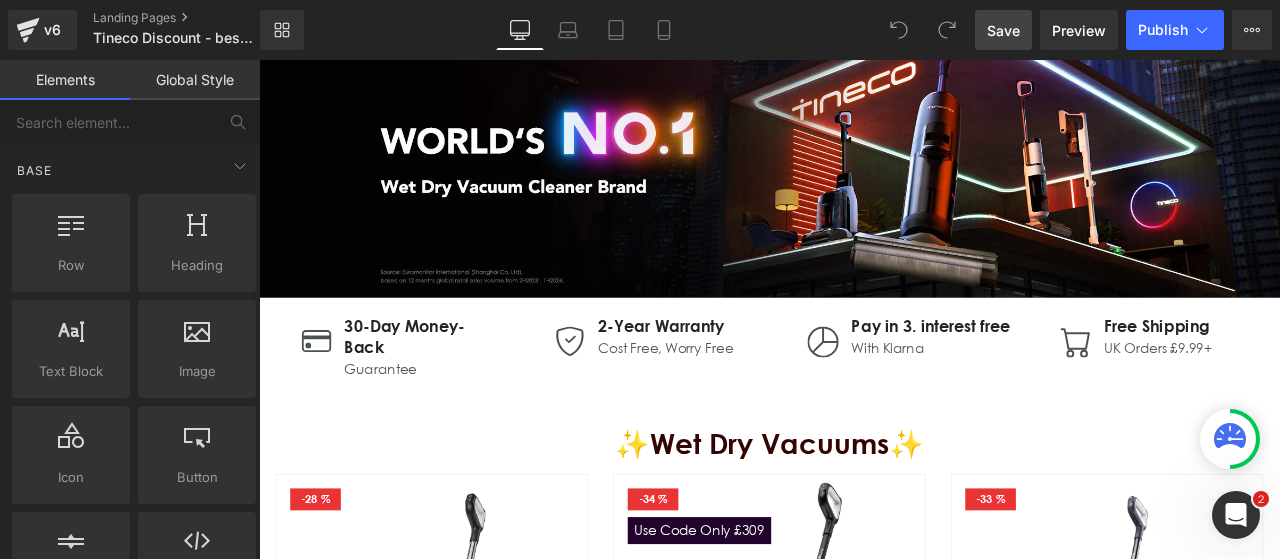 drag, startPoint x: 1013, startPoint y: 27, endPoint x: 789, endPoint y: 265, distance: 326.83328 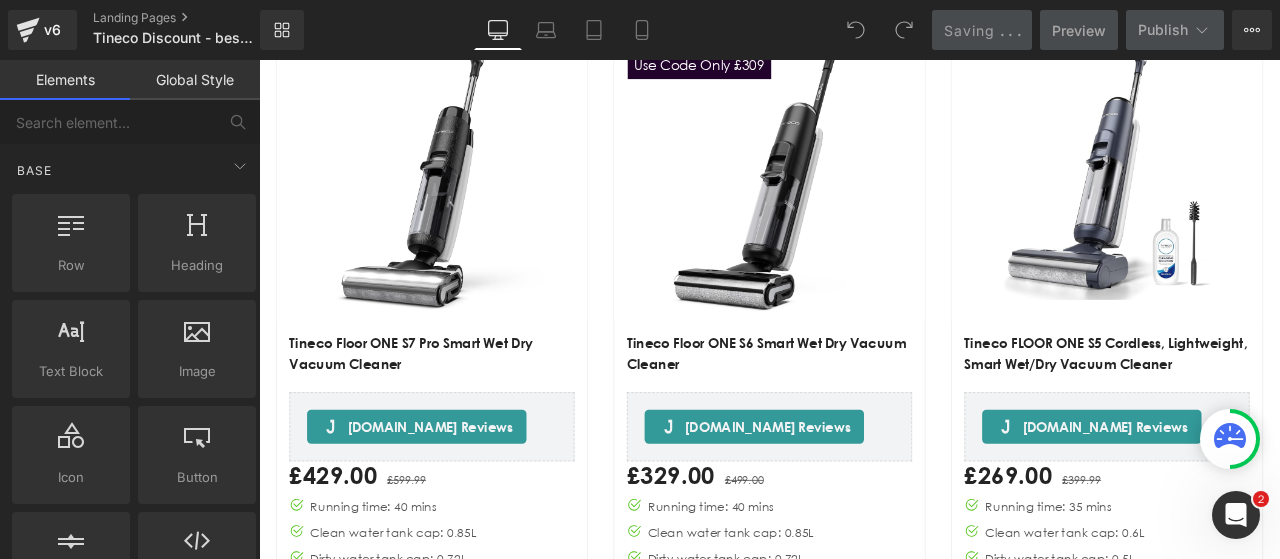 scroll, scrollTop: 800, scrollLeft: 0, axis: vertical 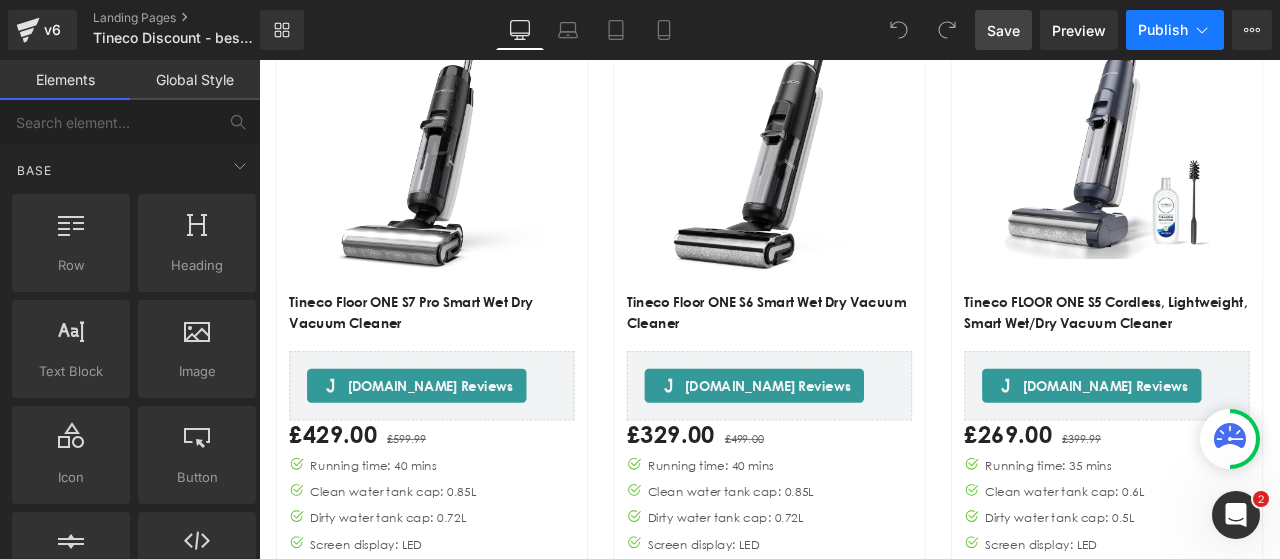 click on "Publish" at bounding box center (1163, 30) 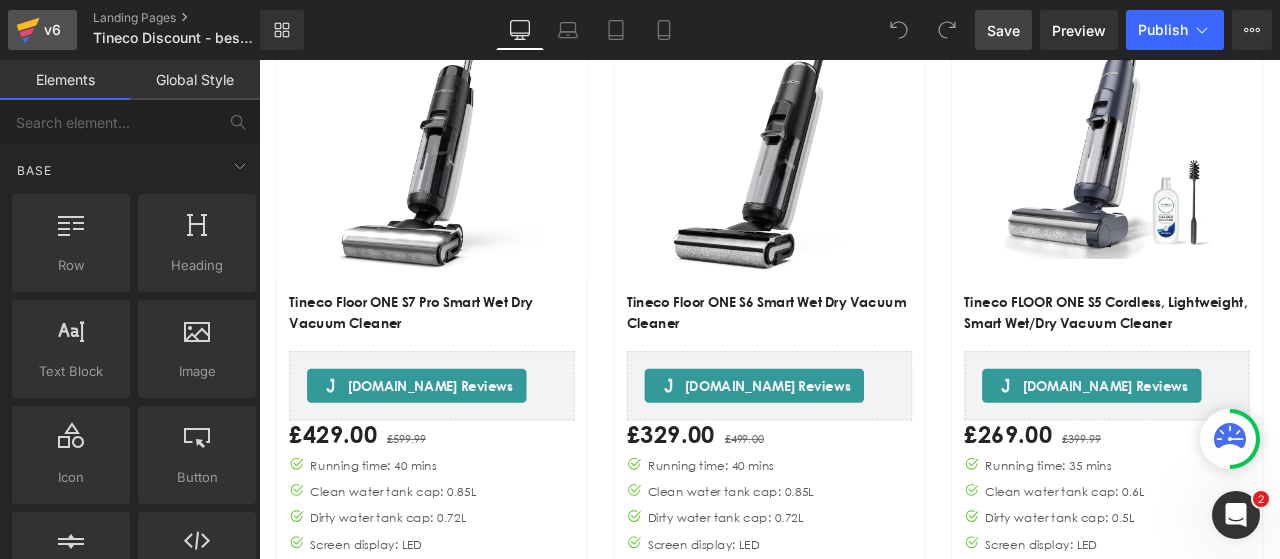 click 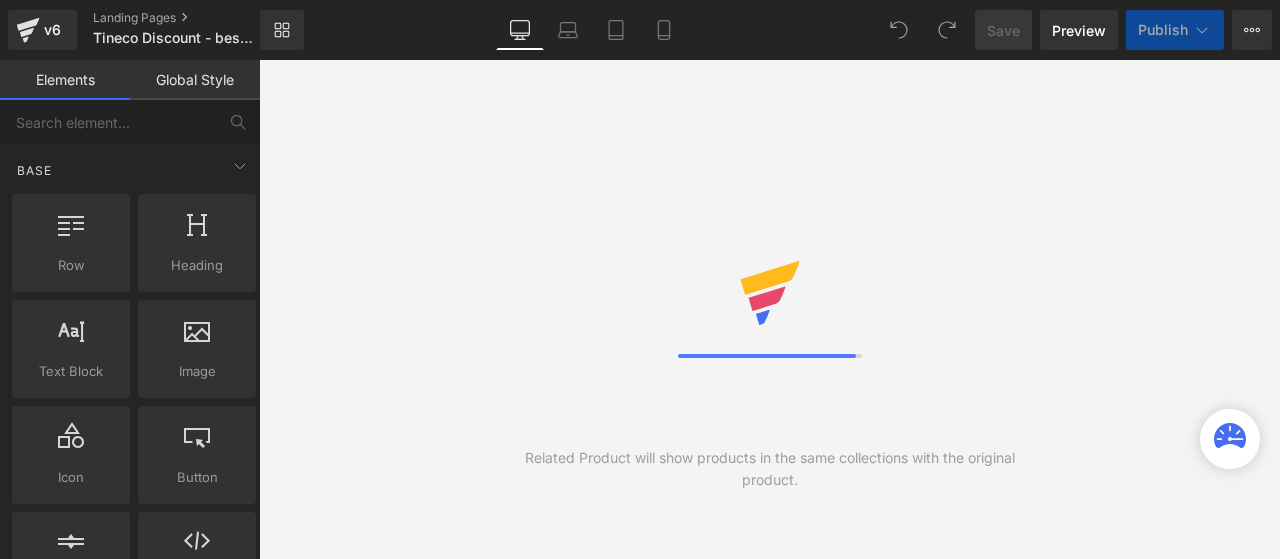 scroll, scrollTop: 0, scrollLeft: 0, axis: both 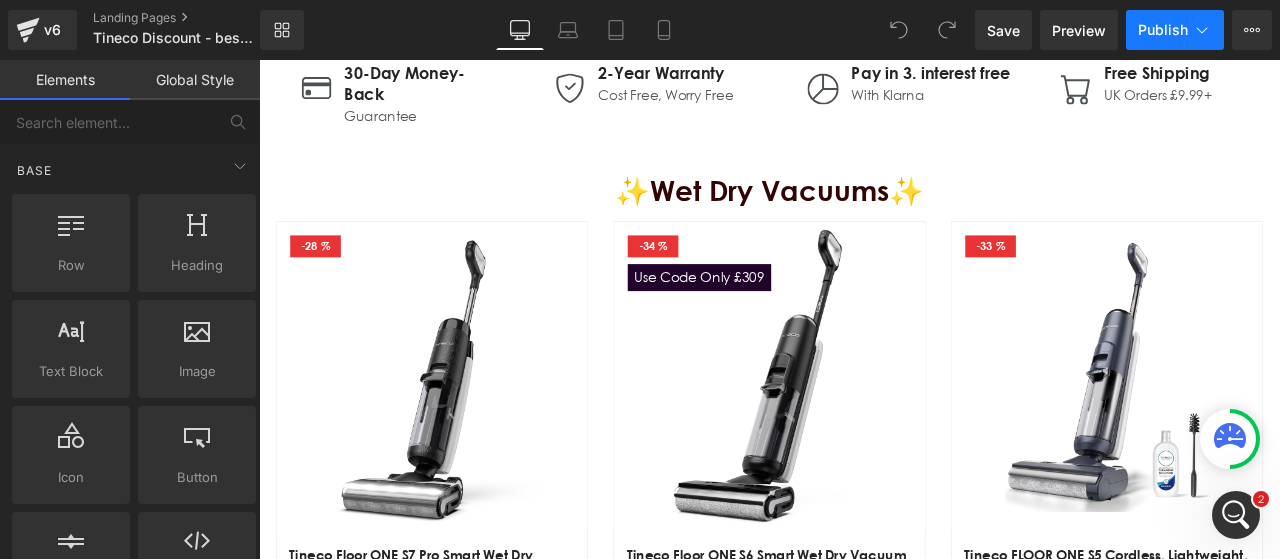 click on "Publish" at bounding box center [1163, 30] 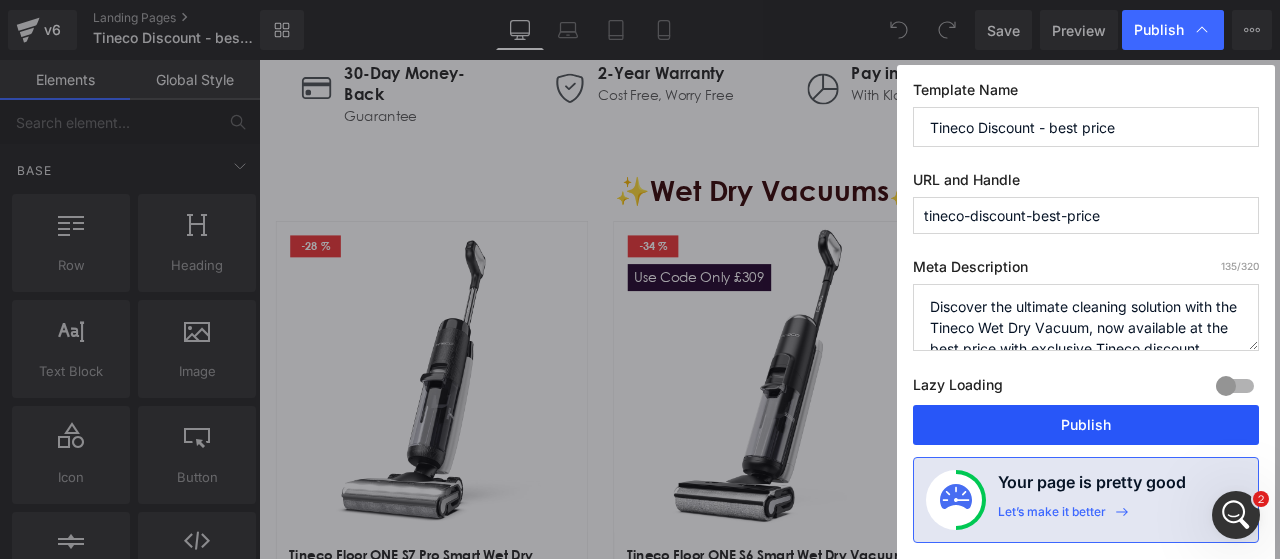 click on "Publish" at bounding box center [1086, 425] 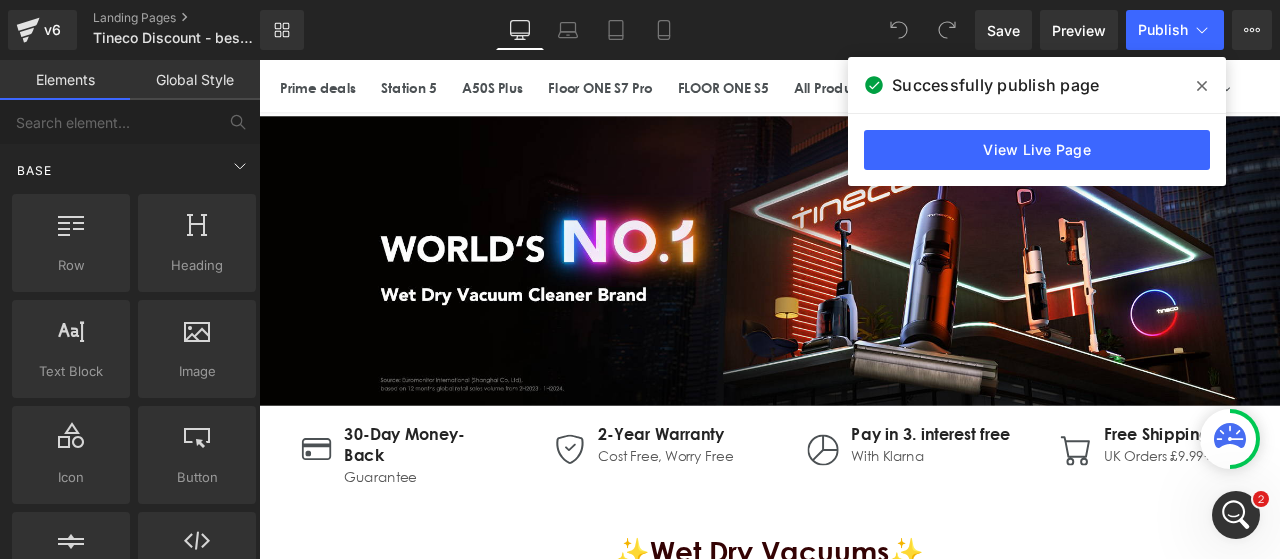 scroll, scrollTop: 0, scrollLeft: 0, axis: both 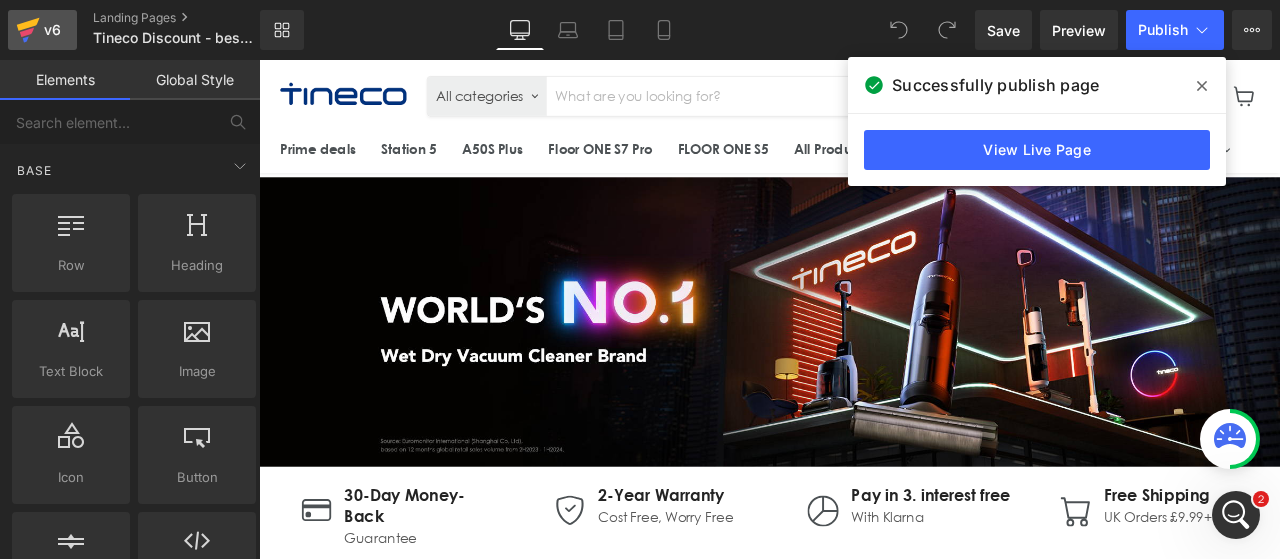 click on "v6" at bounding box center (52, 30) 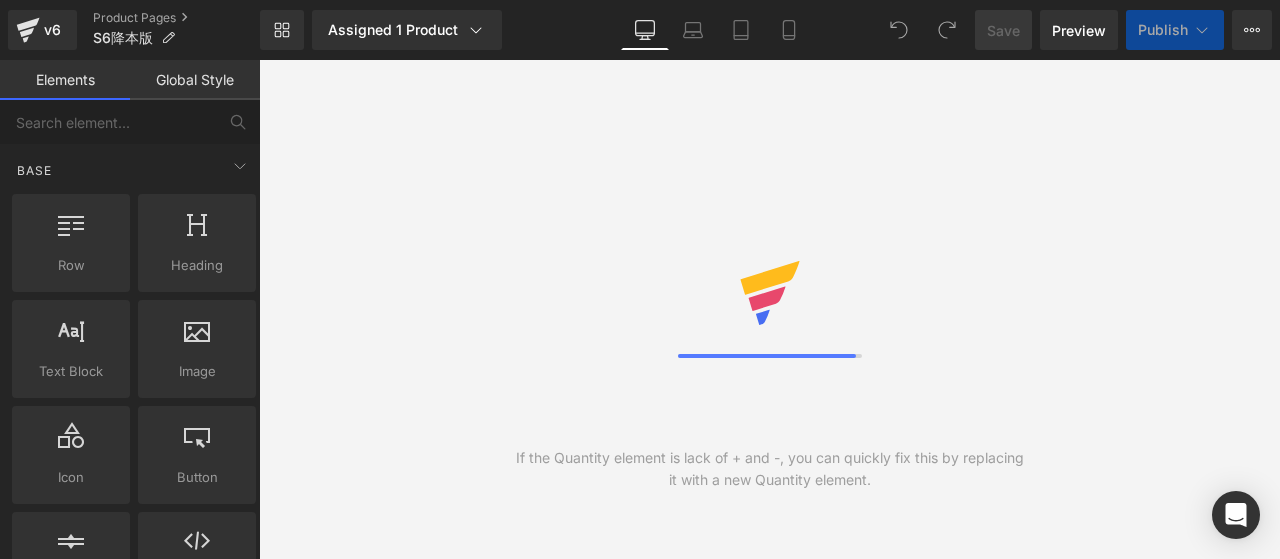 scroll, scrollTop: 0, scrollLeft: 0, axis: both 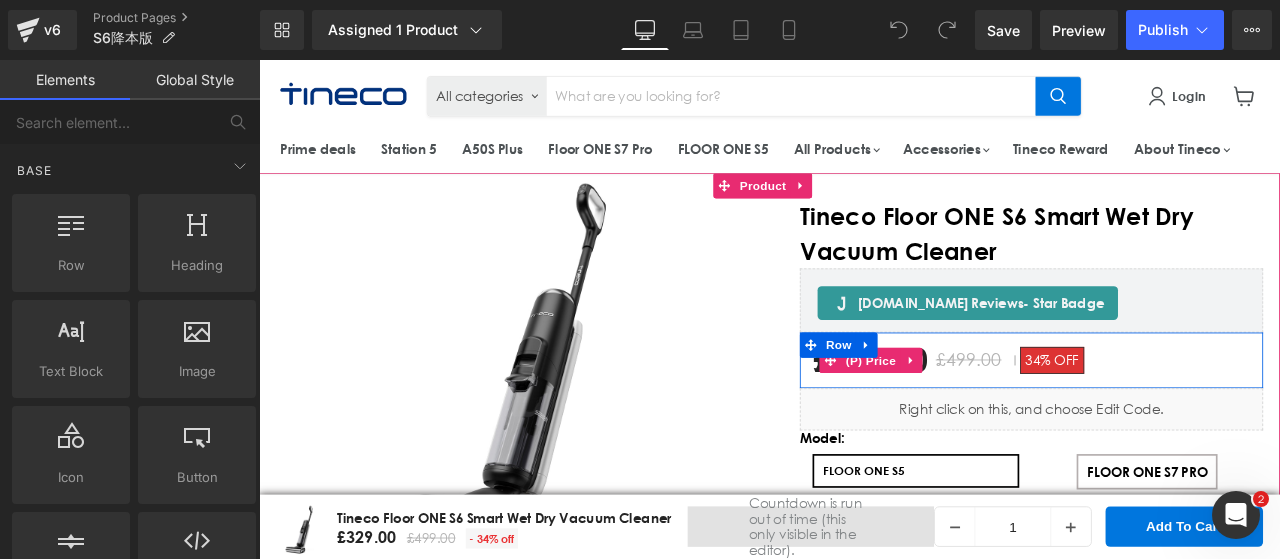 click on "OFF" at bounding box center (1216, 416) 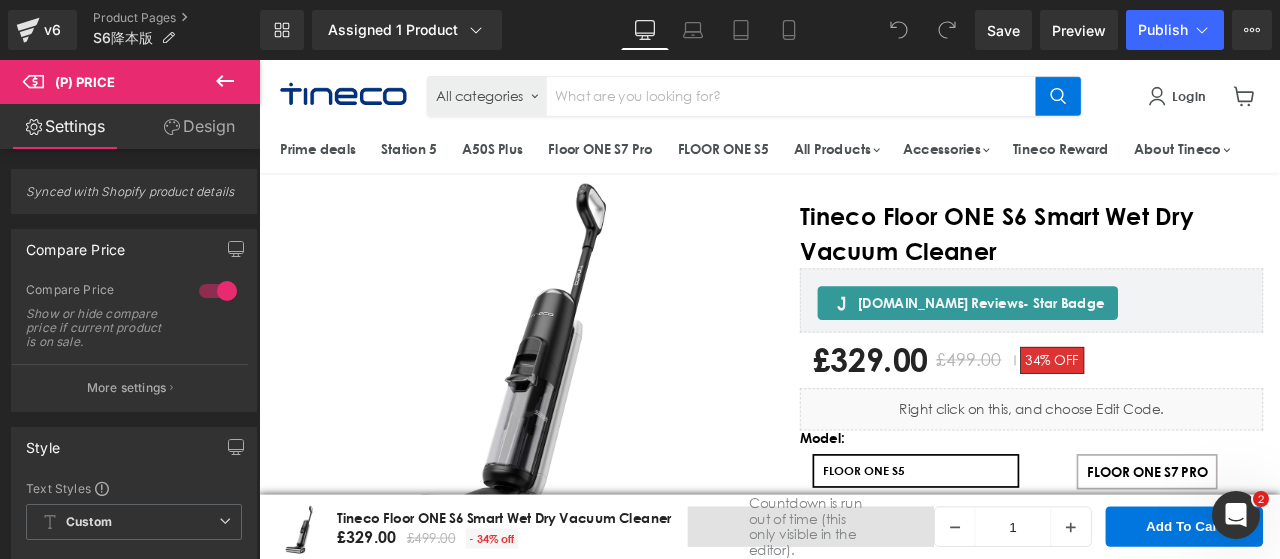 click 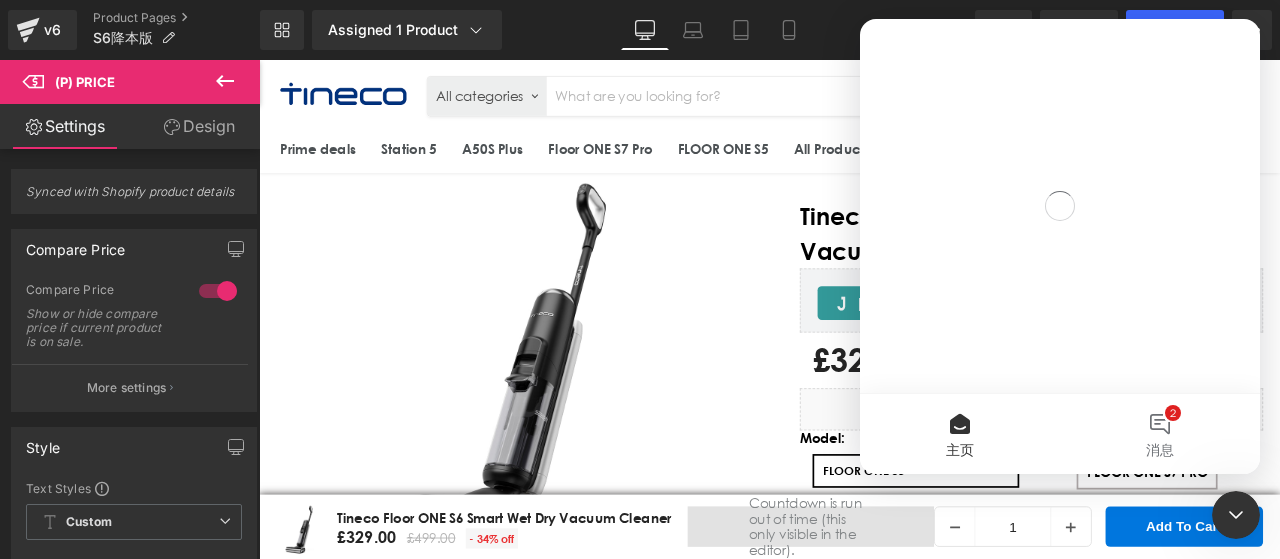 scroll, scrollTop: 0, scrollLeft: 0, axis: both 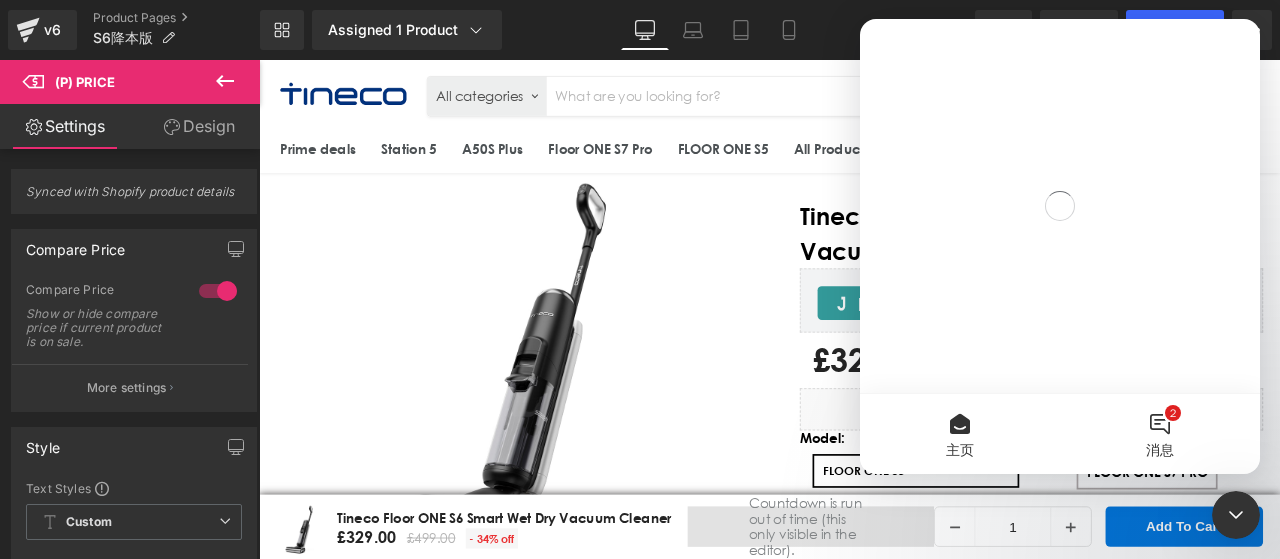 click on "2 消息" at bounding box center [1160, 434] 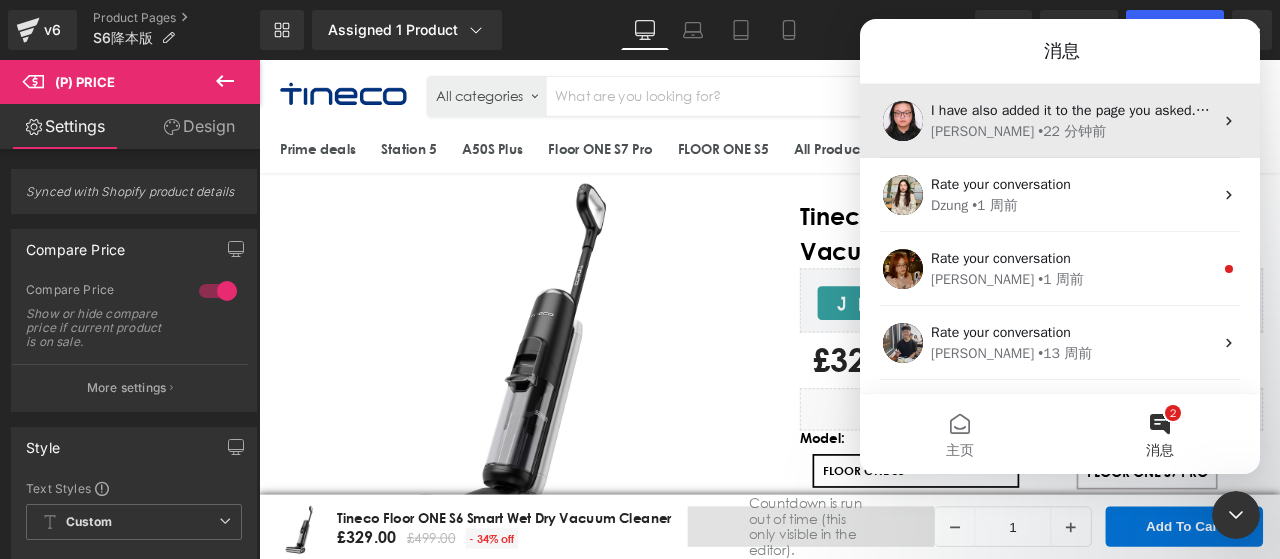 click on "I have also added it to the page you asked. Can you give this a check and let me know if the text is there on your end?   Here is the link to the page: [URL][DOMAIN_NAME][DOMAIN_NAME]   If it is there, feel free to published the page again since I have only saved the changes [PERSON_NAME] •  22 分钟前" at bounding box center [1060, 121] 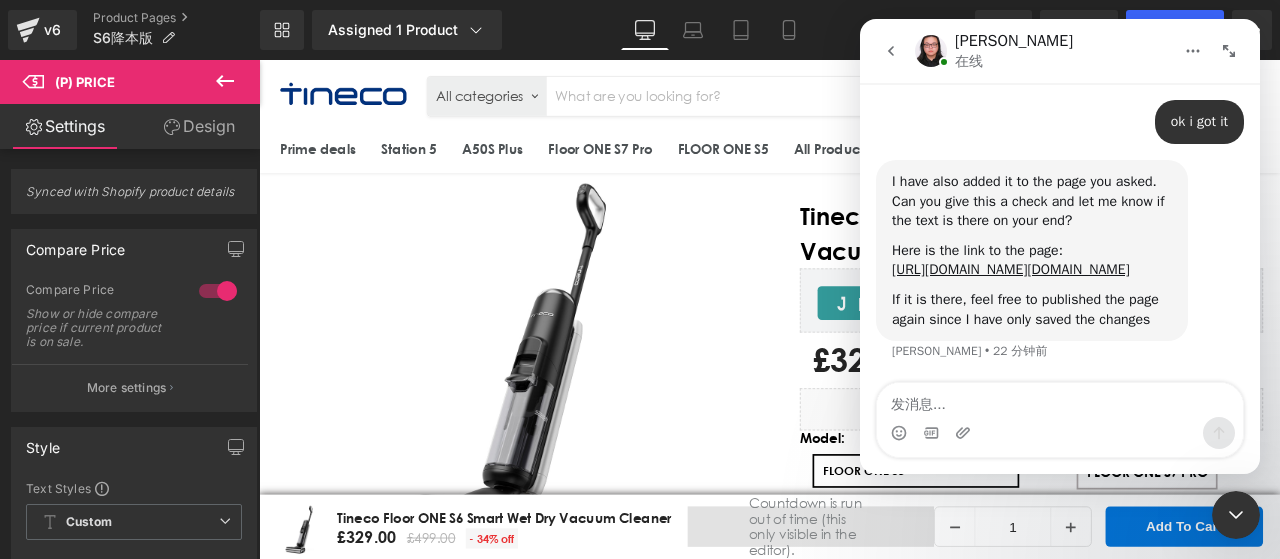 scroll, scrollTop: 9126, scrollLeft: 0, axis: vertical 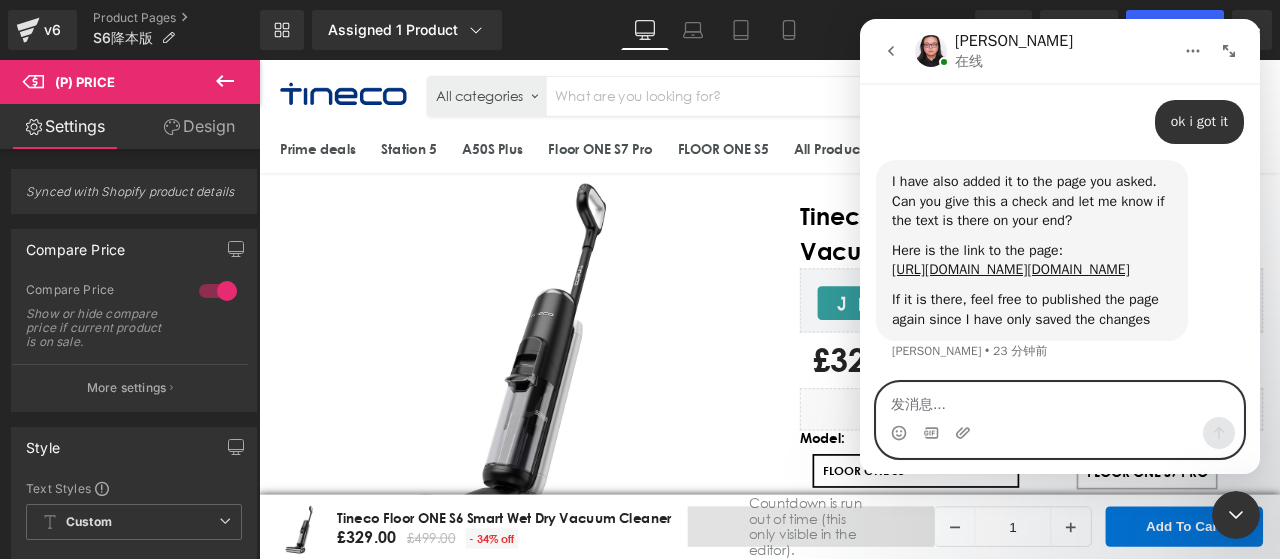click at bounding box center (1060, 400) 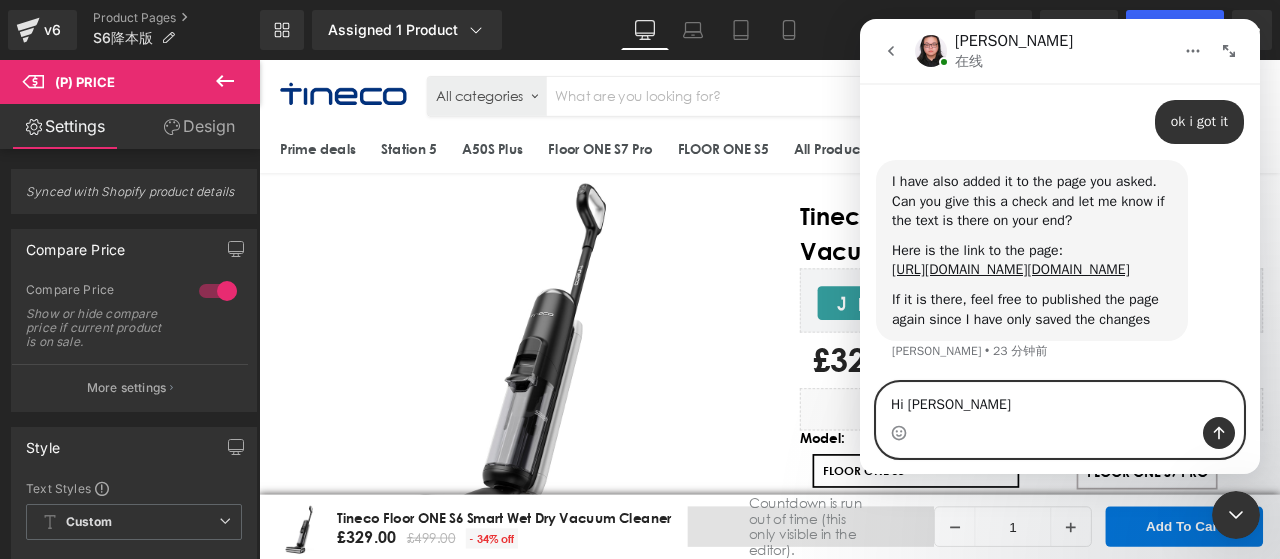 type on "Hi [PERSON_NAME]" 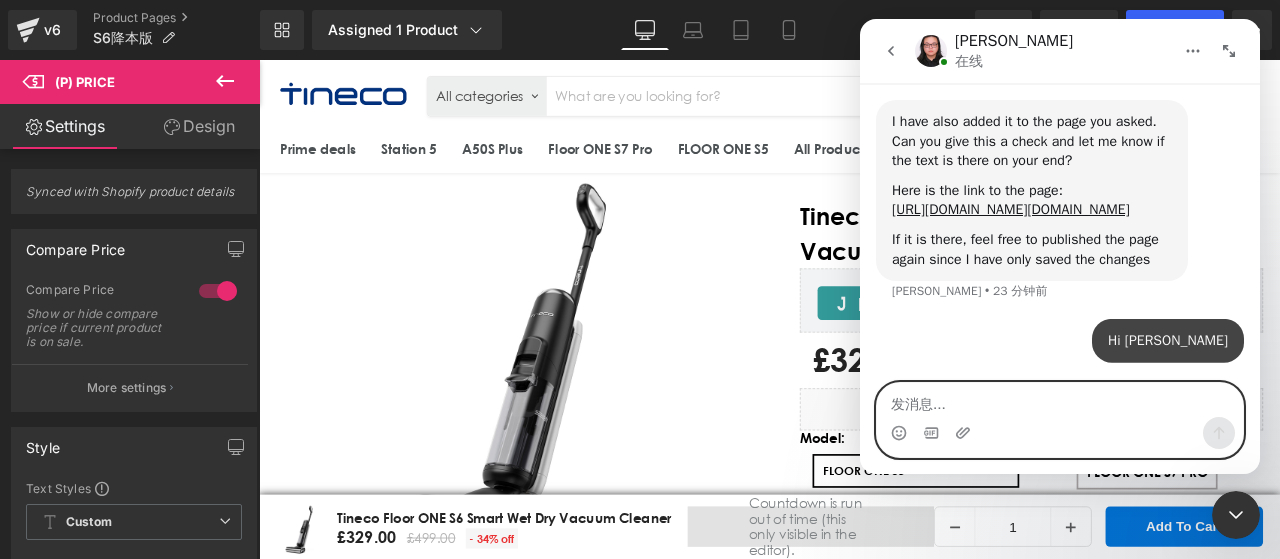 scroll, scrollTop: 9185, scrollLeft: 0, axis: vertical 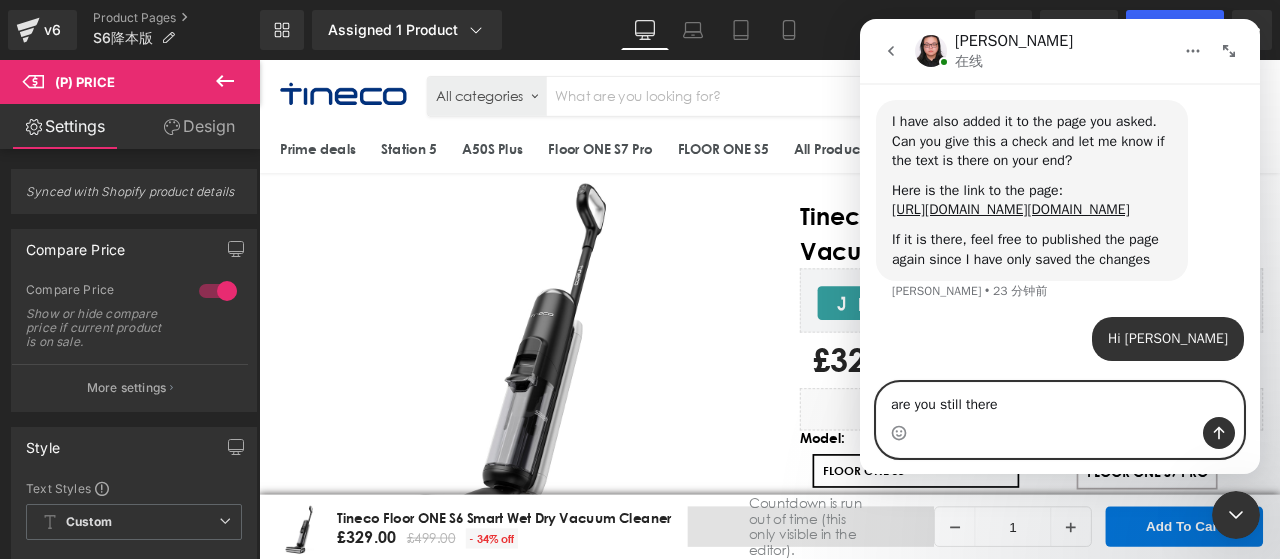 type on "are you still there？" 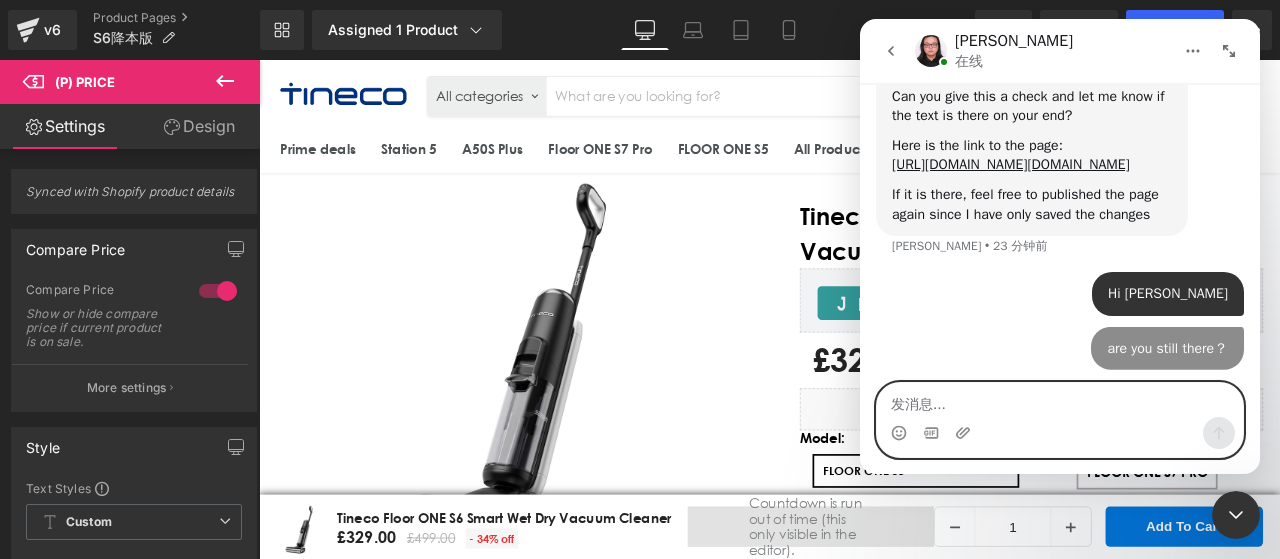 scroll, scrollTop: 9230, scrollLeft: 0, axis: vertical 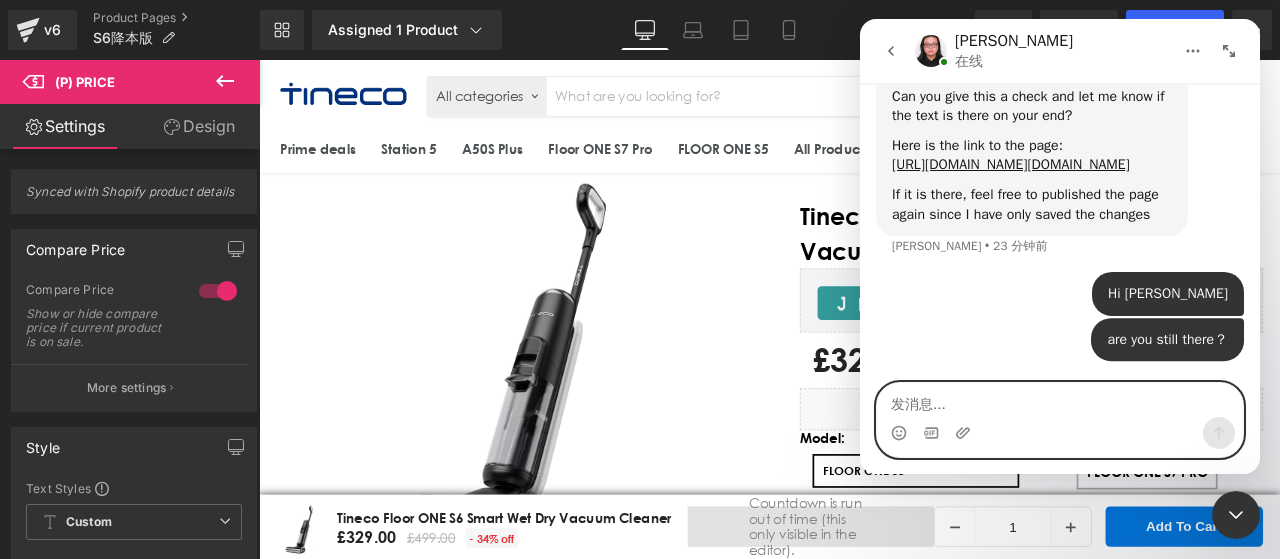 paste on "I still need some additional assistance, please." 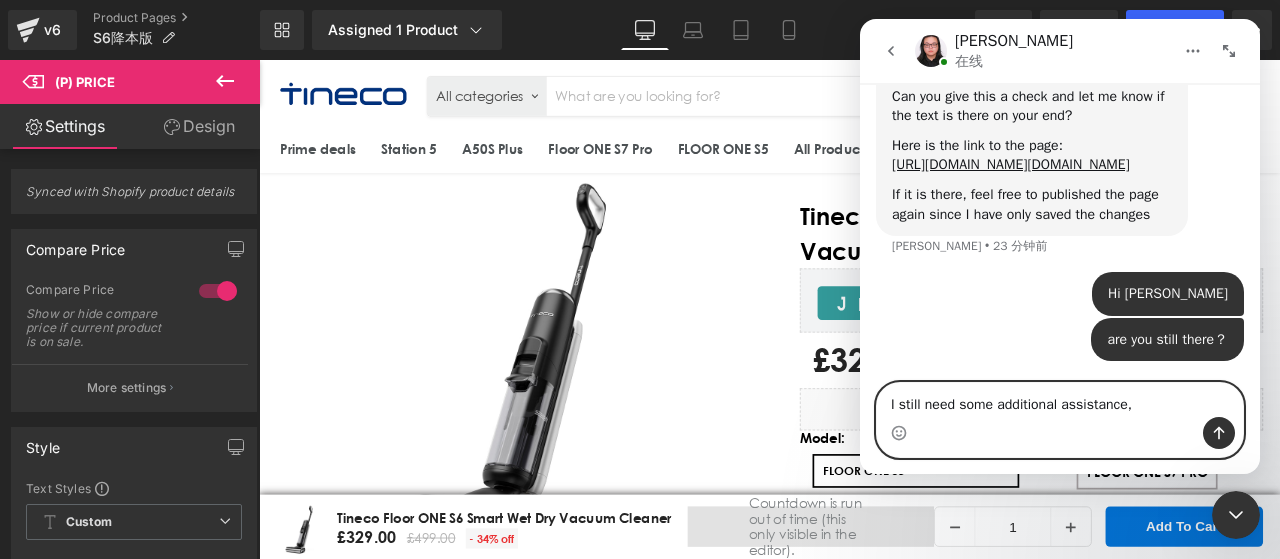 type on "I still need some additional assistance," 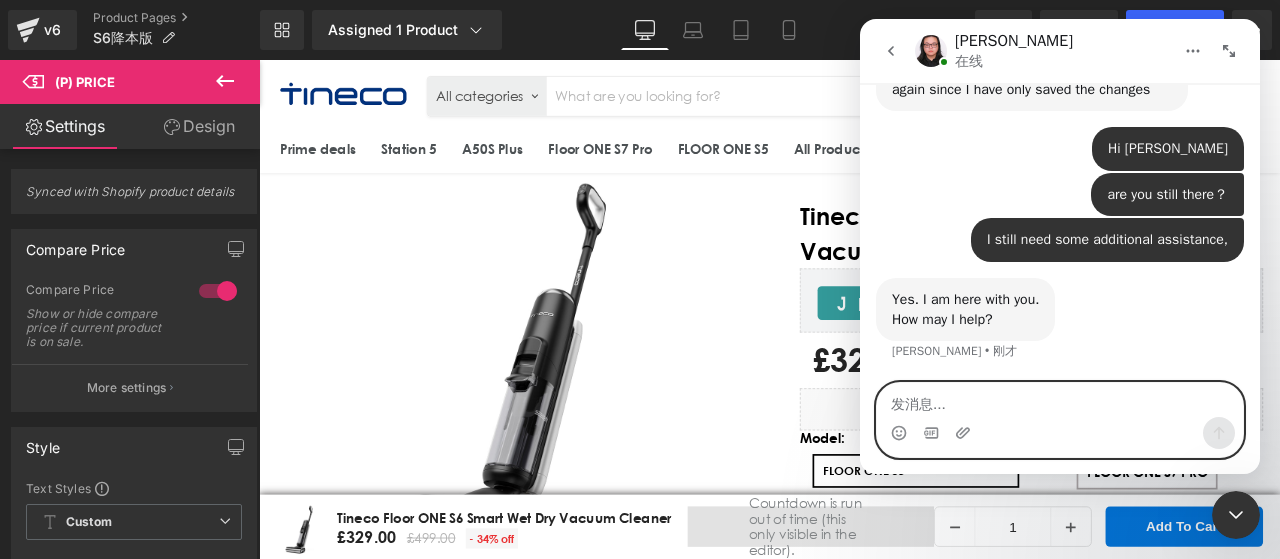 scroll, scrollTop: 9356, scrollLeft: 0, axis: vertical 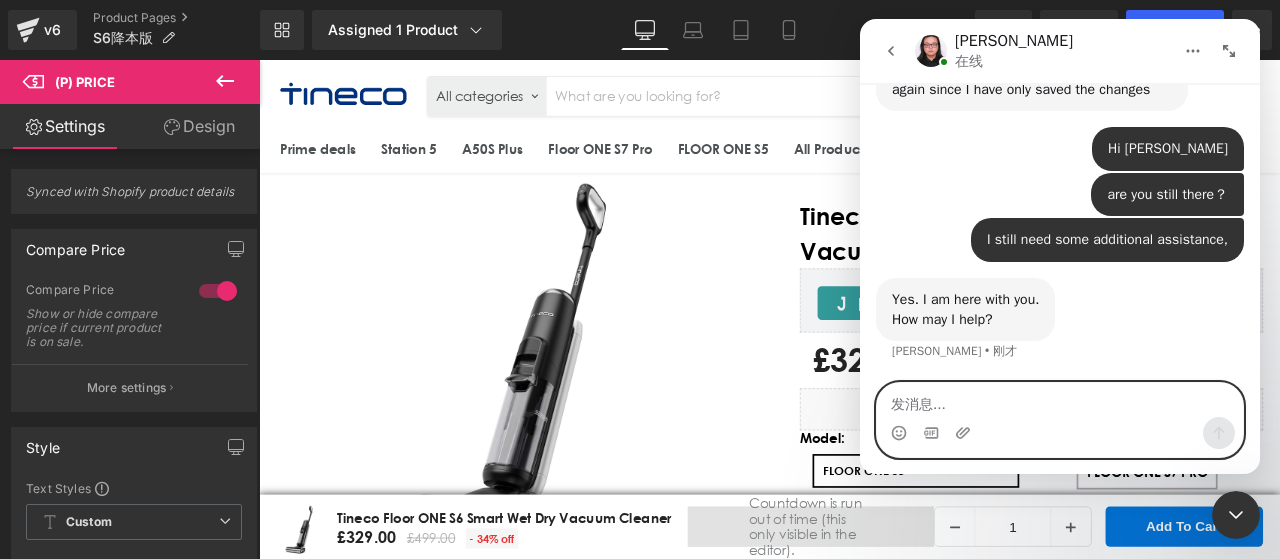 click at bounding box center (1060, 400) 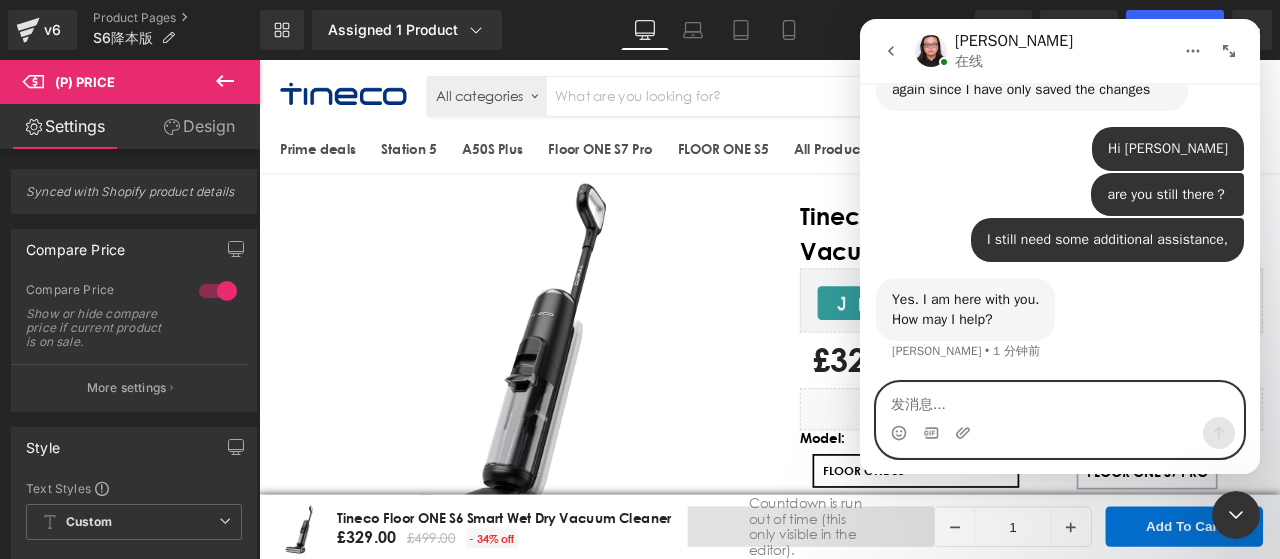click at bounding box center [1060, 400] 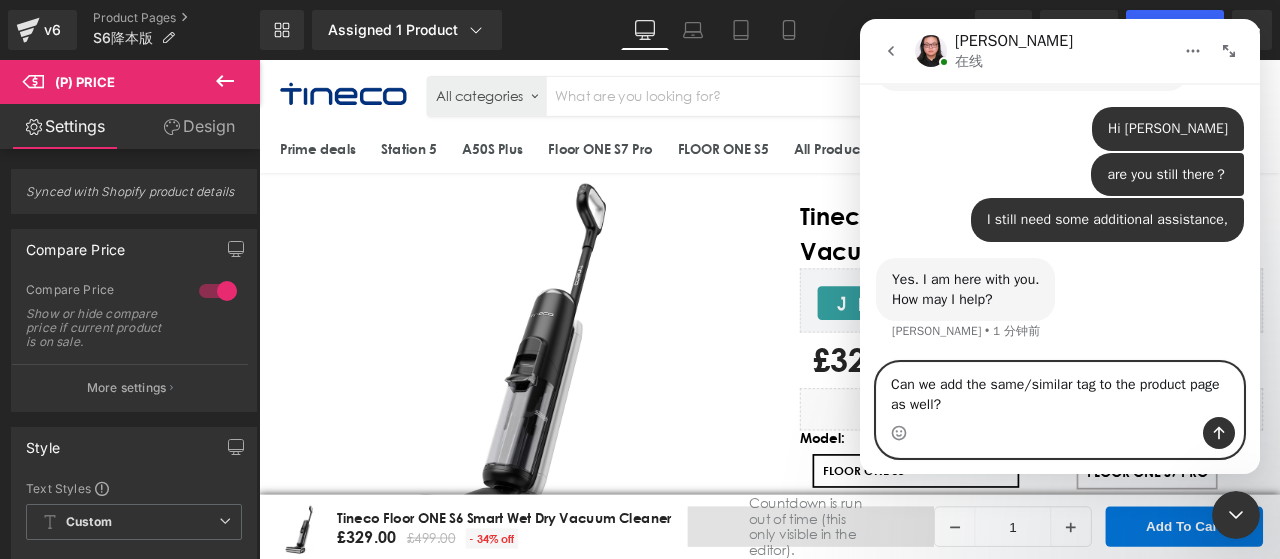 scroll, scrollTop: 9376, scrollLeft: 0, axis: vertical 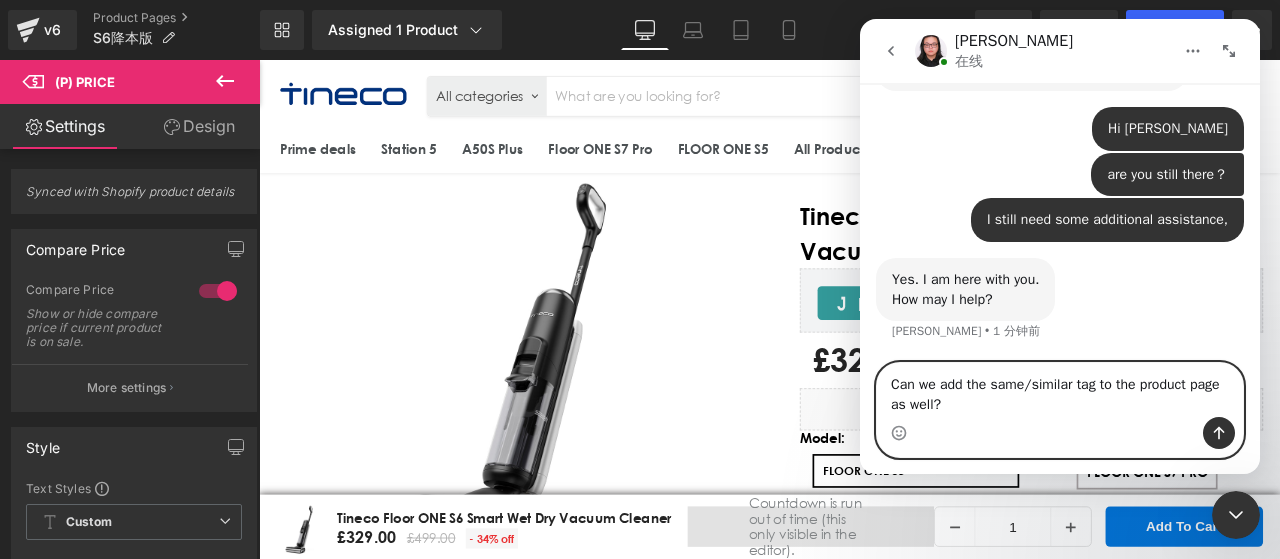 click on "Can we add the same/similar tag to the product page as well?" at bounding box center [1060, 390] 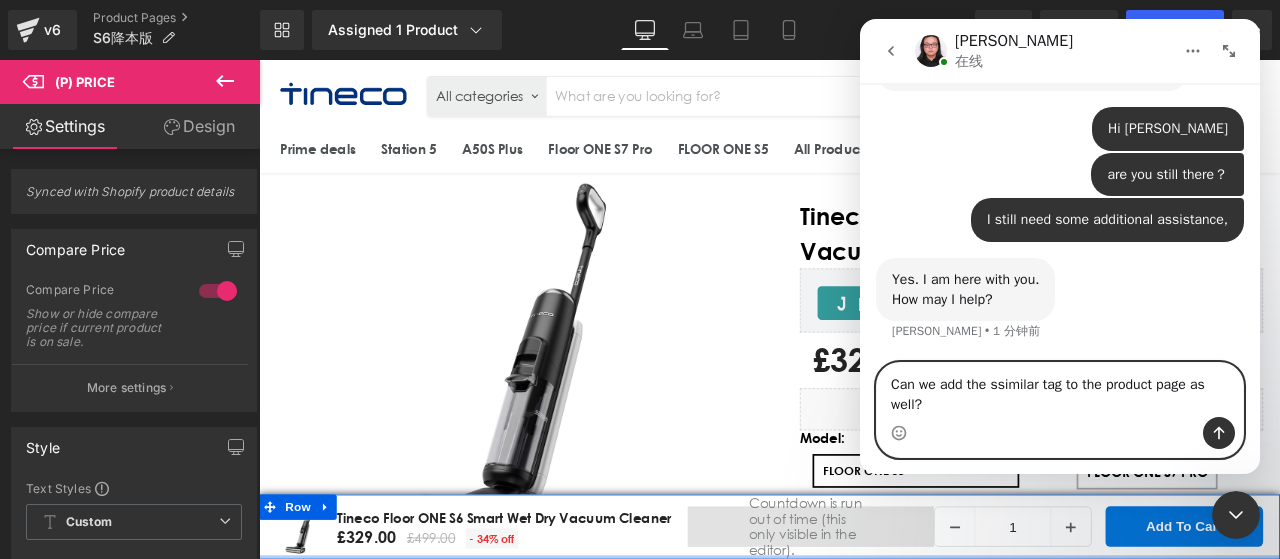 type on "Can we add the similar tag to the product page as well?" 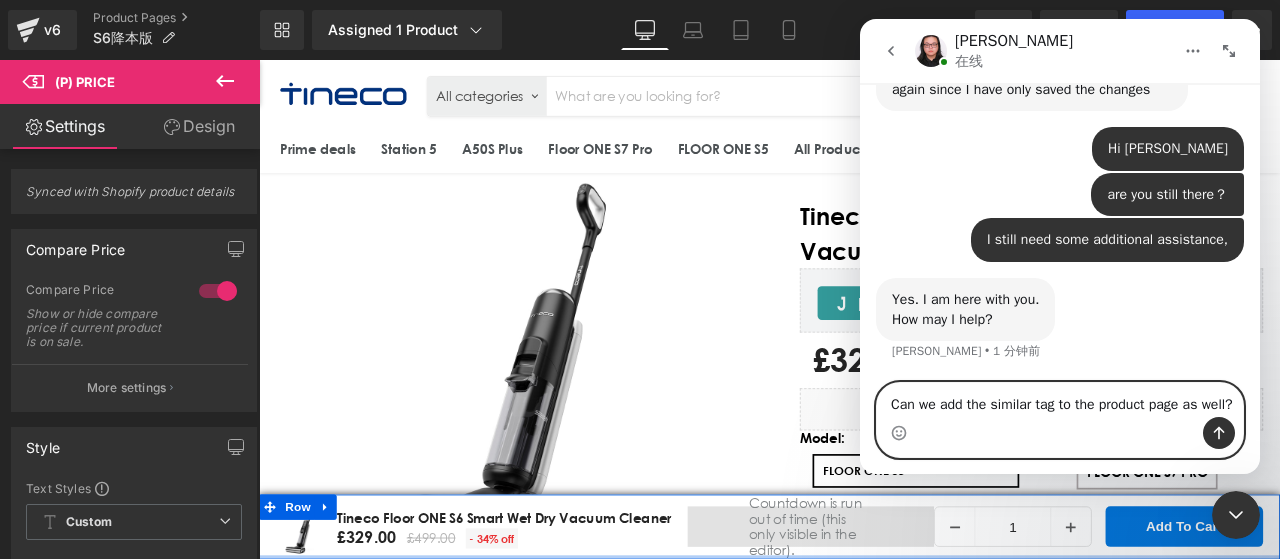 type 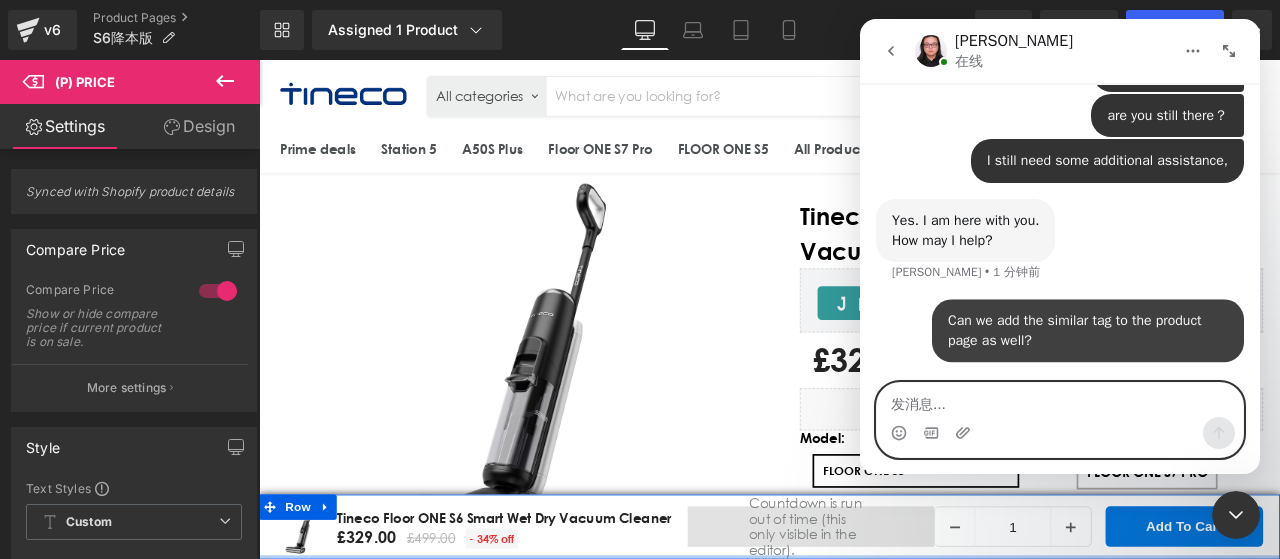 scroll, scrollTop: 9434, scrollLeft: 0, axis: vertical 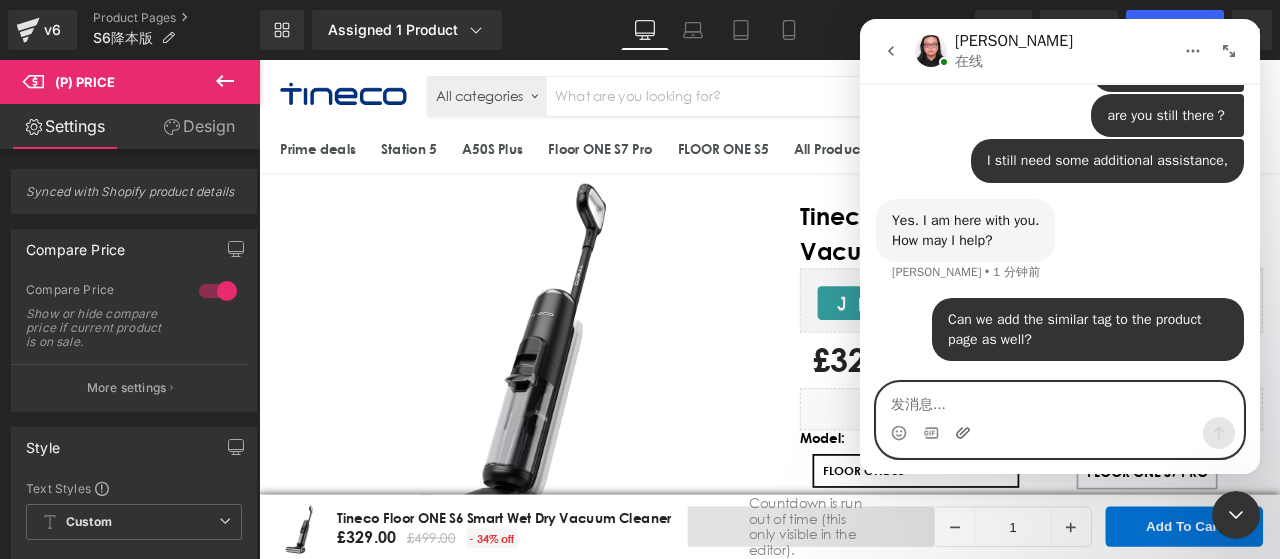 click 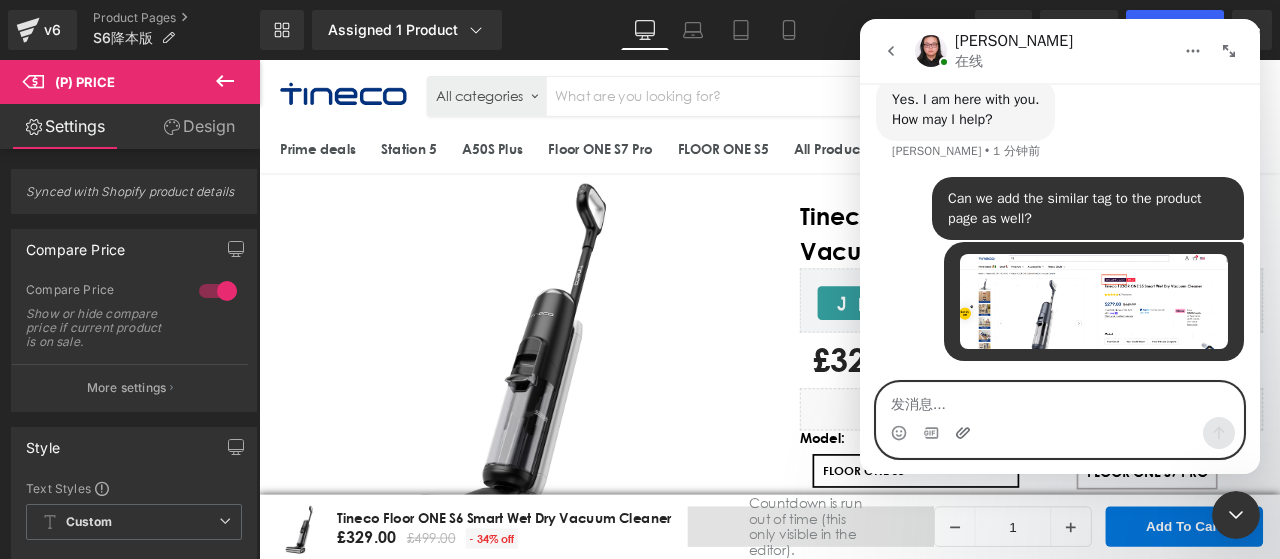 scroll, scrollTop: 9556, scrollLeft: 0, axis: vertical 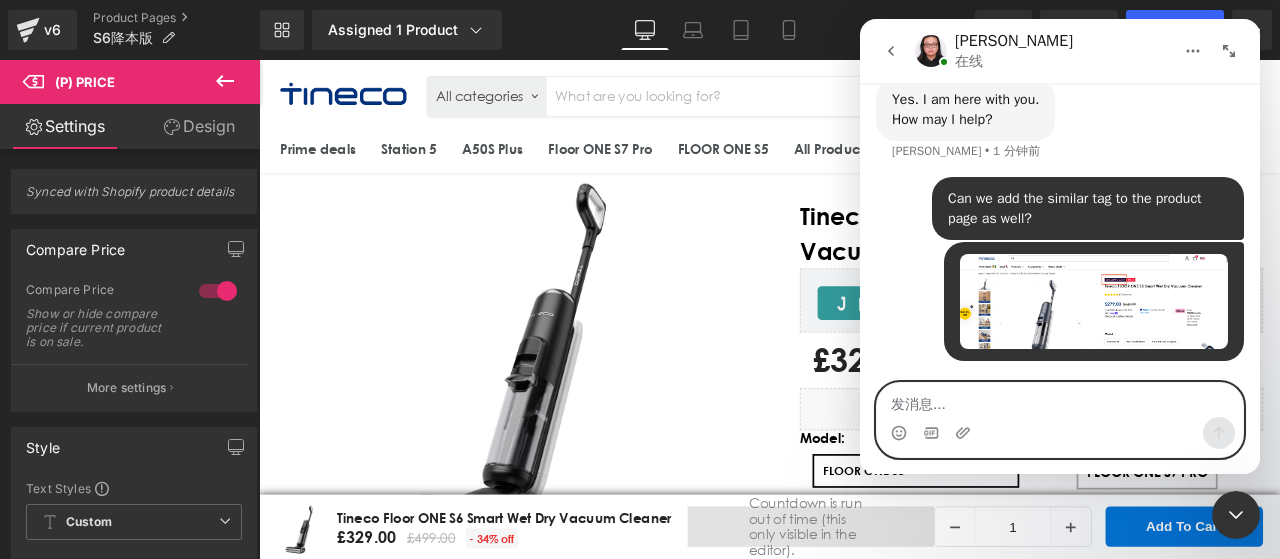 drag, startPoint x: 957, startPoint y: 431, endPoint x: 1037, endPoint y: 403, distance: 84.758484 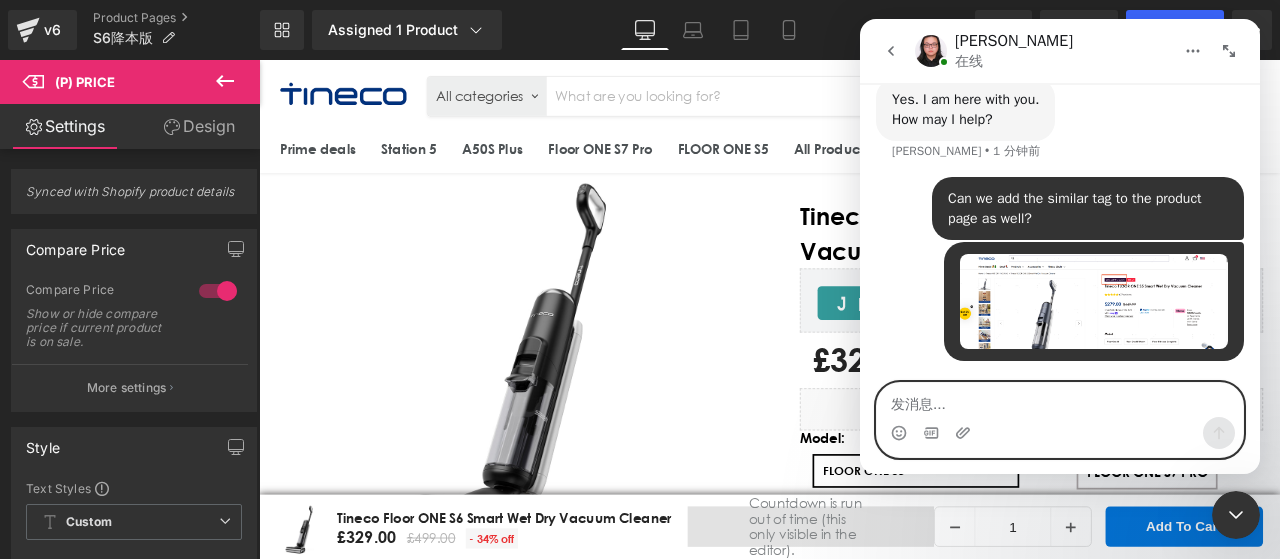 click at bounding box center (1060, 400) 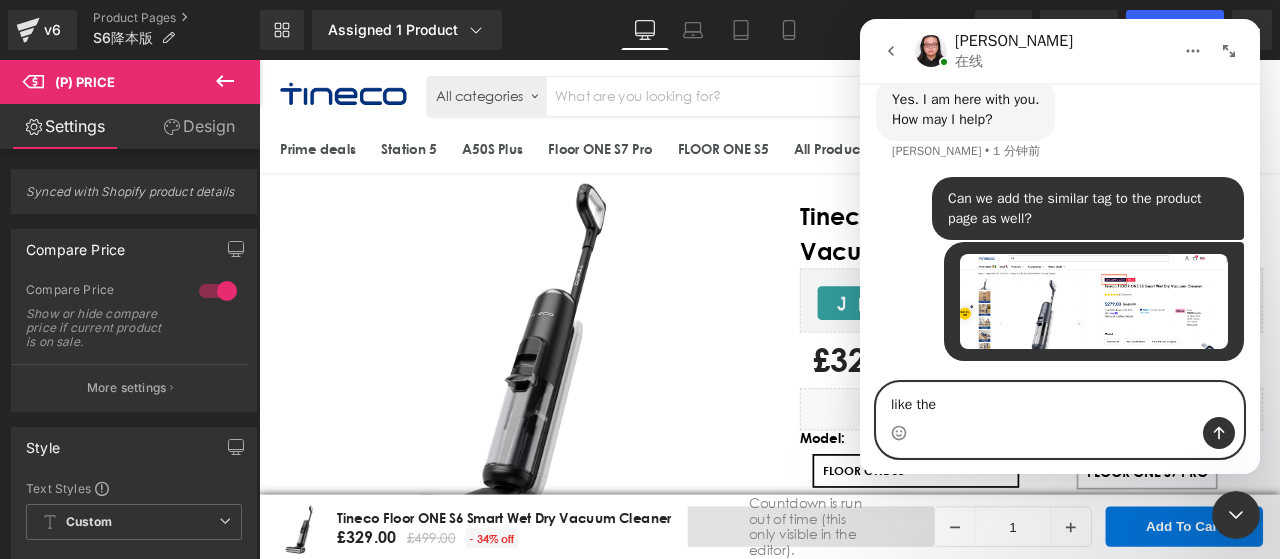 type on "like ther" 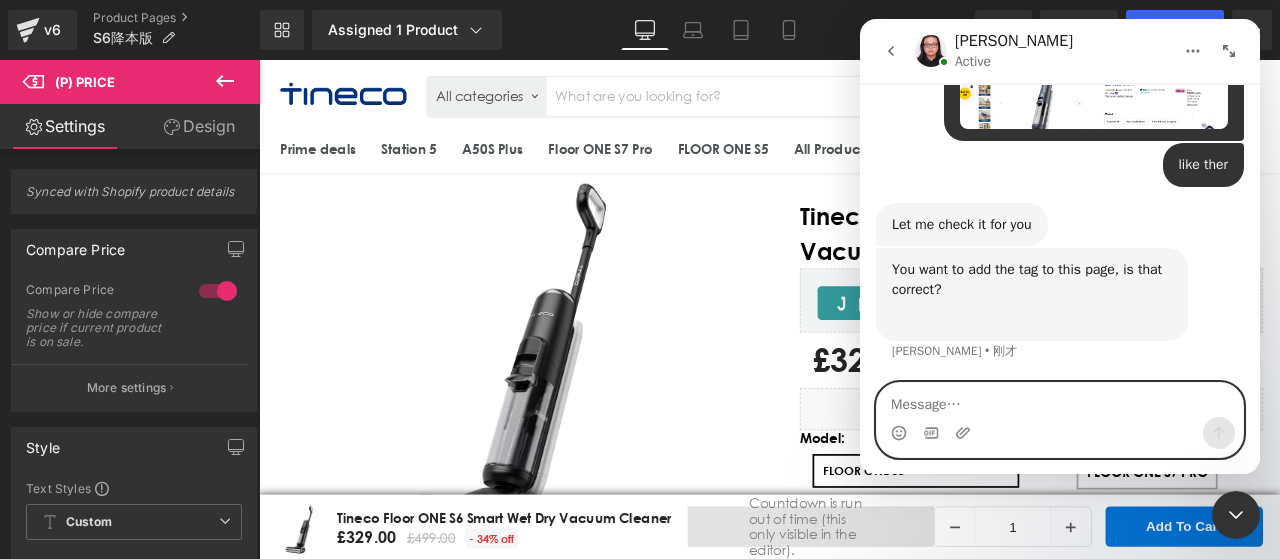 scroll, scrollTop: 9855, scrollLeft: 0, axis: vertical 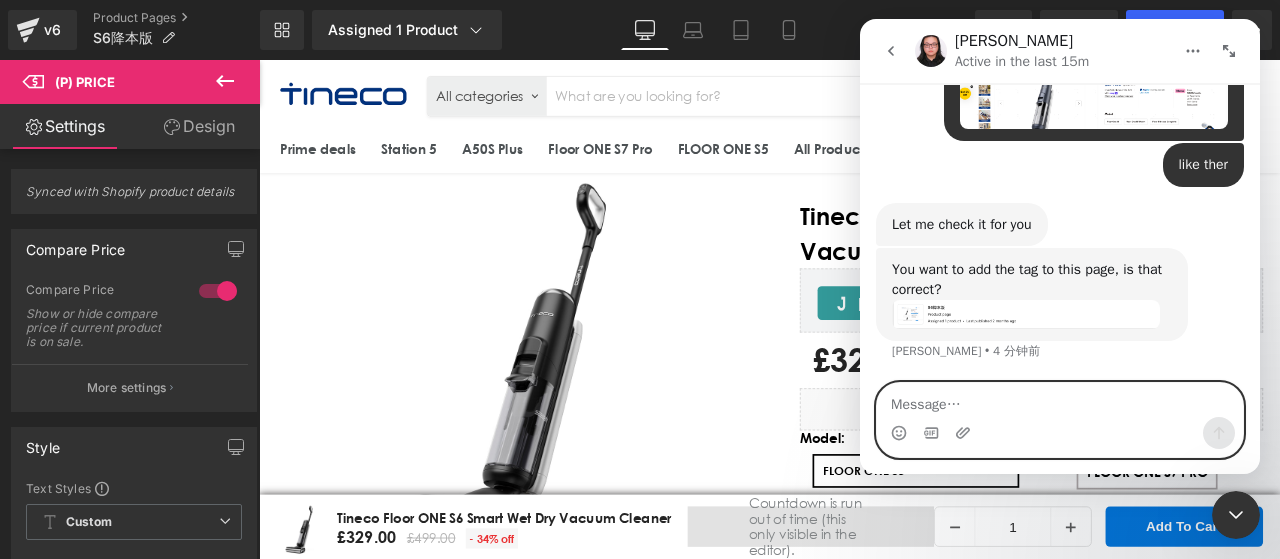 click at bounding box center [1060, 400] 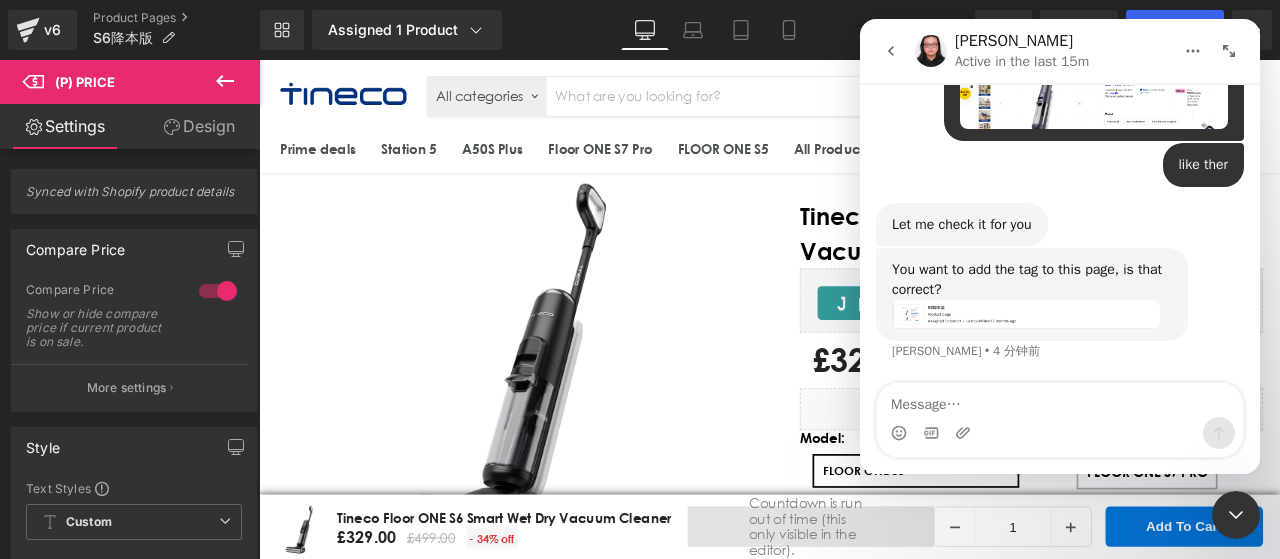 click at bounding box center (1026, 314) 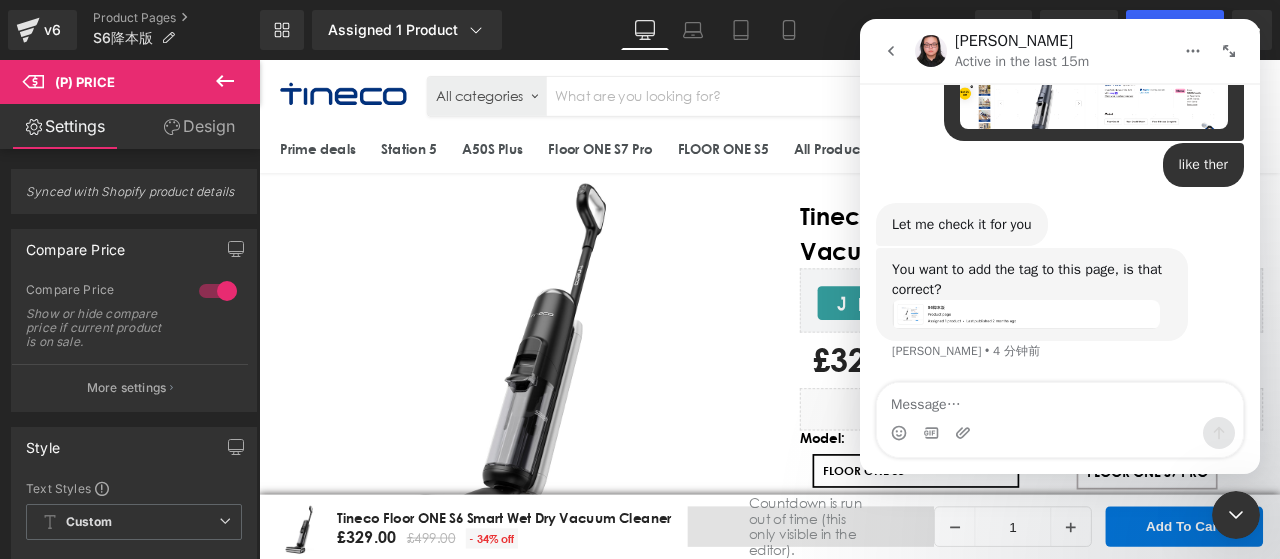 scroll, scrollTop: 0, scrollLeft: 0, axis: both 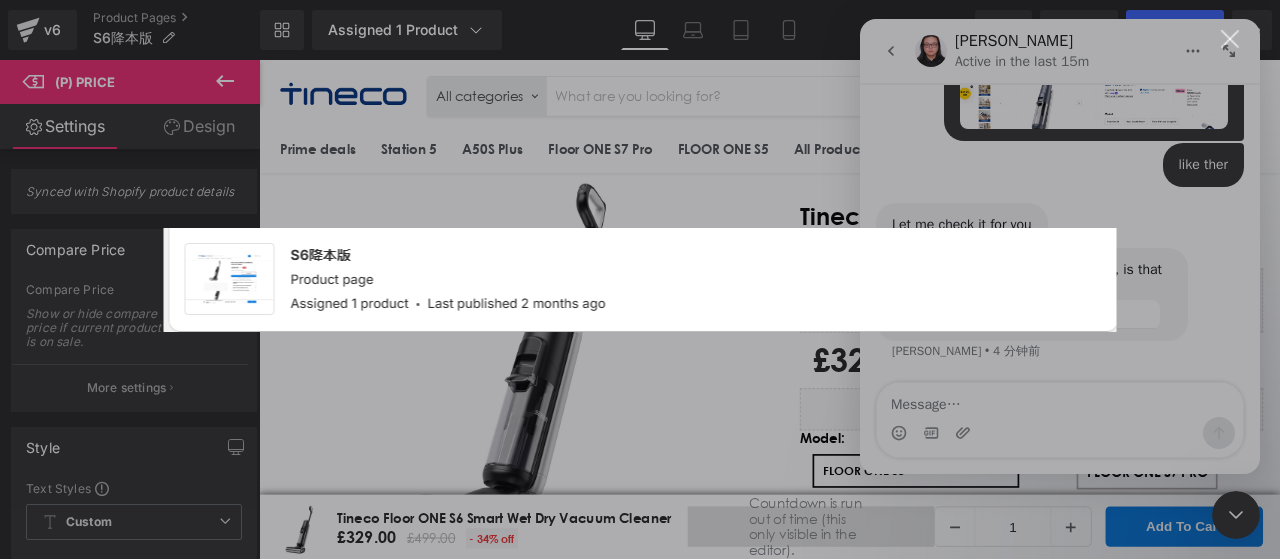 click at bounding box center (640, 279) 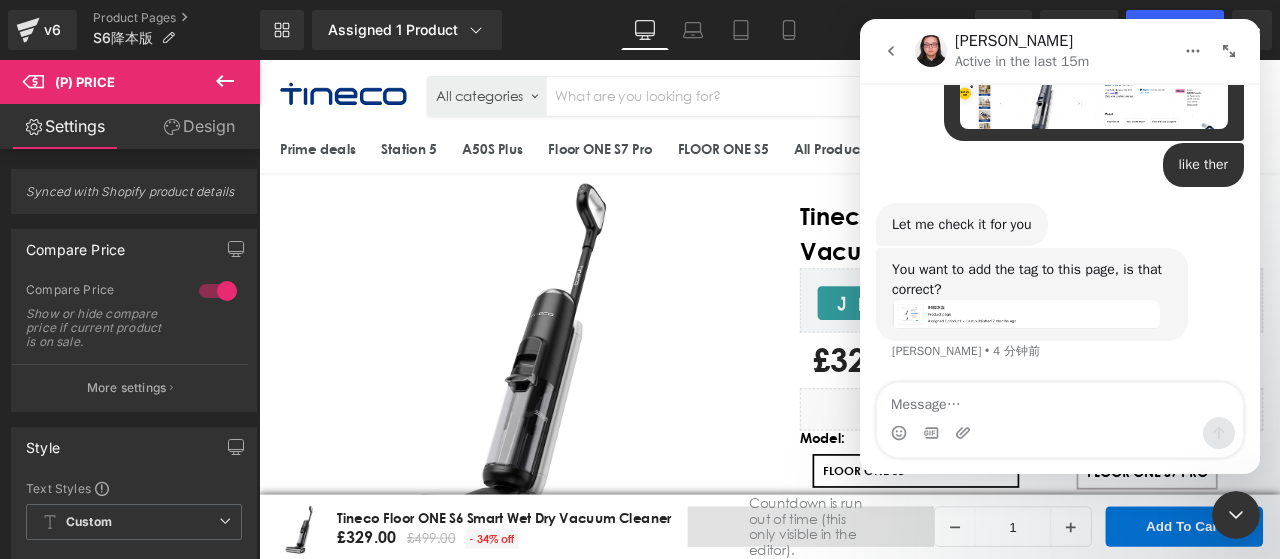 click at bounding box center (1060, 433) 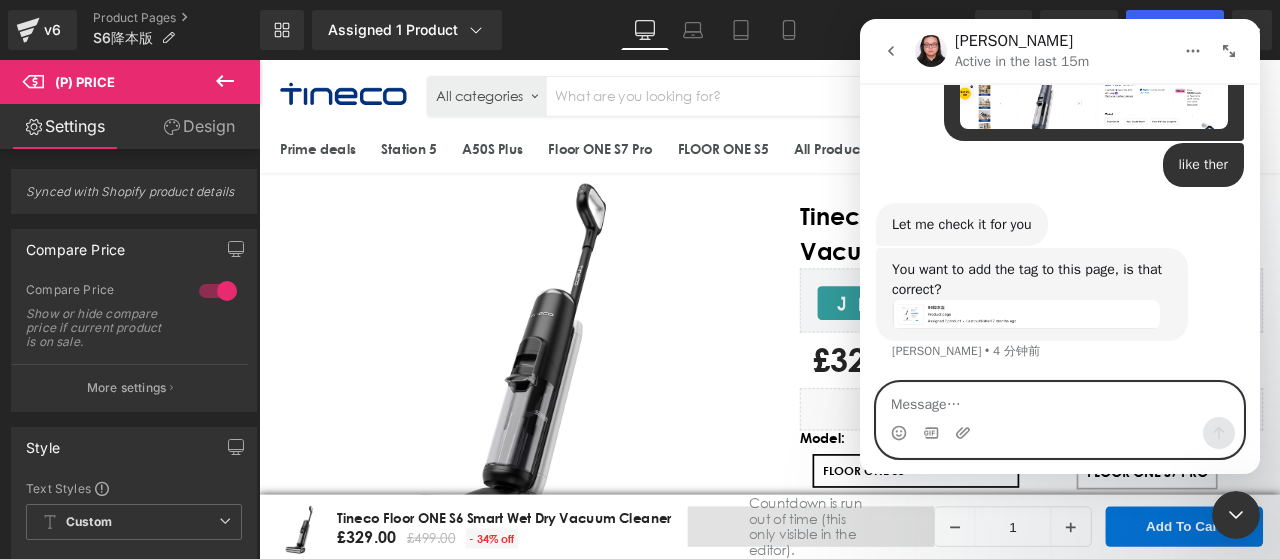 click at bounding box center [1060, 400] 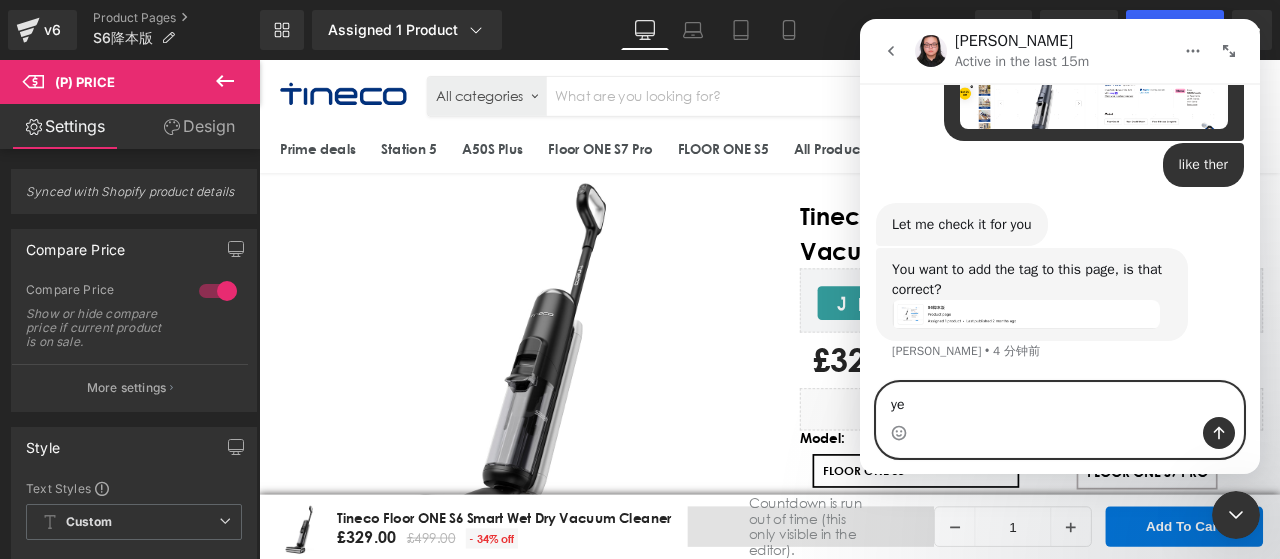 type on "yes" 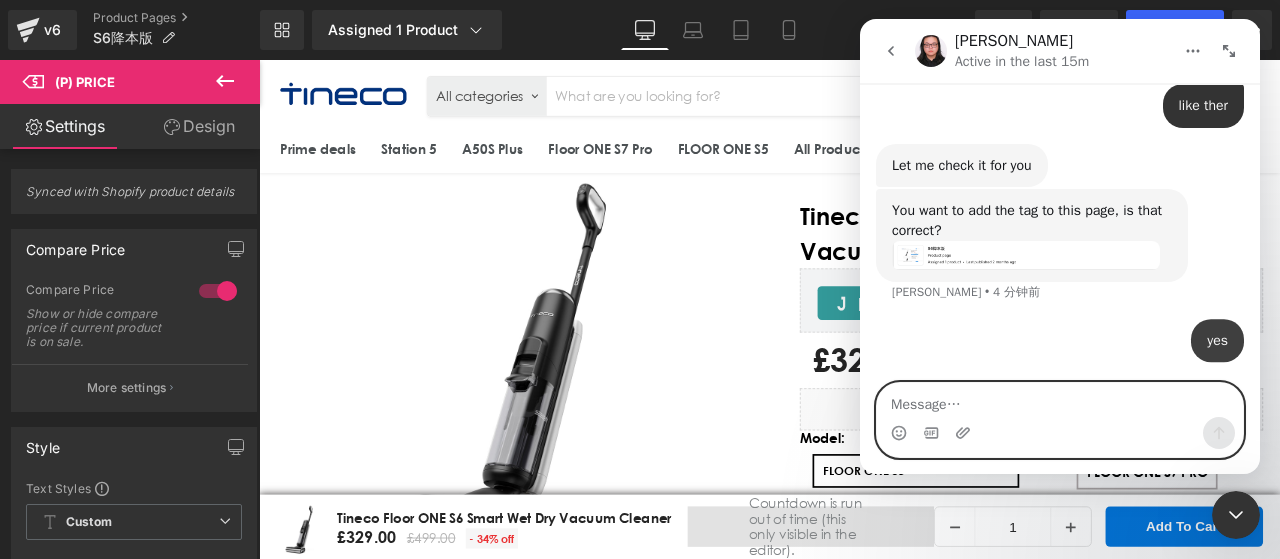 scroll, scrollTop: 9914, scrollLeft: 0, axis: vertical 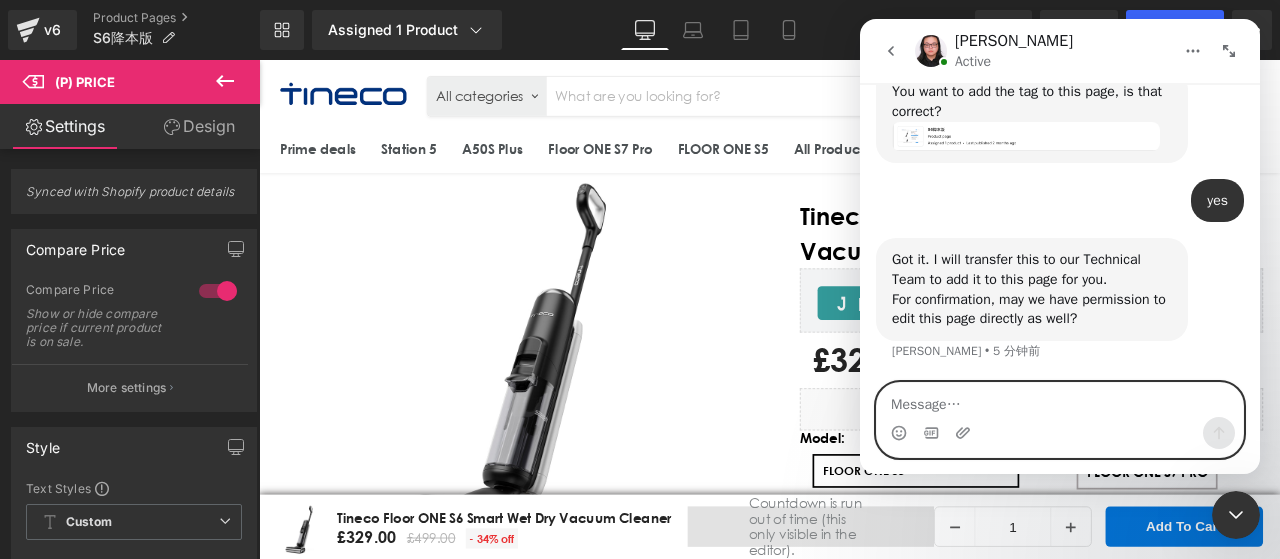 click at bounding box center (1060, 400) 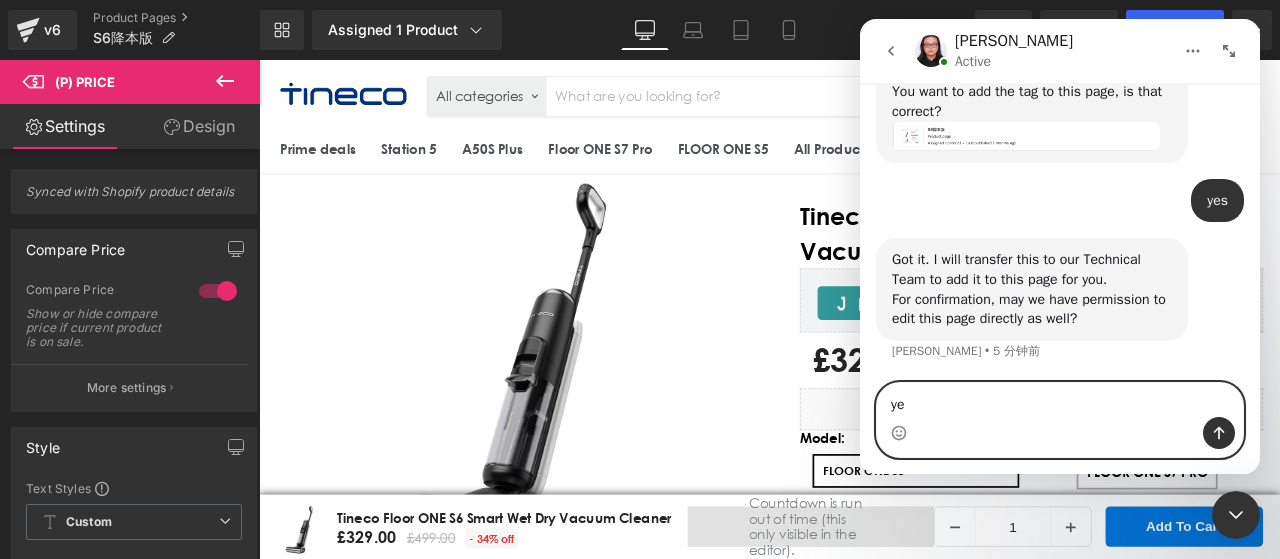 type on "y" 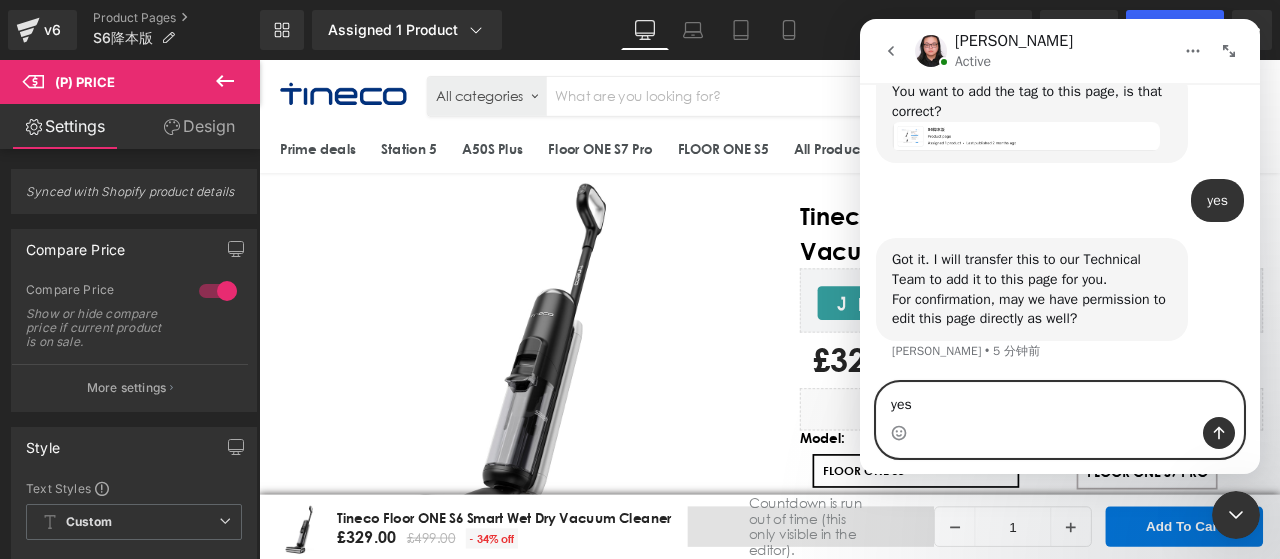 type on "yes" 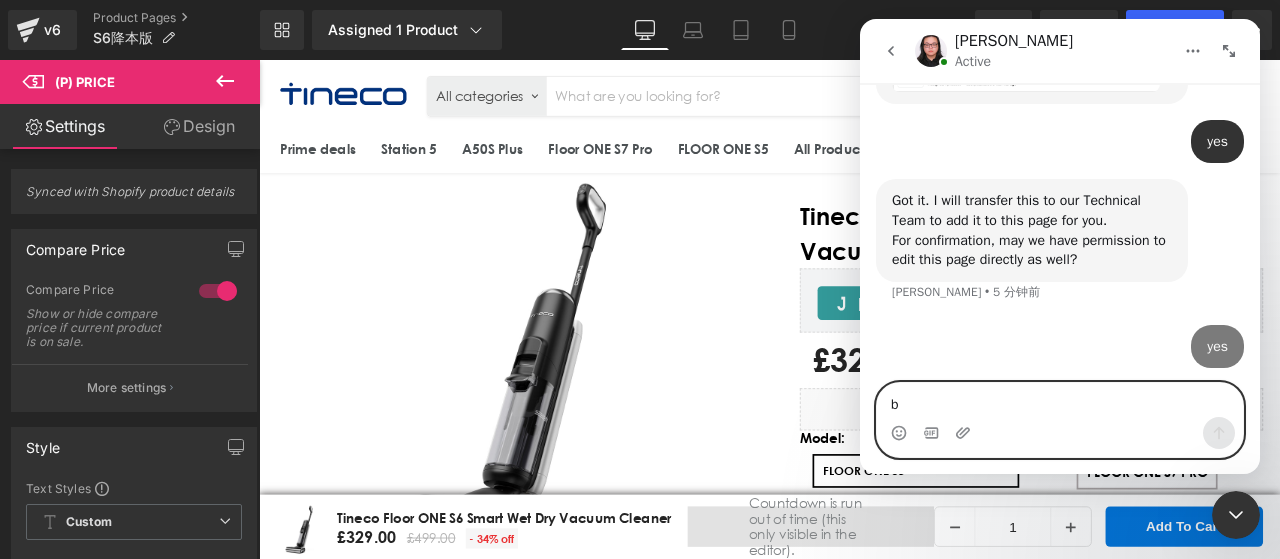 scroll, scrollTop: 10112, scrollLeft: 0, axis: vertical 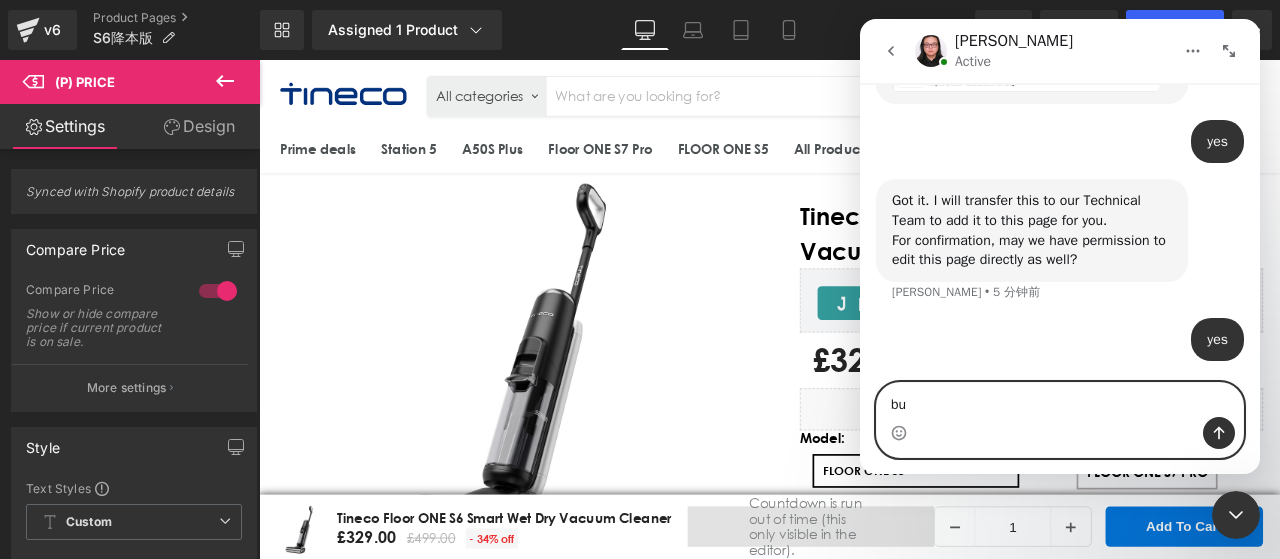 type on "b" 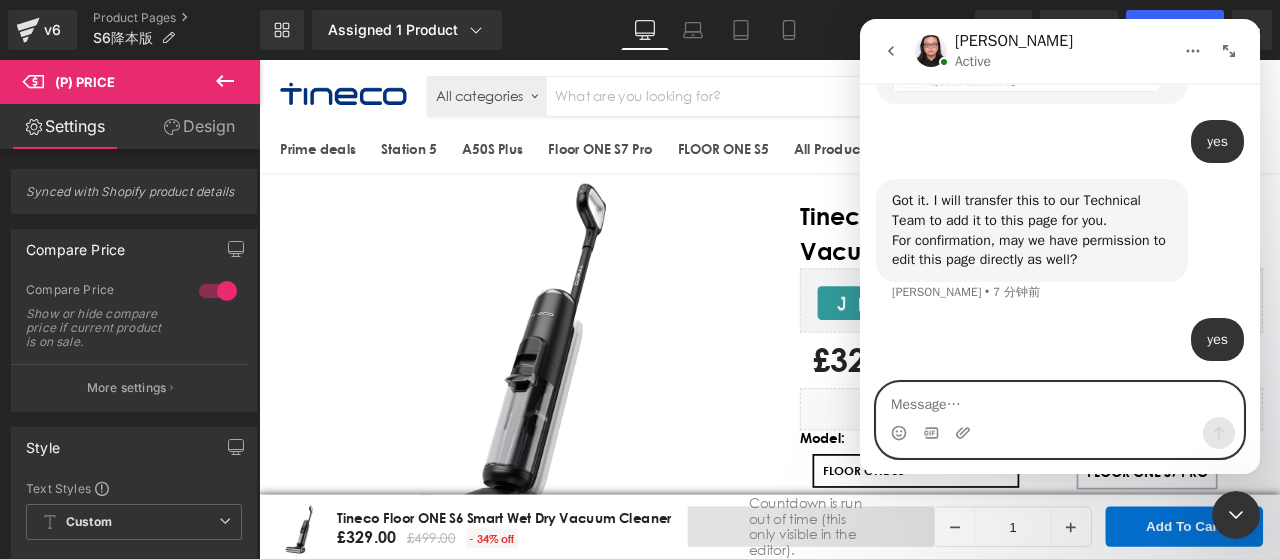 click at bounding box center (1060, 400) 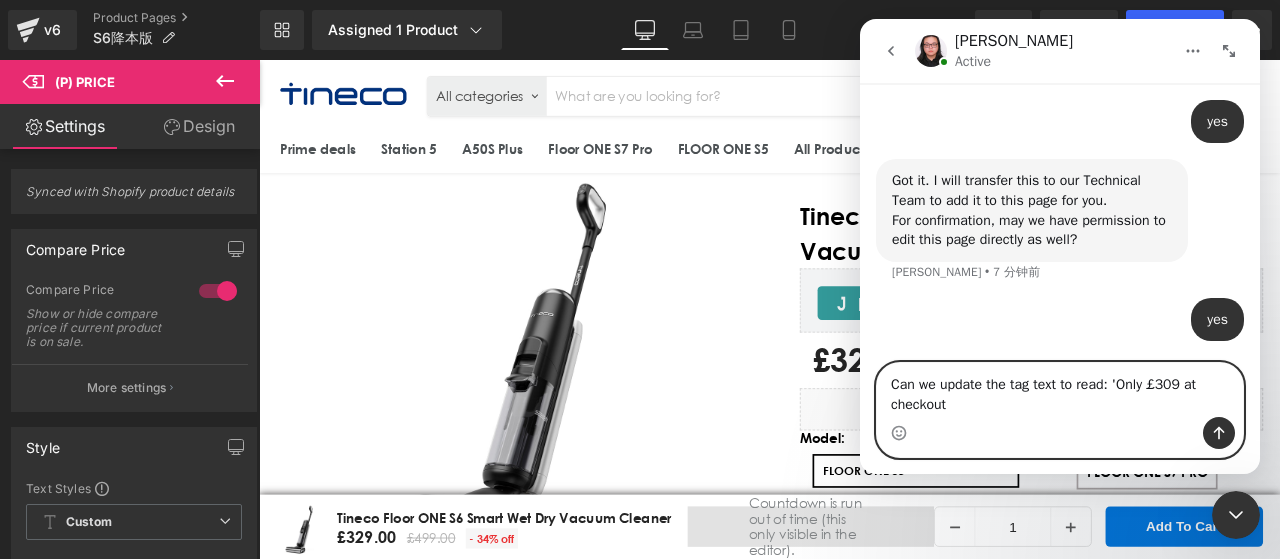 scroll, scrollTop: 10132, scrollLeft: 0, axis: vertical 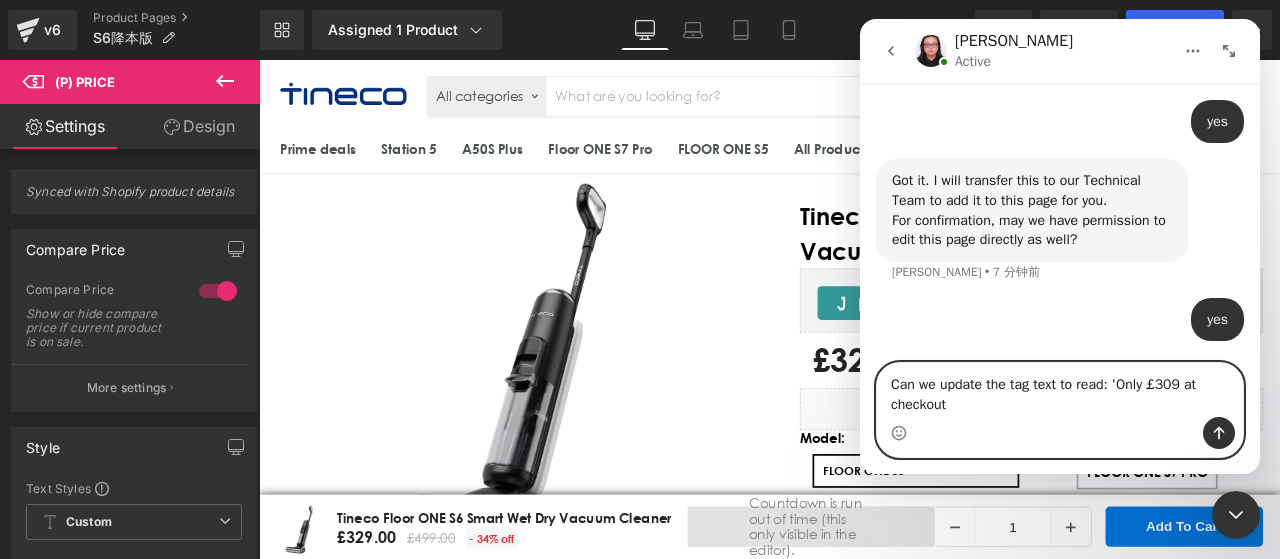 click on "Can we update the tag text to read: 'Only £309 at checkout" at bounding box center [1060, 390] 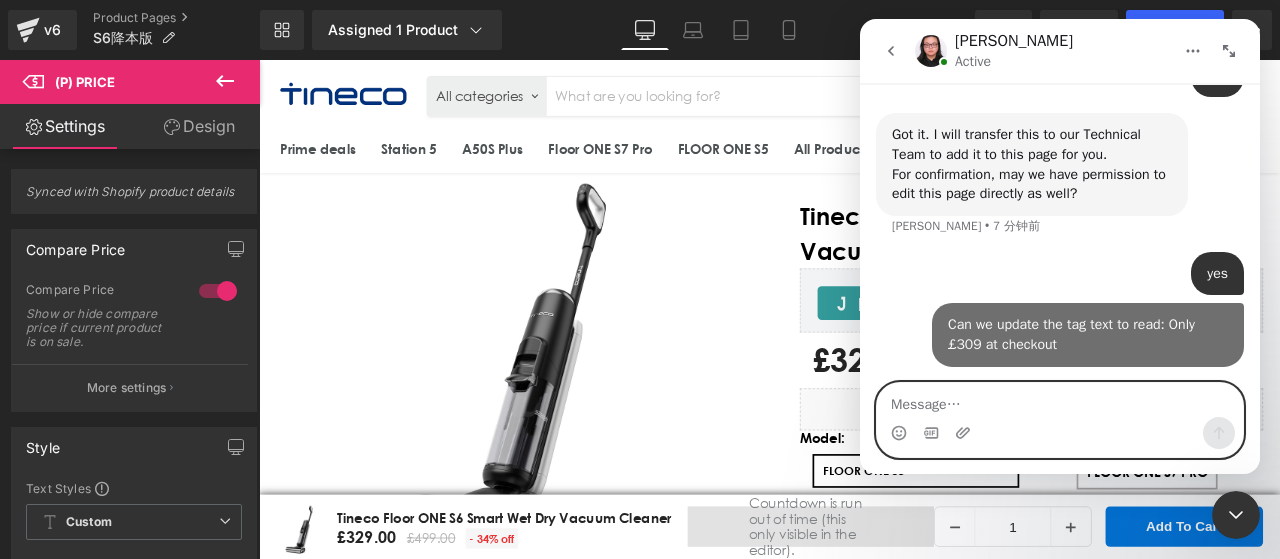 scroll, scrollTop: 10177, scrollLeft: 0, axis: vertical 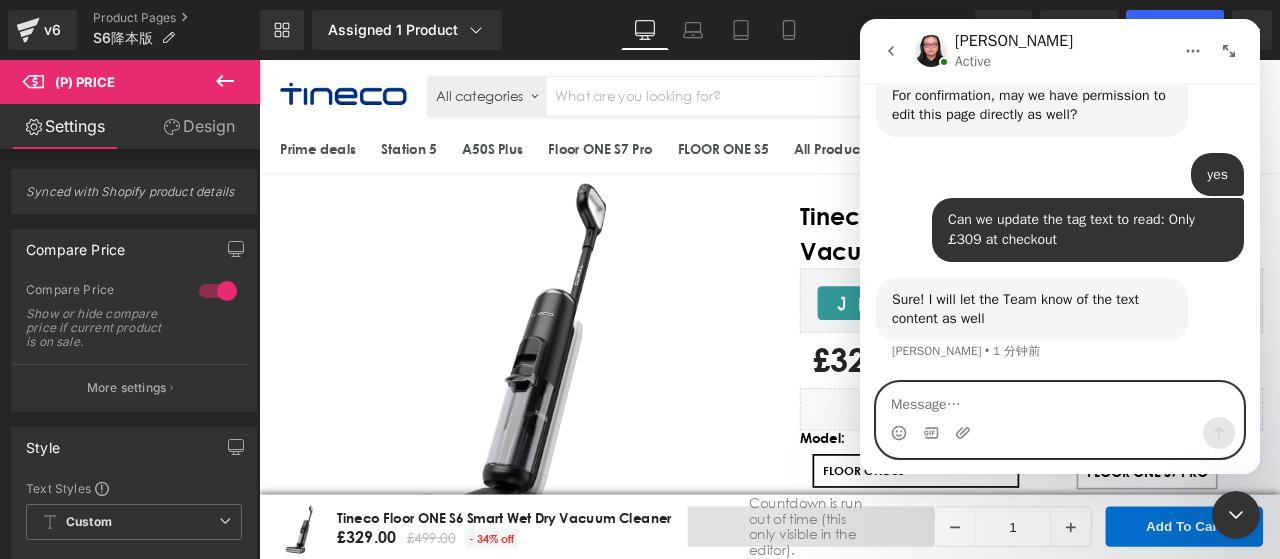 click at bounding box center [1060, 400] 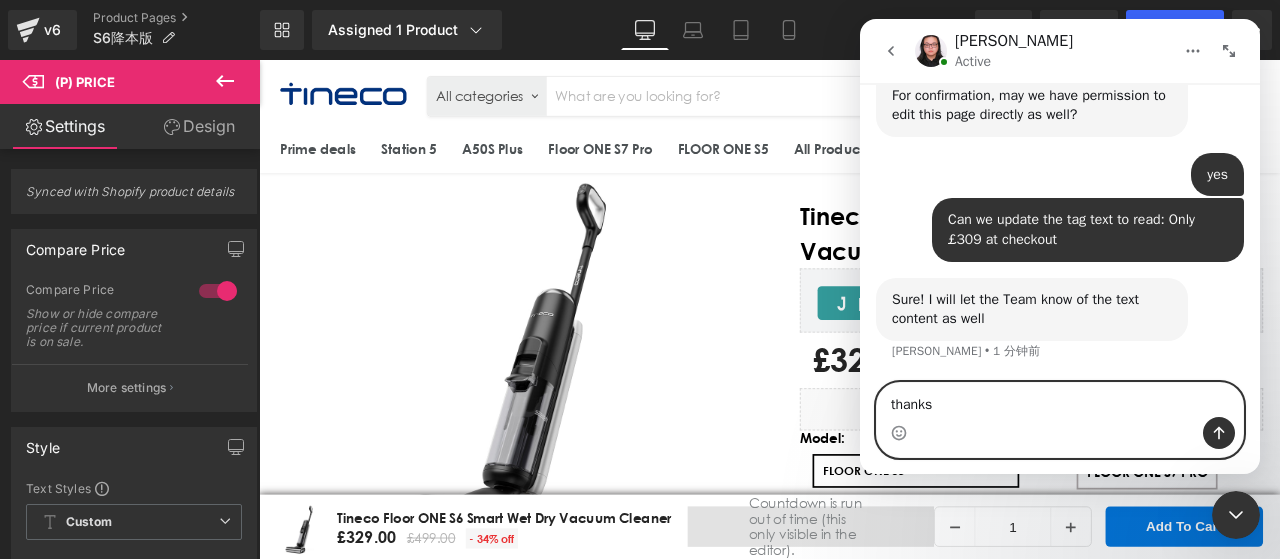 type on "thanks！" 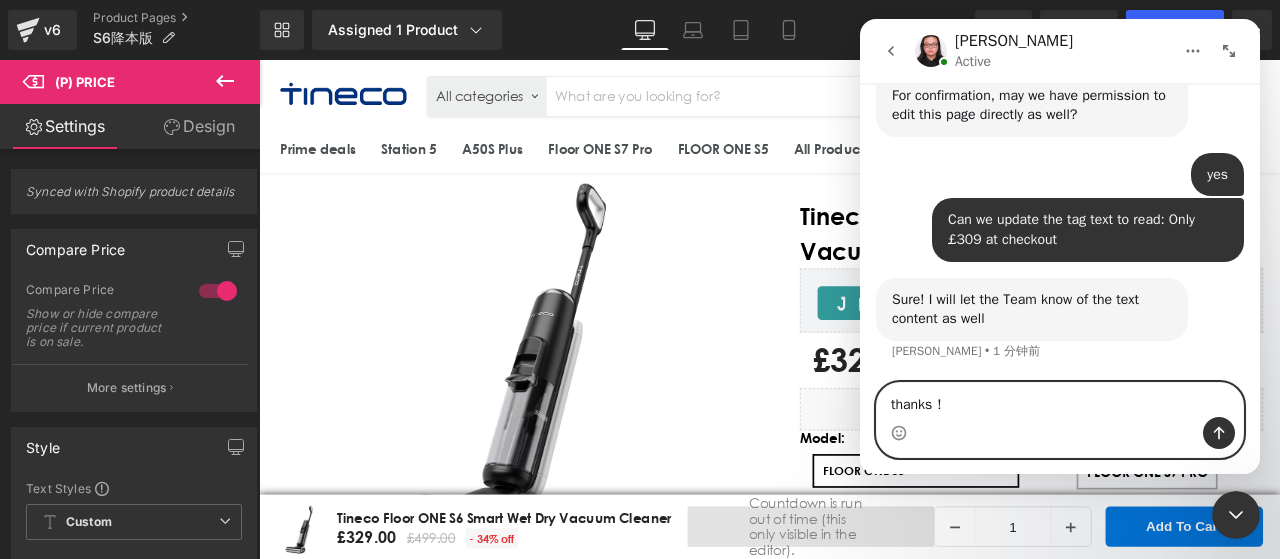 type 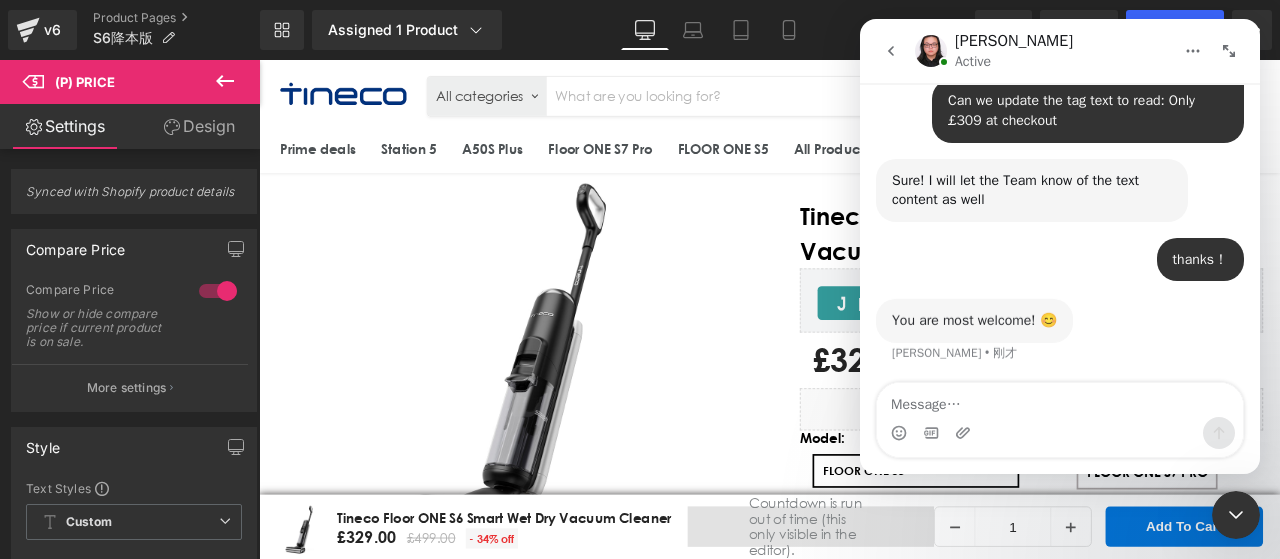 scroll, scrollTop: 10376, scrollLeft: 0, axis: vertical 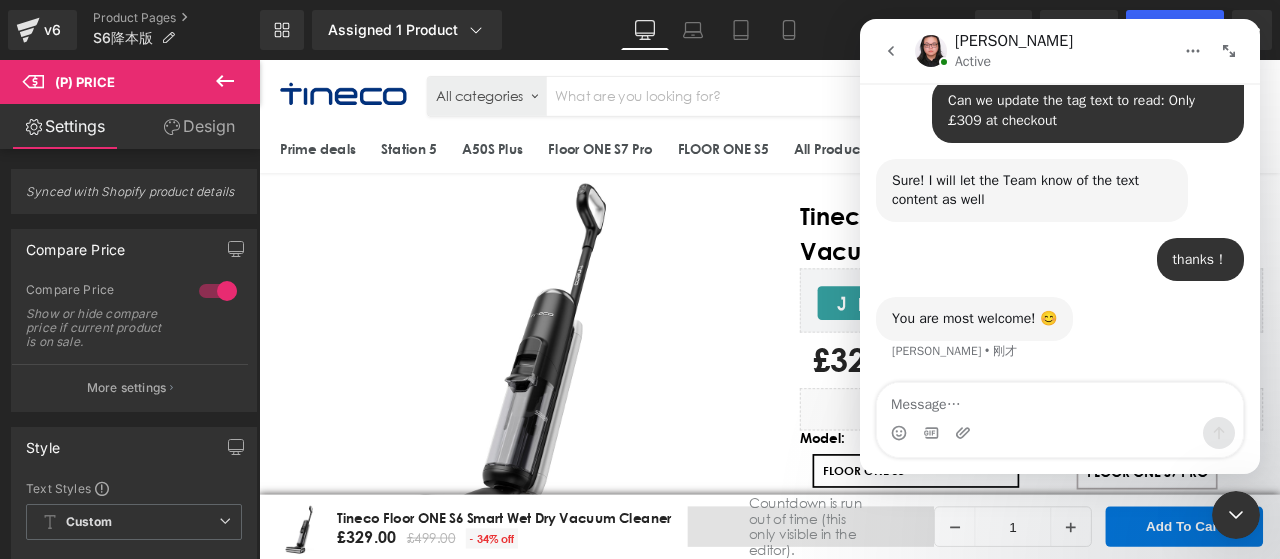click 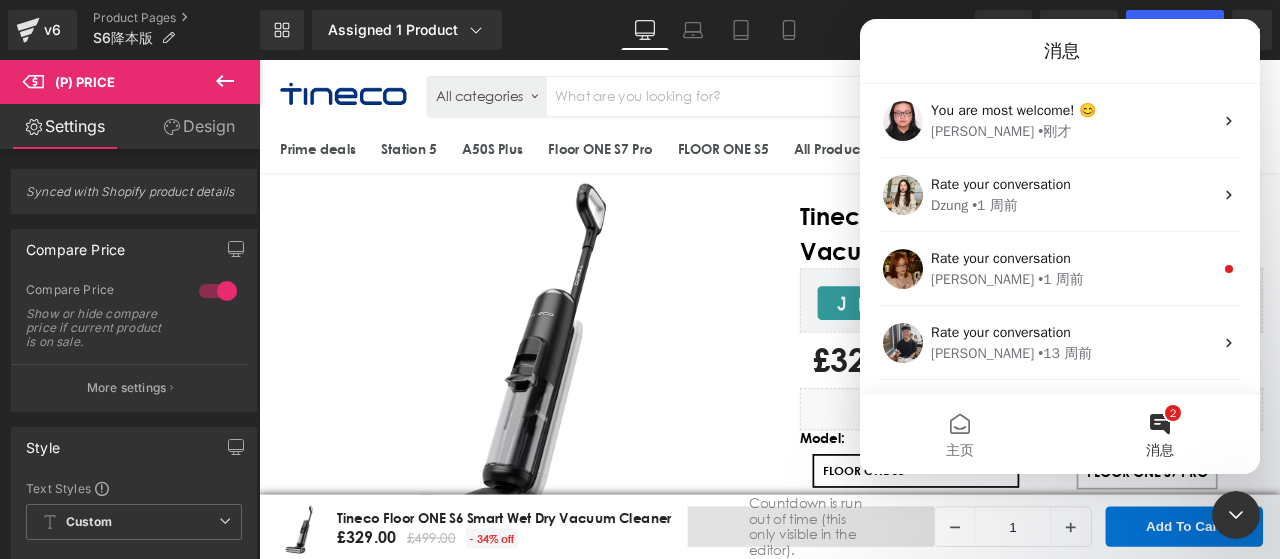 click at bounding box center (640, 249) 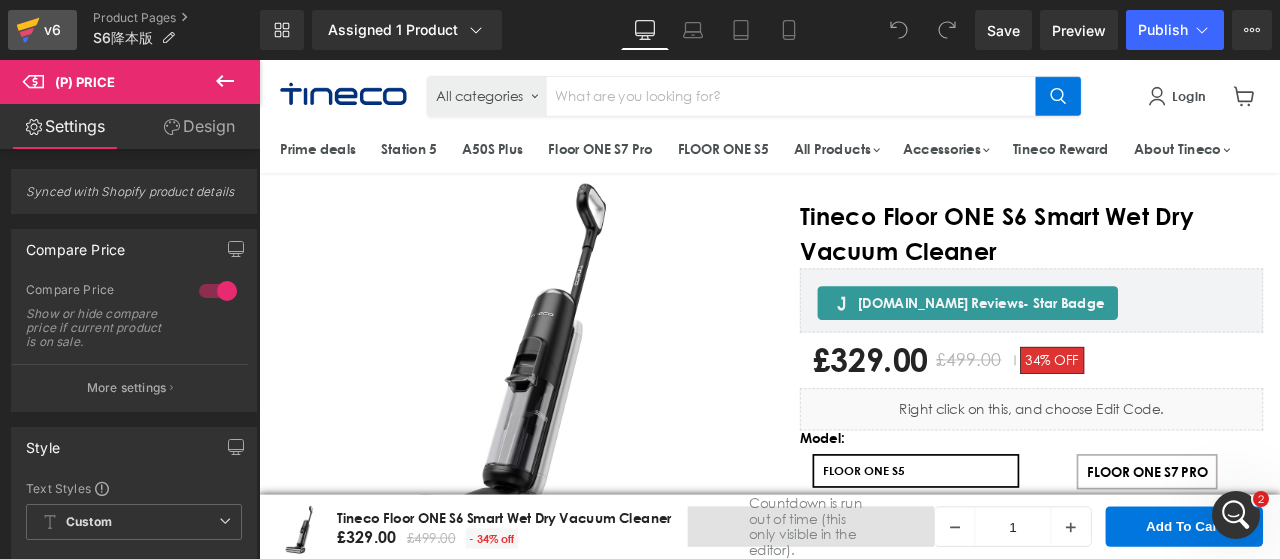 scroll, scrollTop: 0, scrollLeft: 0, axis: both 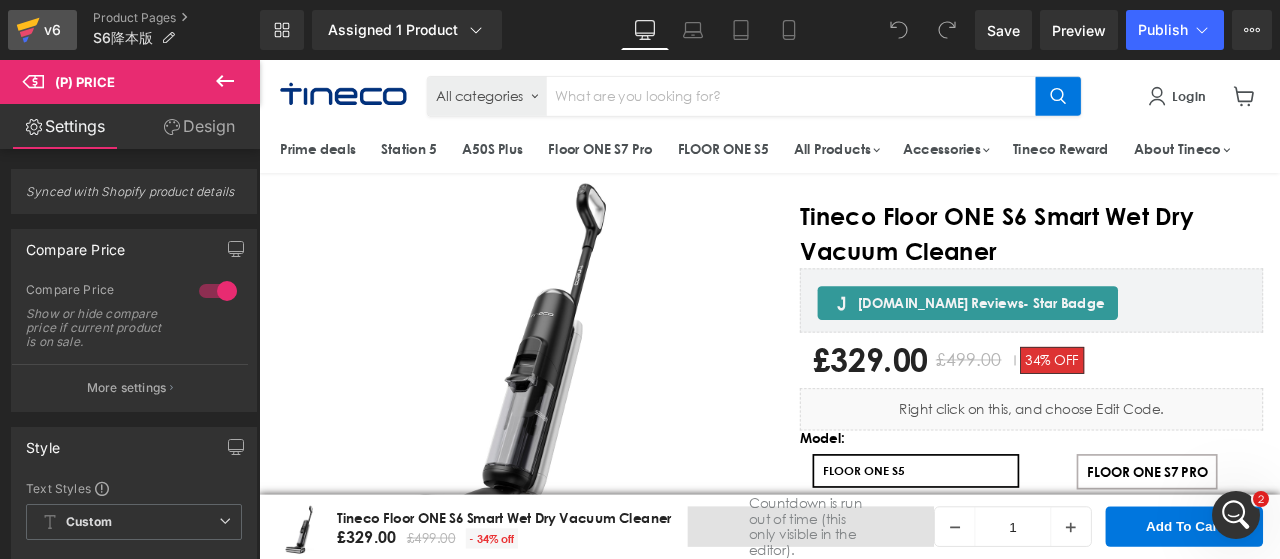 click 